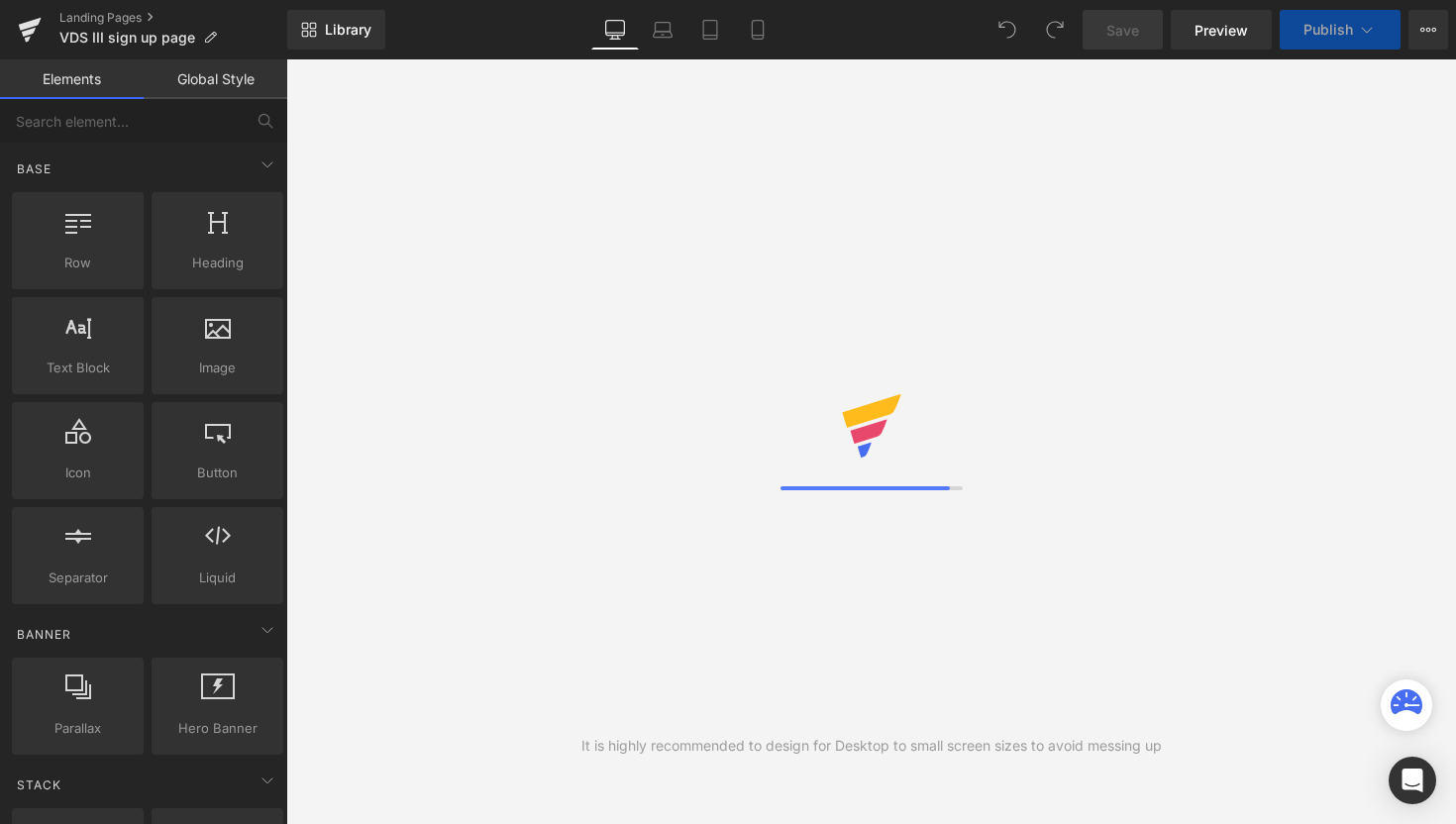 scroll, scrollTop: 0, scrollLeft: 0, axis: both 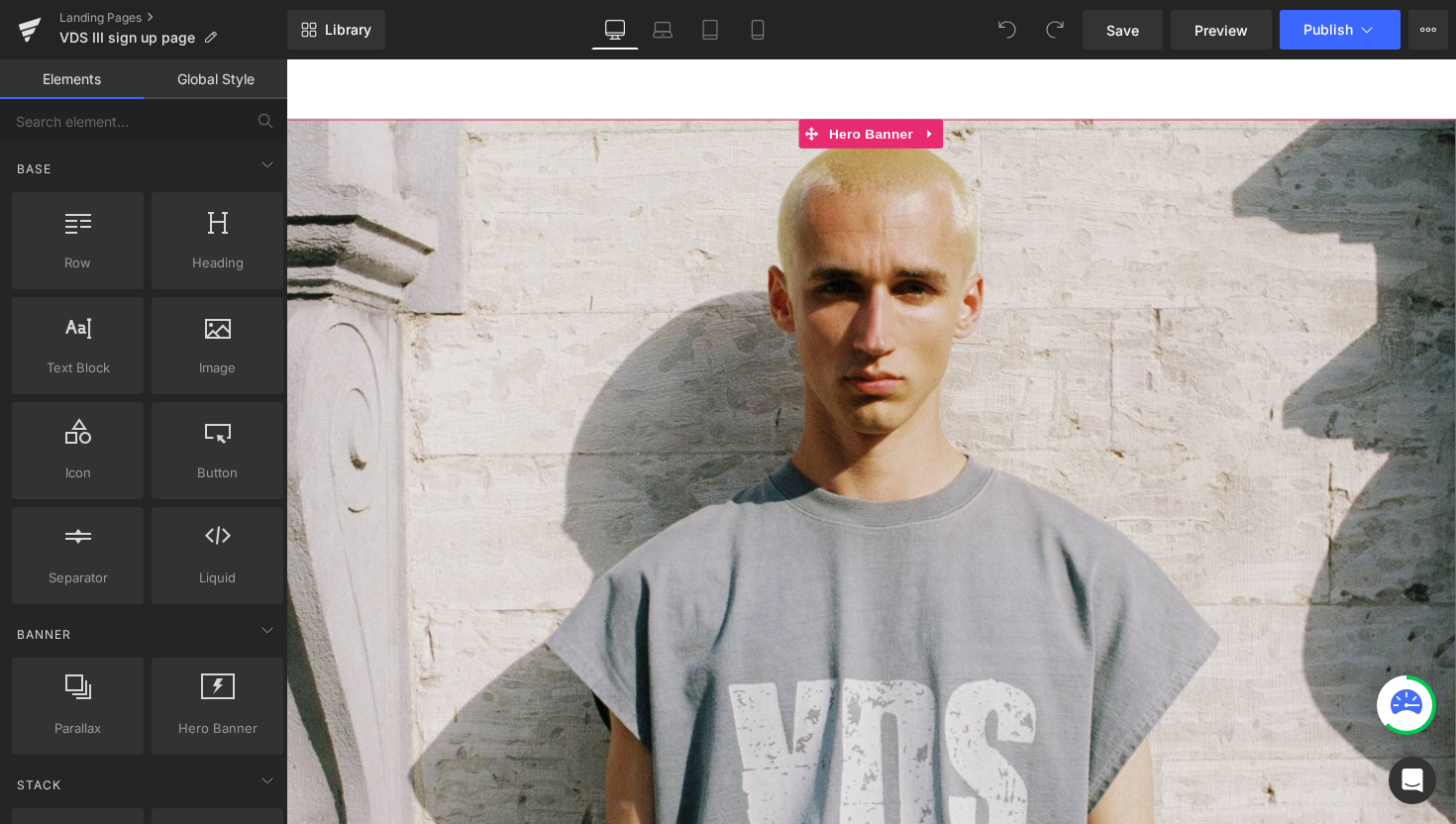 click at bounding box center [885, 591] 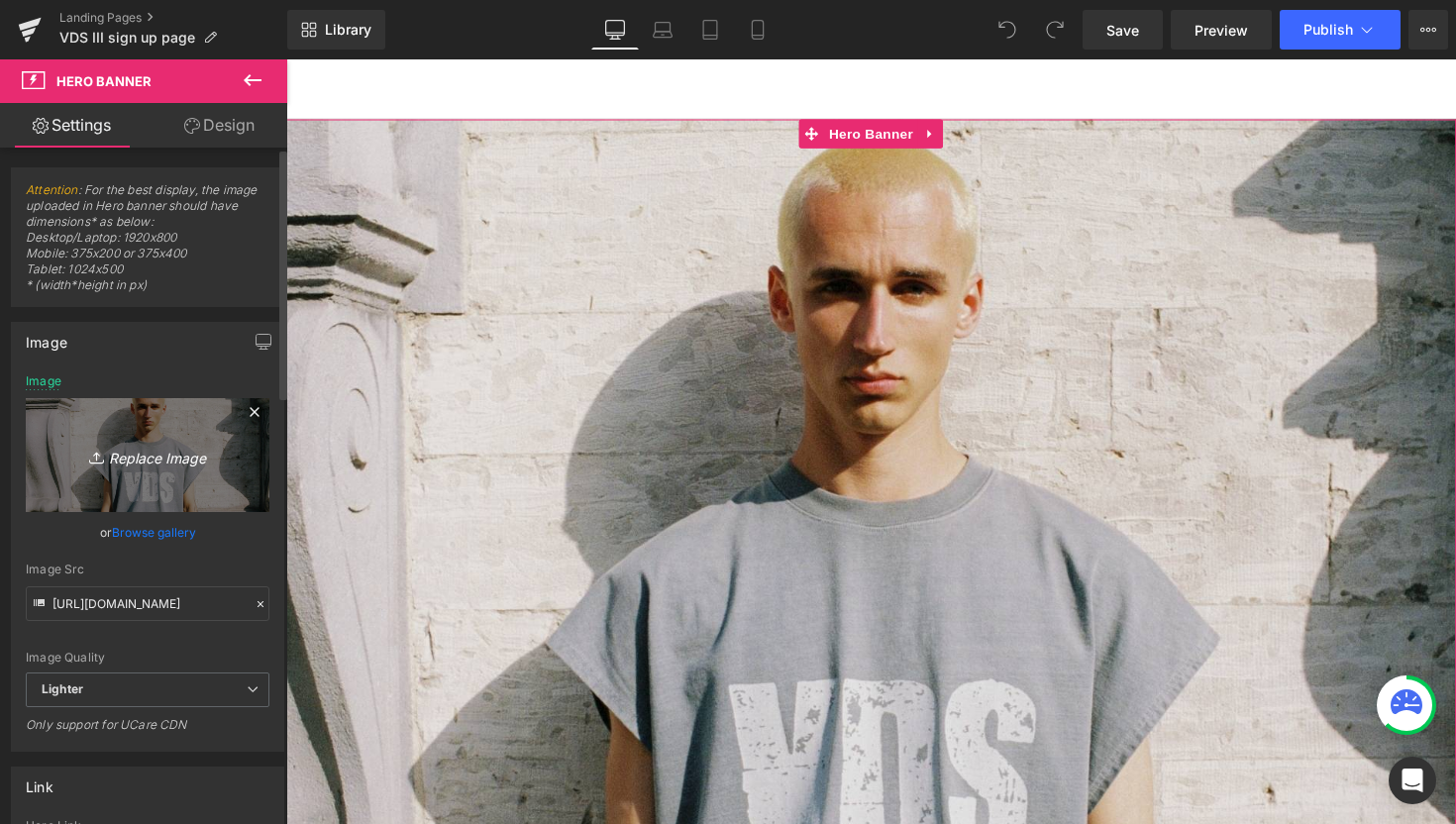 click on "Replace Image" at bounding box center [148, 455] 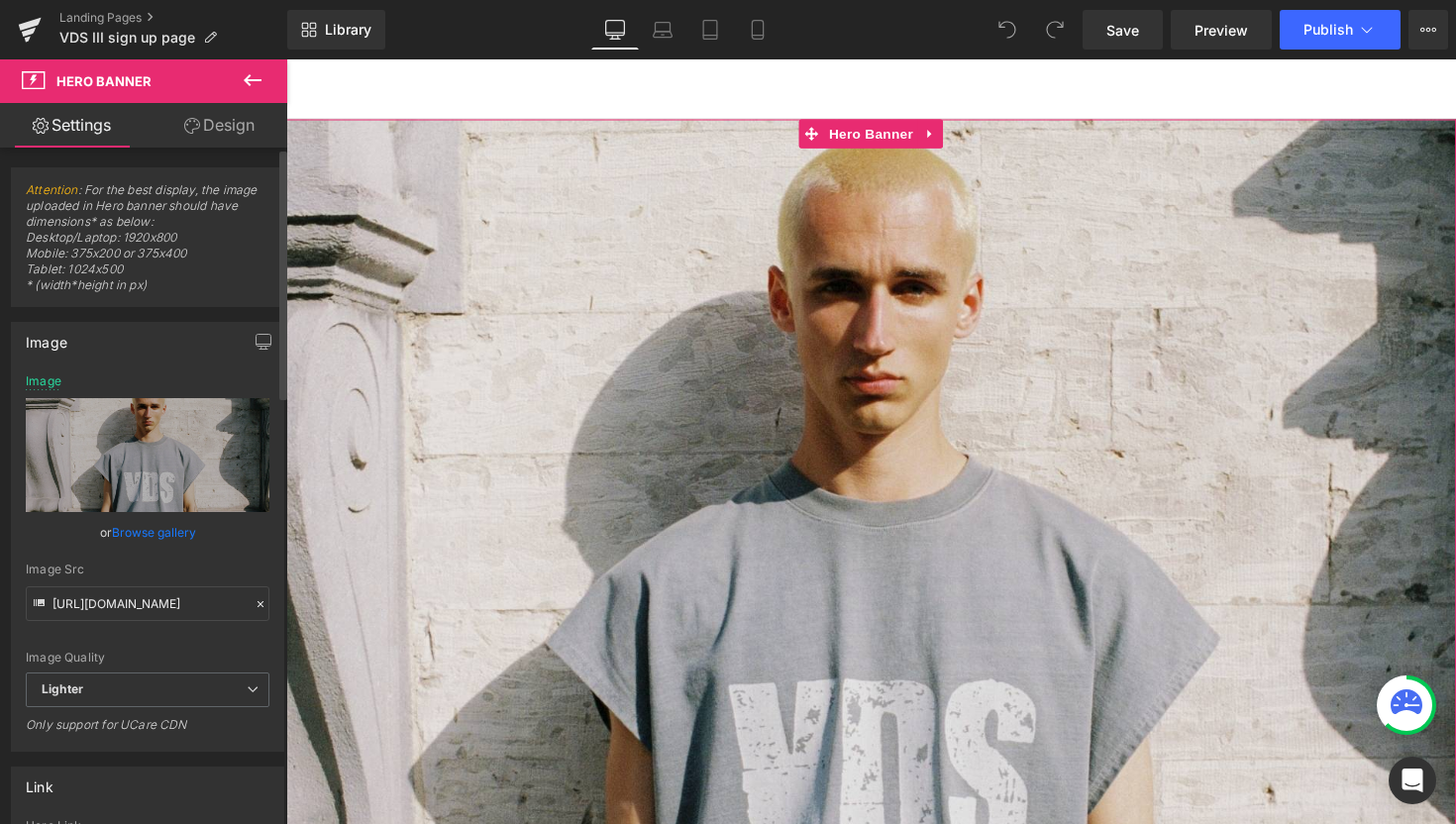 click on "Browse gallery" at bounding box center (154, 532) 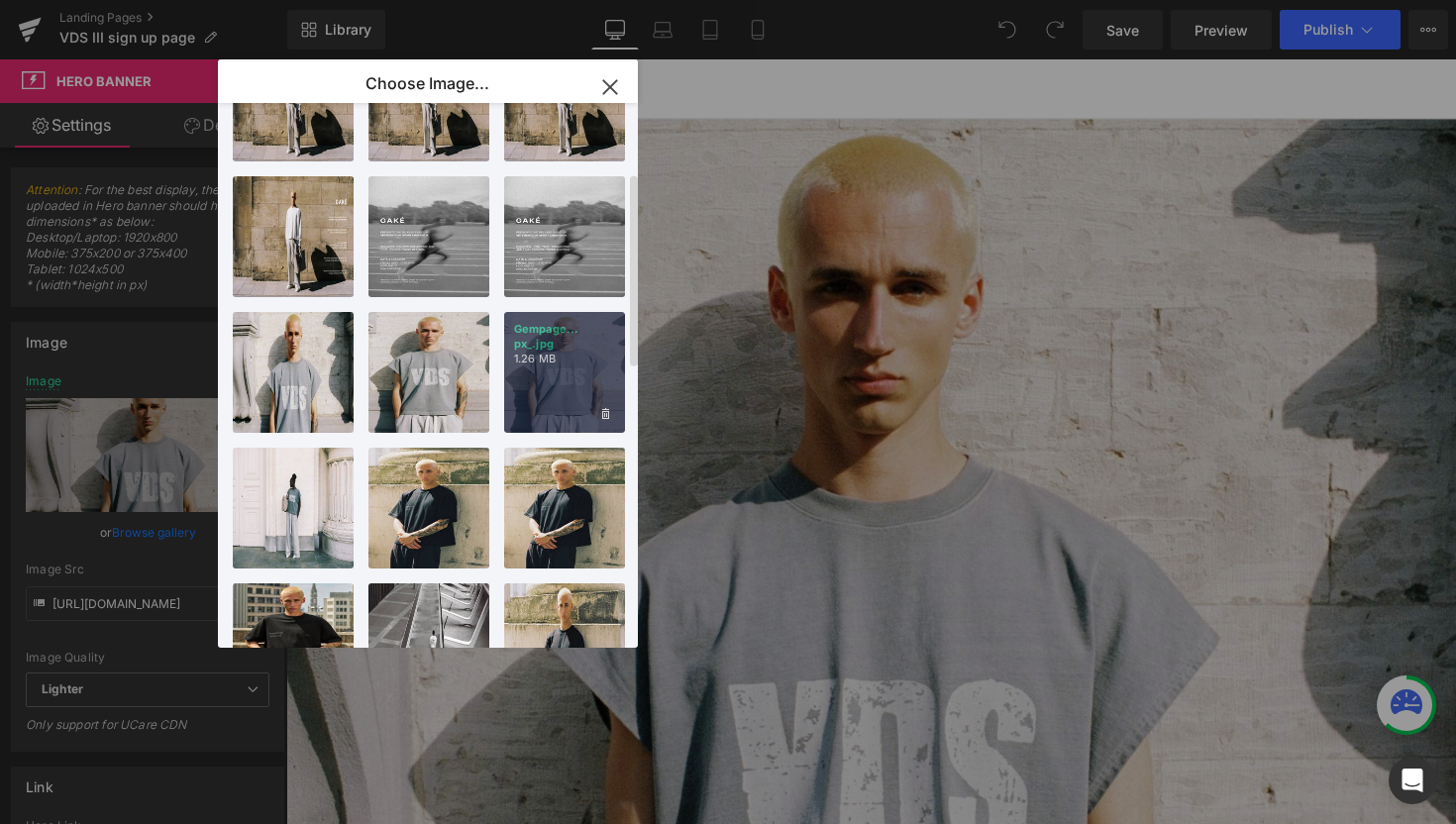 scroll, scrollTop: 223, scrollLeft: 0, axis: vertical 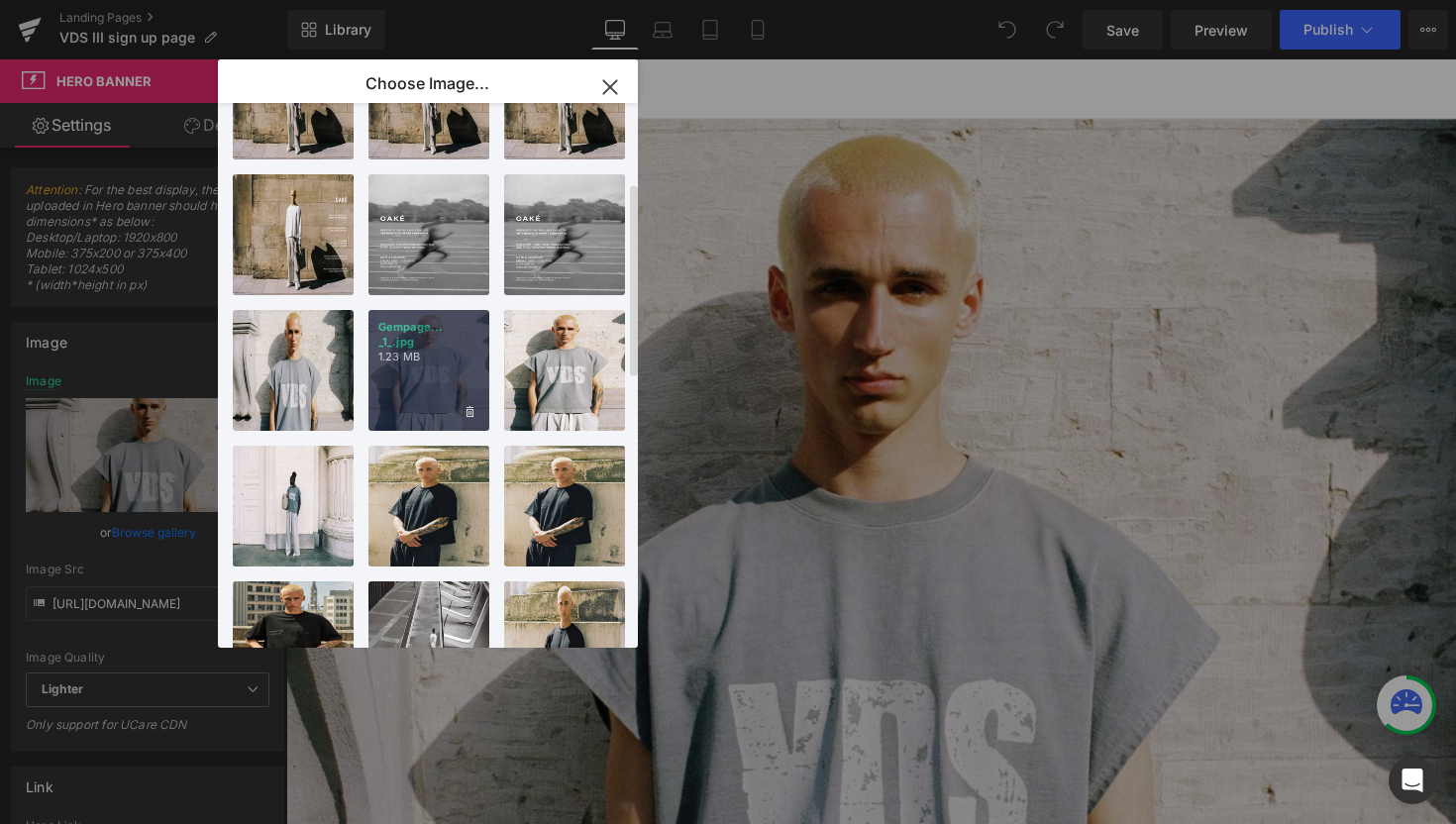 click on "Gempage... _1_.jpg 1.23 MB" at bounding box center (429, 370) 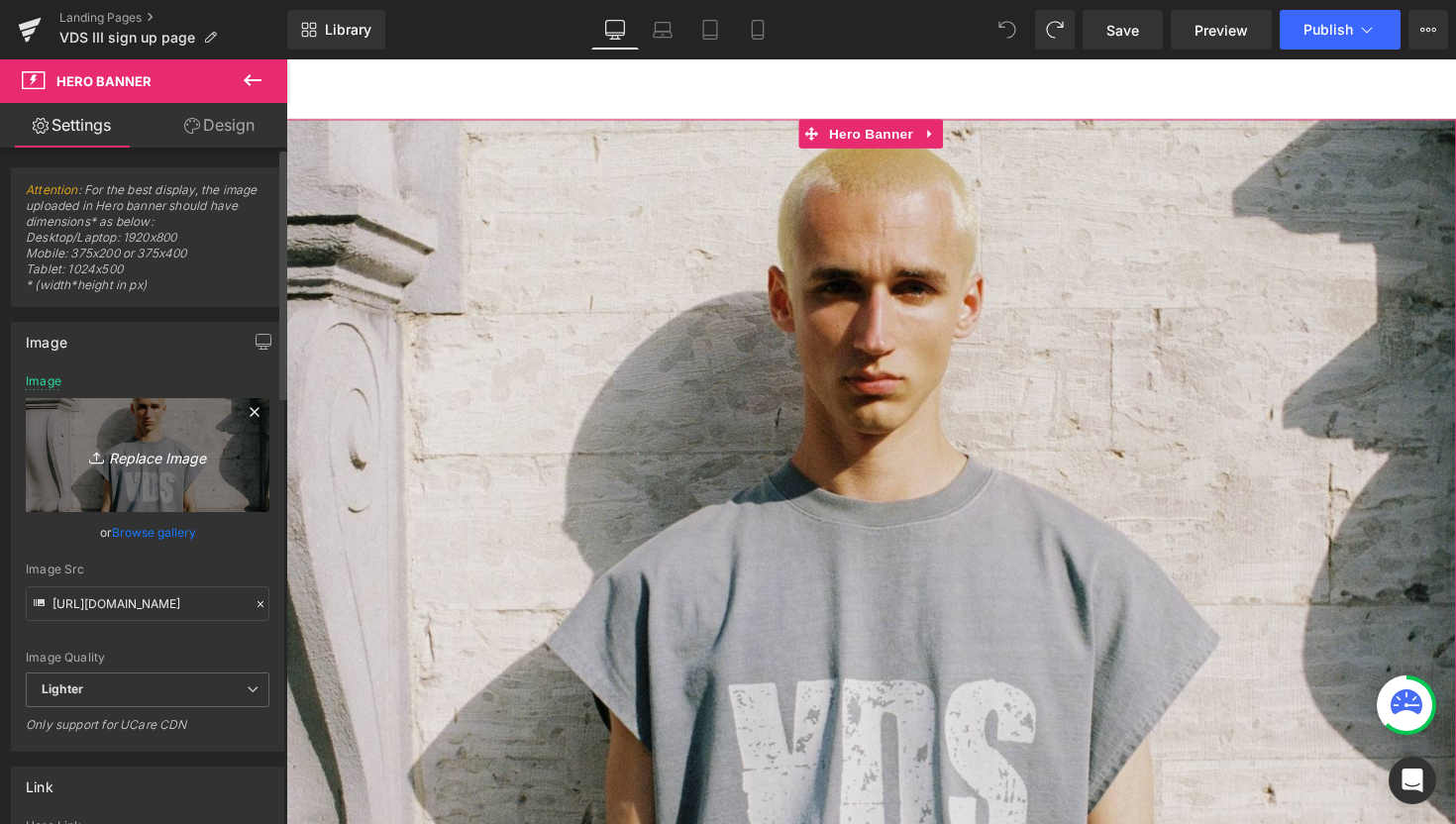 click on "Replace Image" at bounding box center (148, 455) 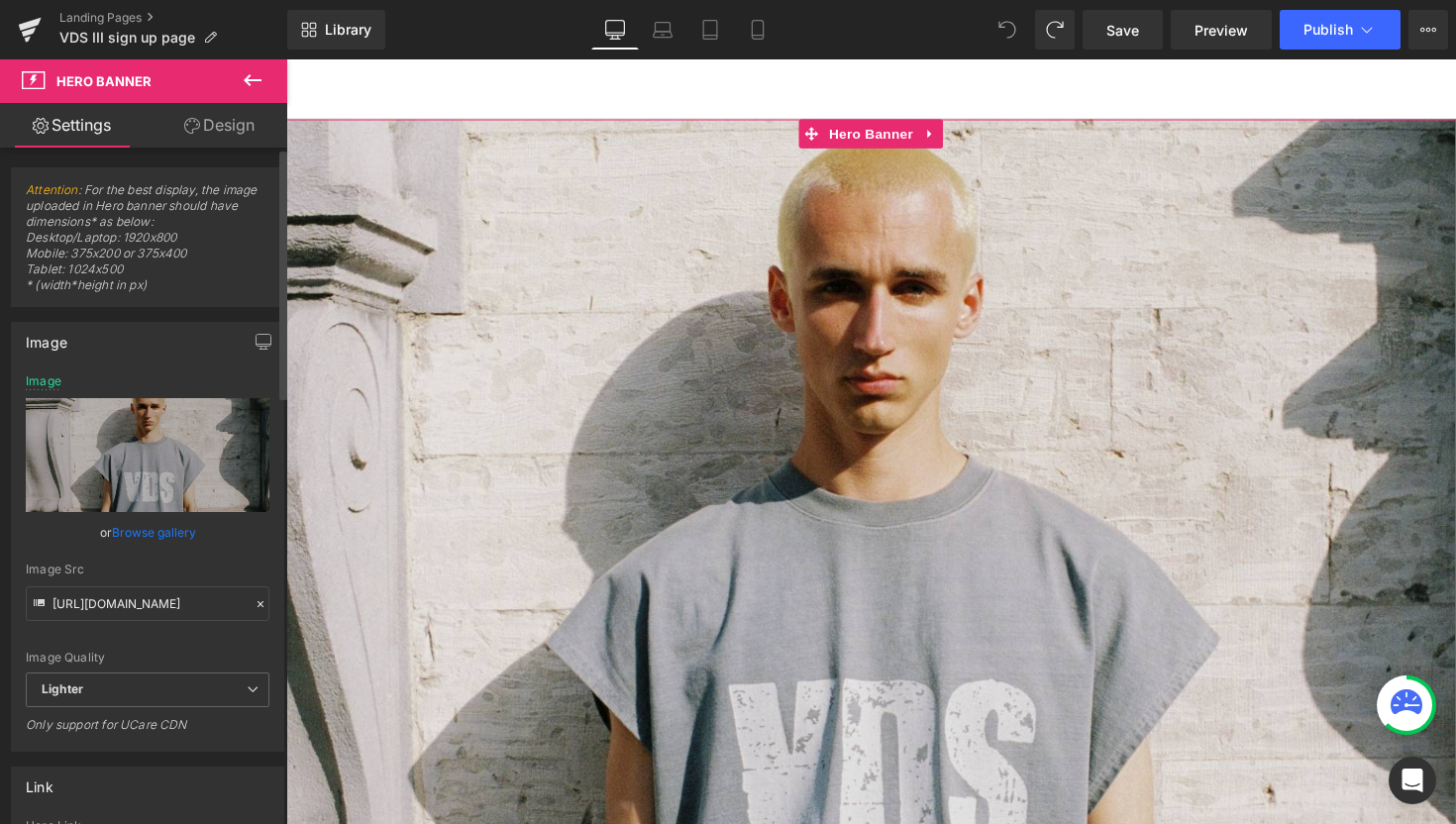click on "Browse gallery" at bounding box center [154, 532] 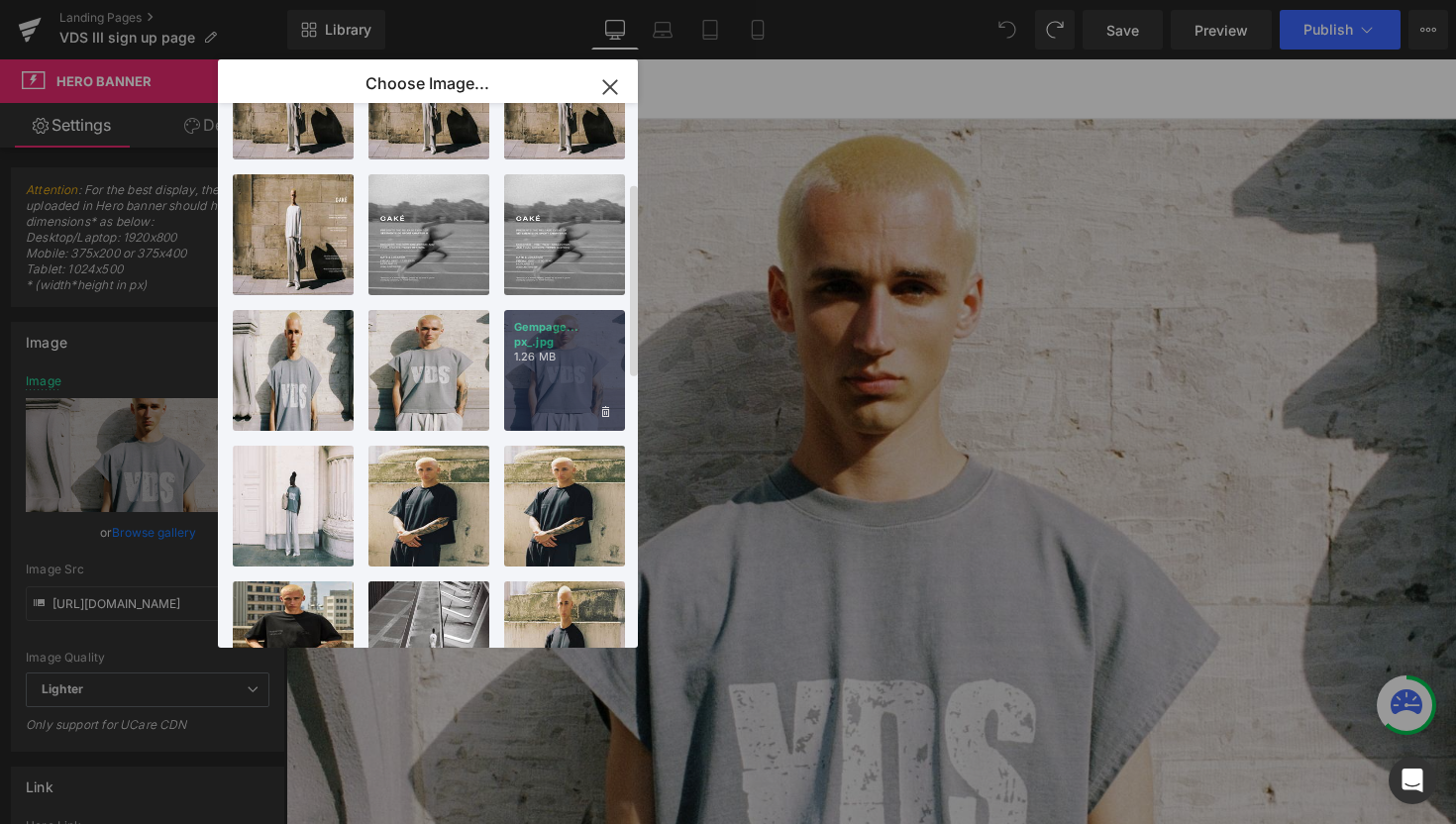 click on "Gempage... px_.jpg 1.26 MB" at bounding box center (565, 370) 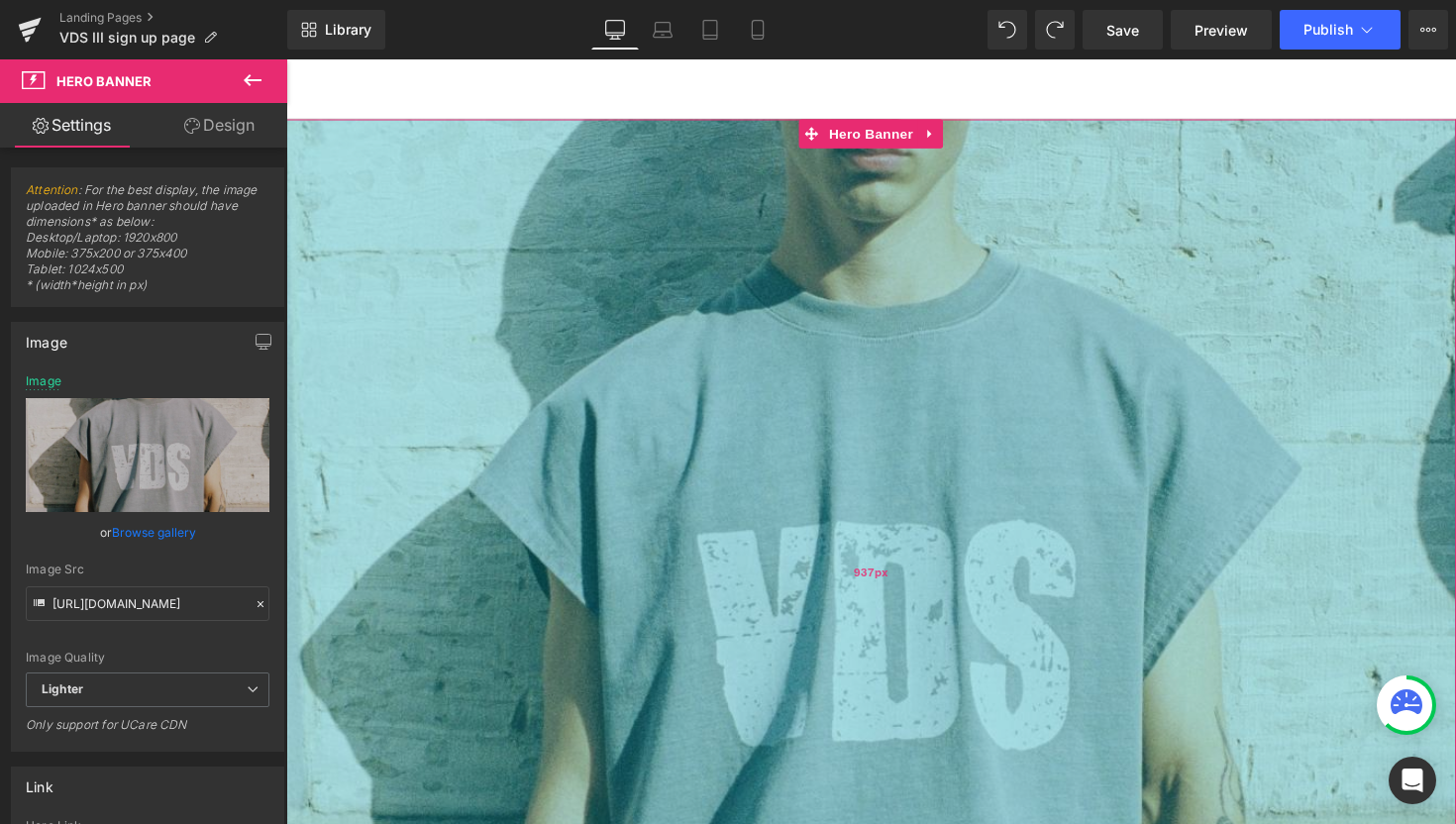 type on "[URL][DOMAIN_NAME]" 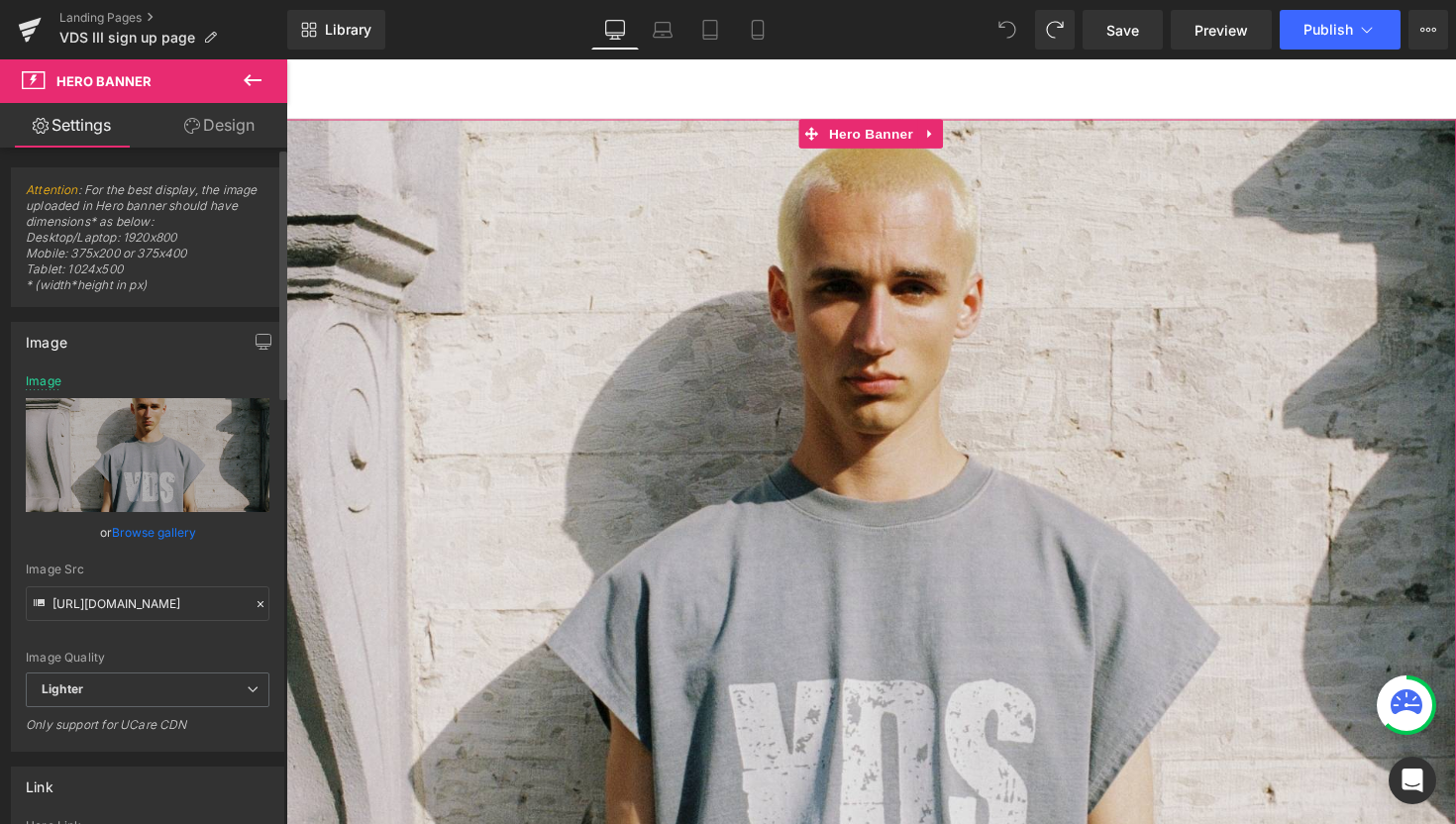 click on "Browse gallery" at bounding box center [154, 532] 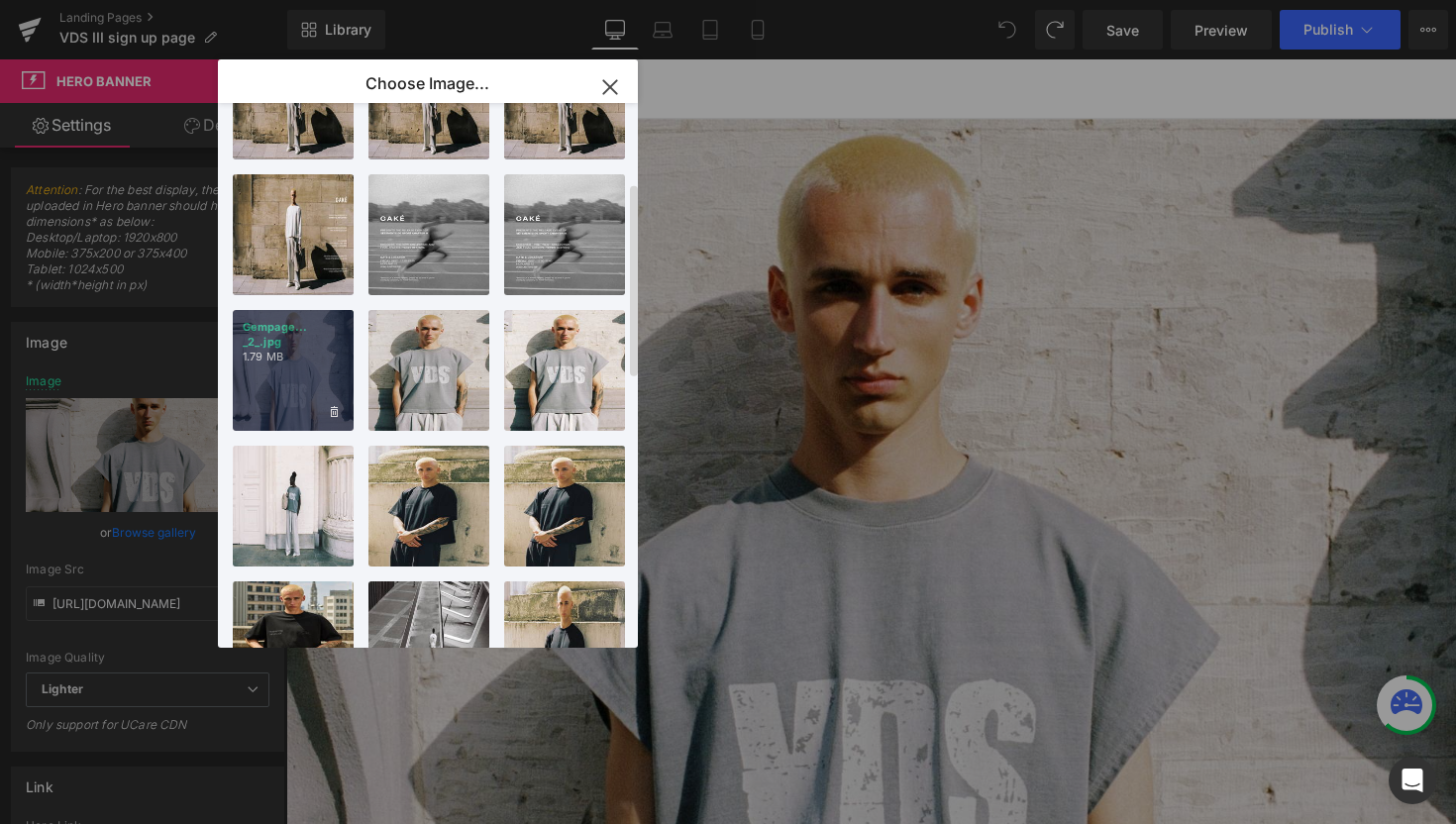 click on "Gempage... _2_.jpg 1.79 MB" at bounding box center (293, 370) 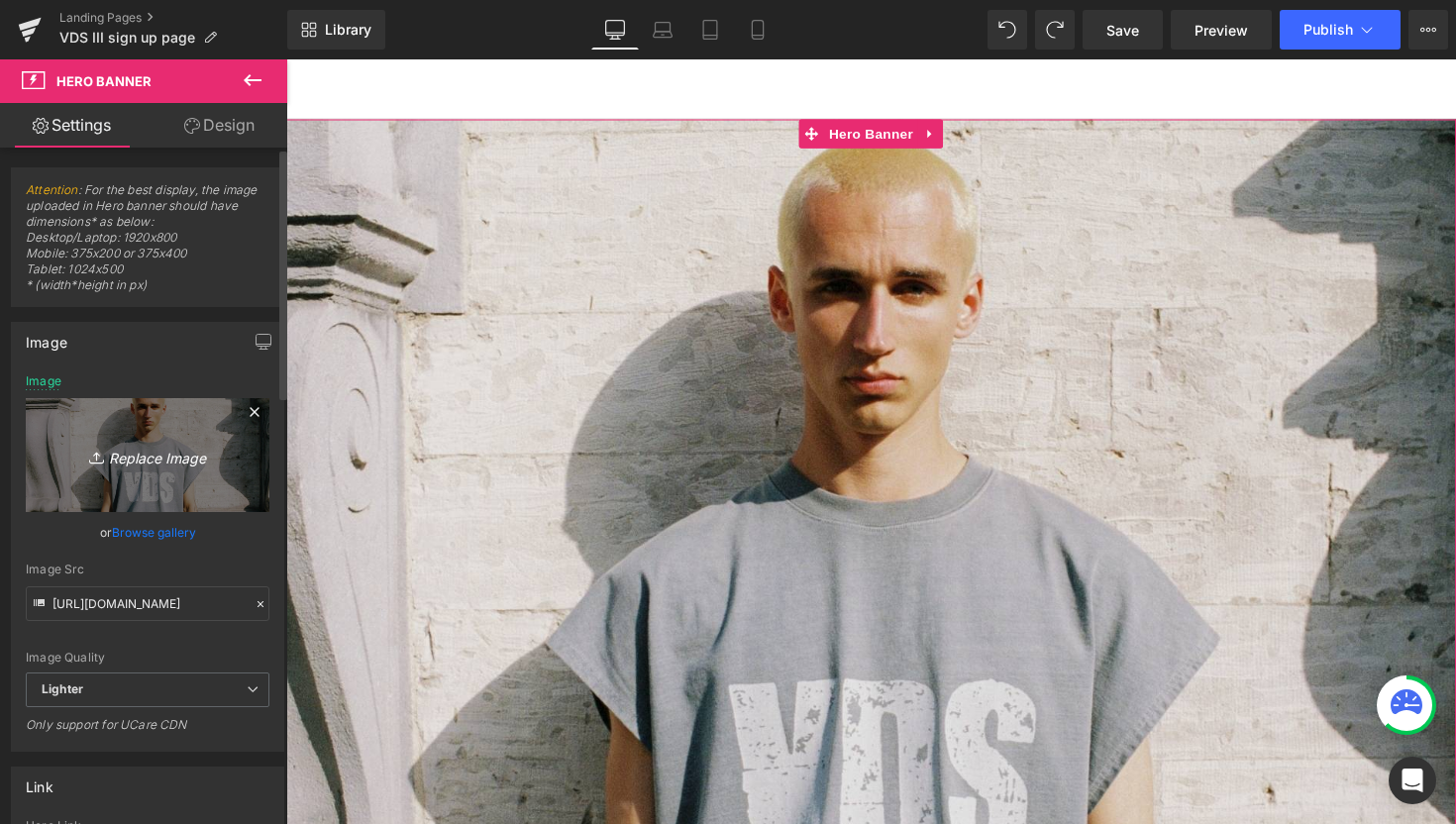 click on "Replace Image" at bounding box center [148, 455] 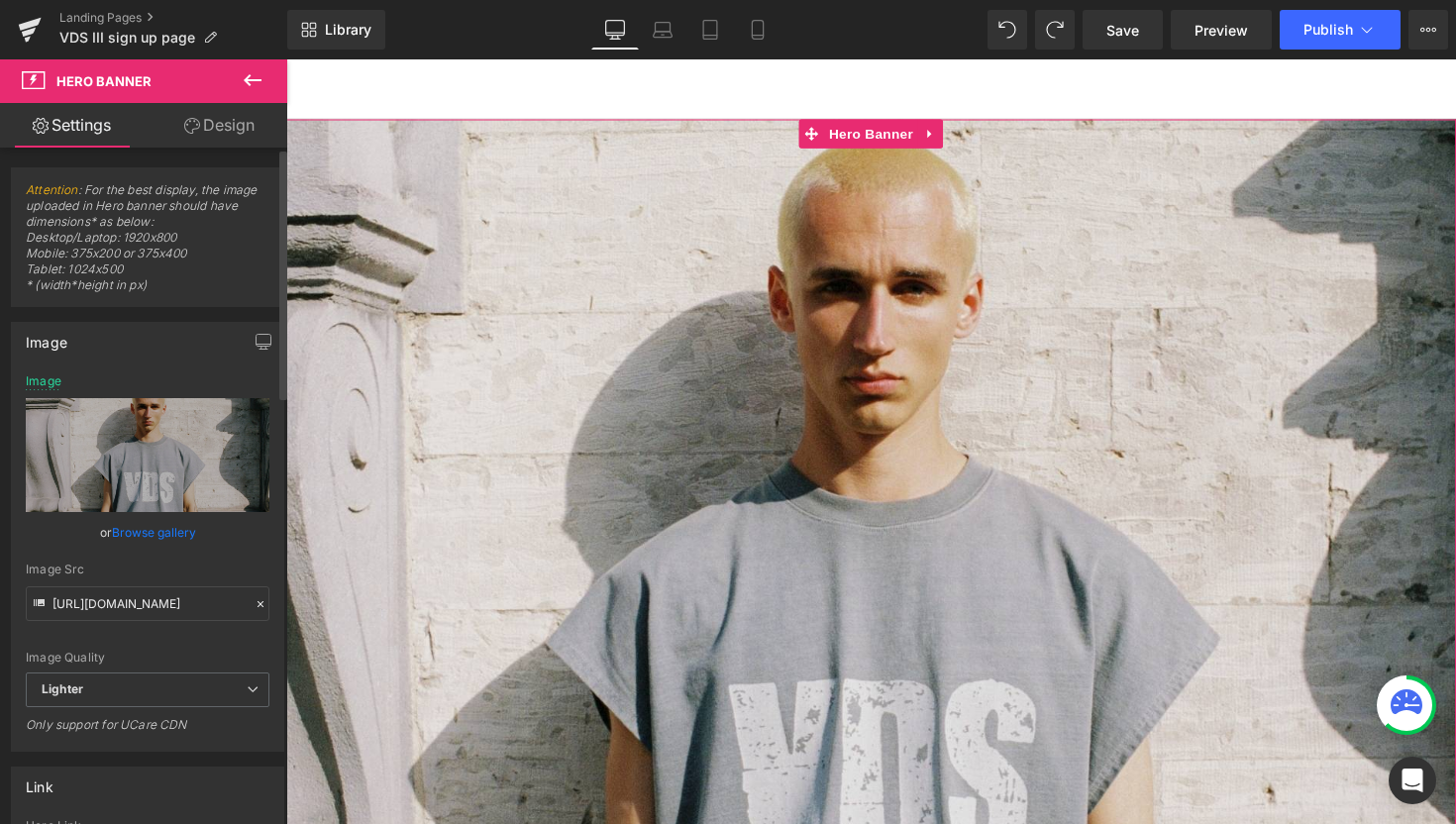 click on "Browse gallery" at bounding box center [154, 532] 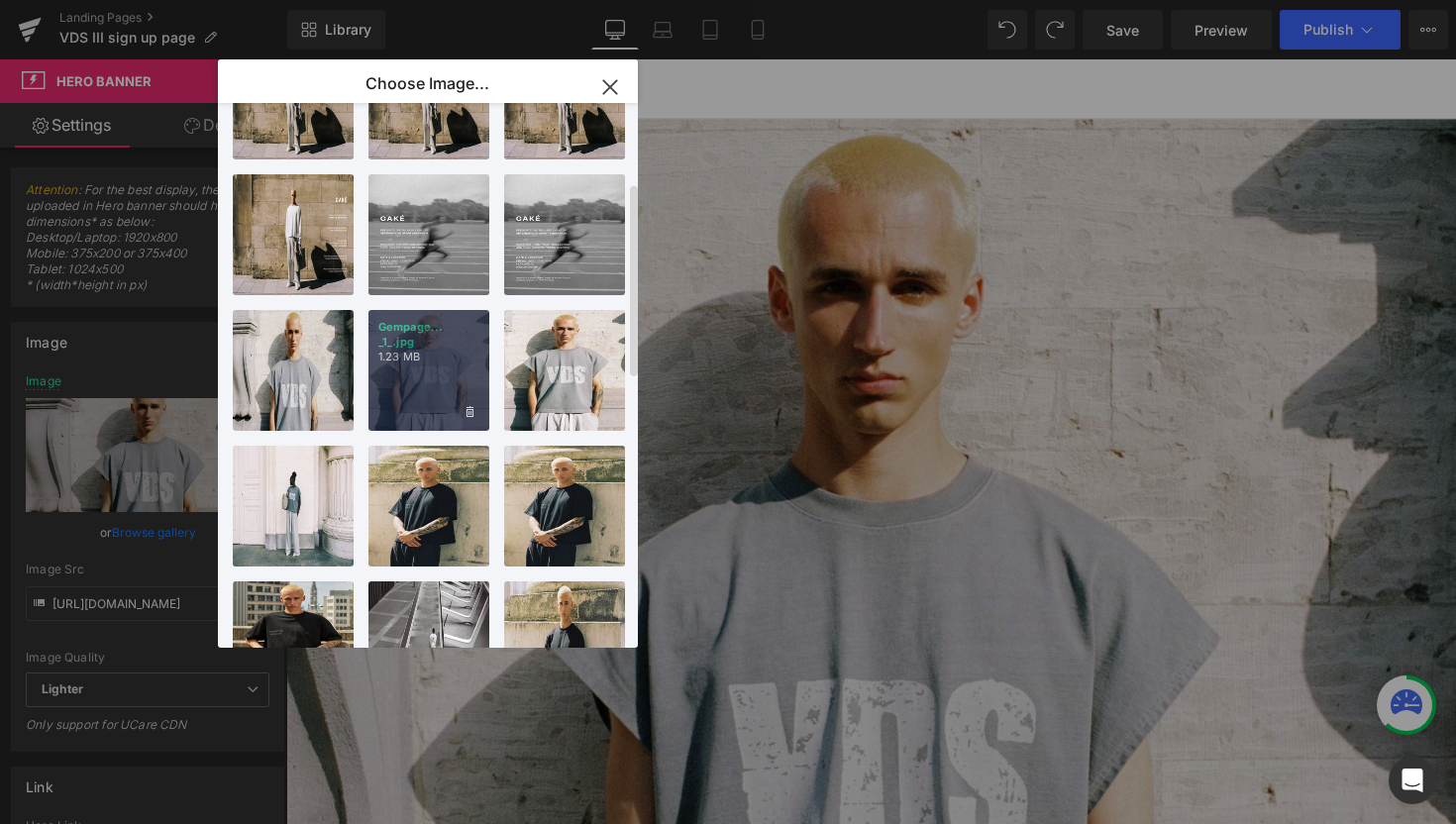 scroll, scrollTop: 0, scrollLeft: 0, axis: both 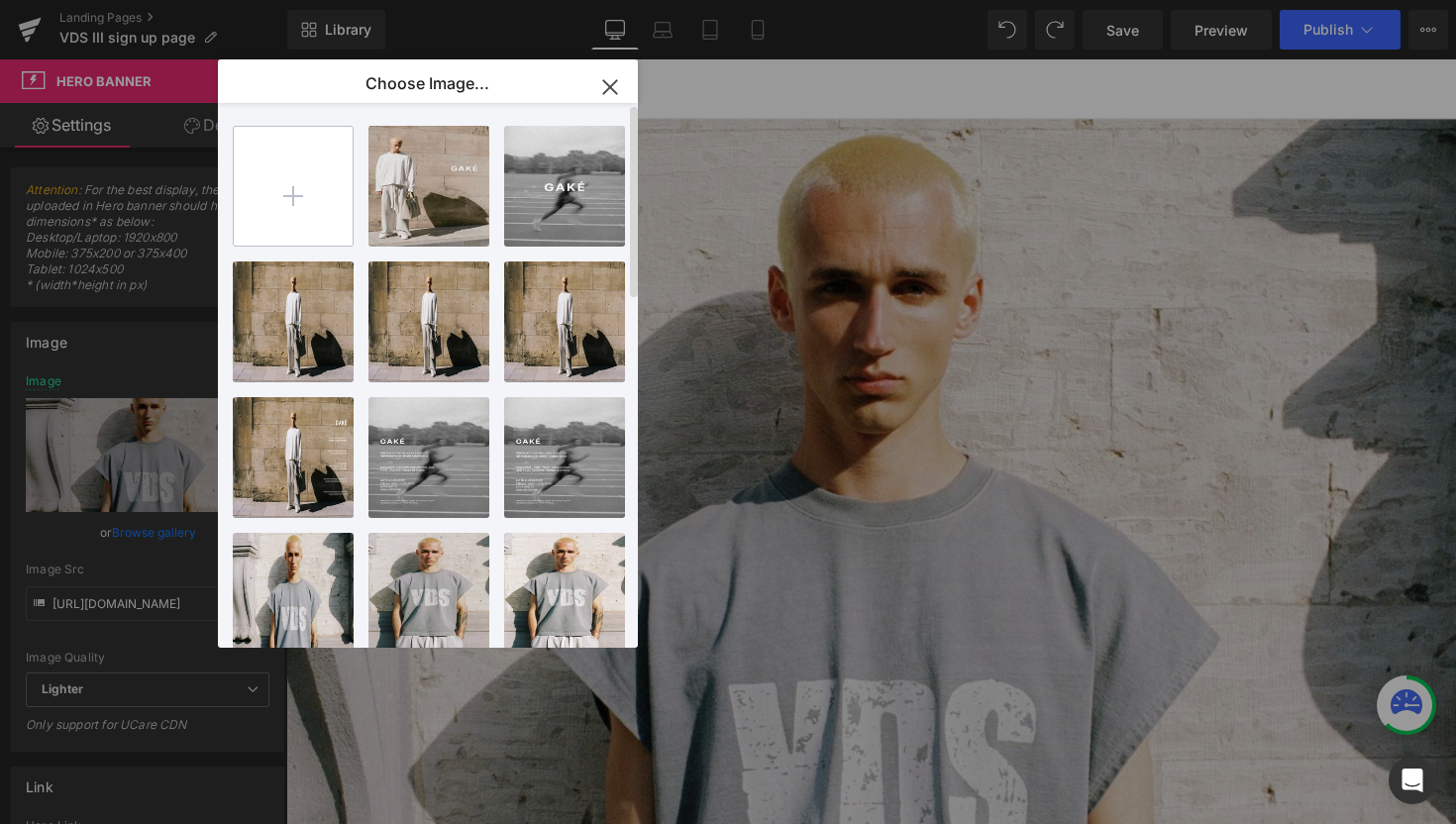 click at bounding box center (293, 186) 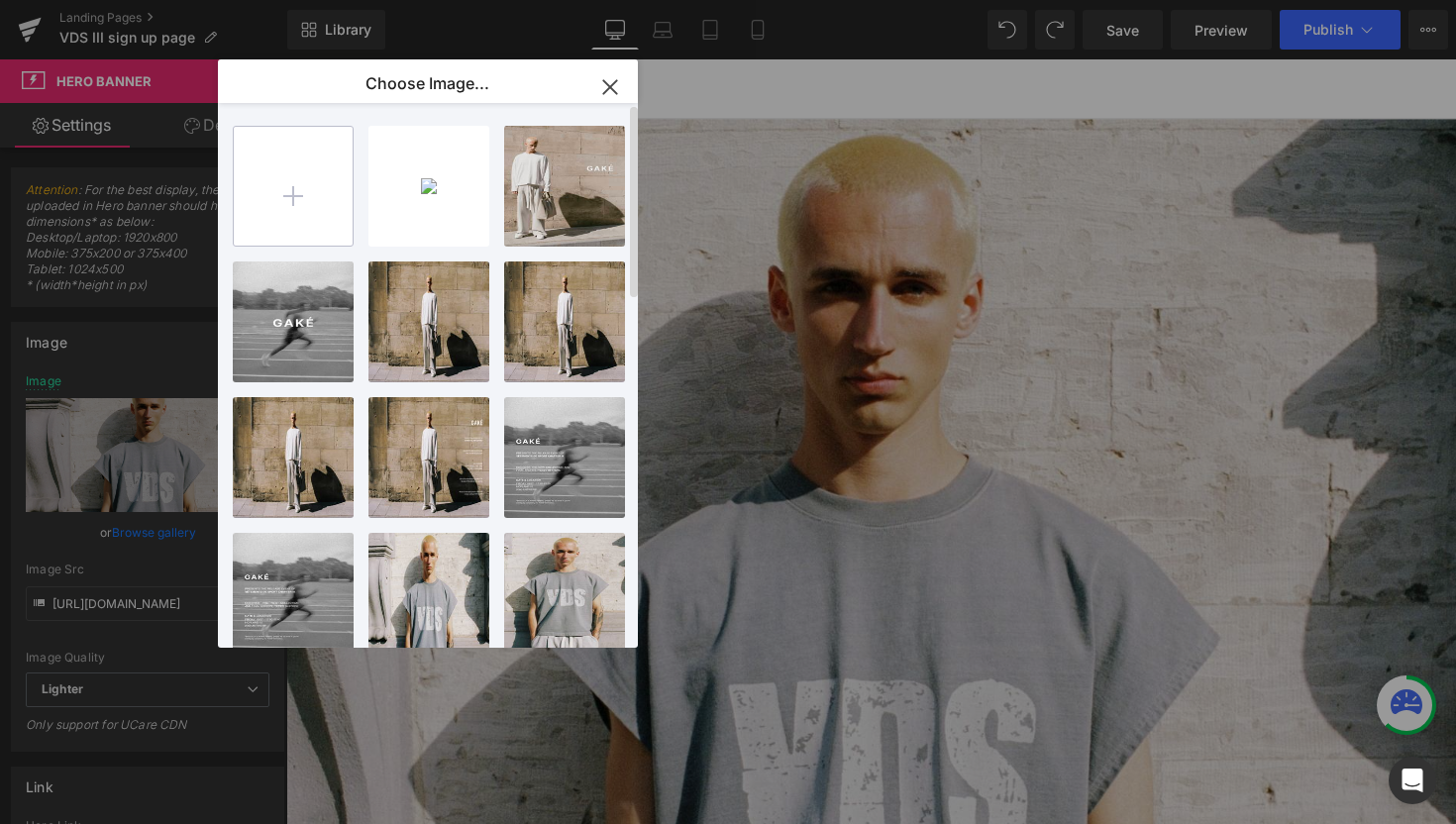 click at bounding box center (293, 186) 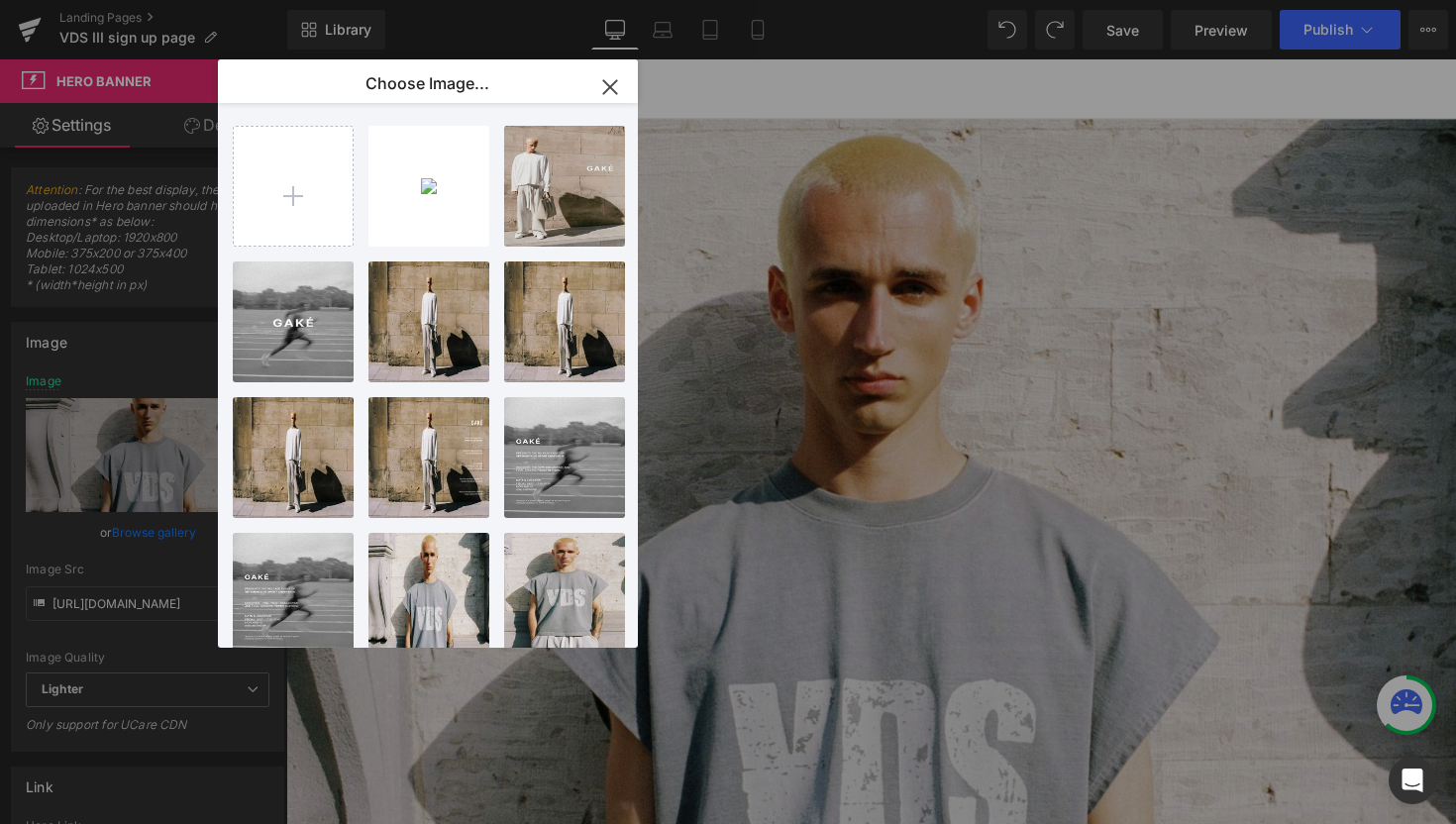 type on "C:\fakepath\10.jpg" 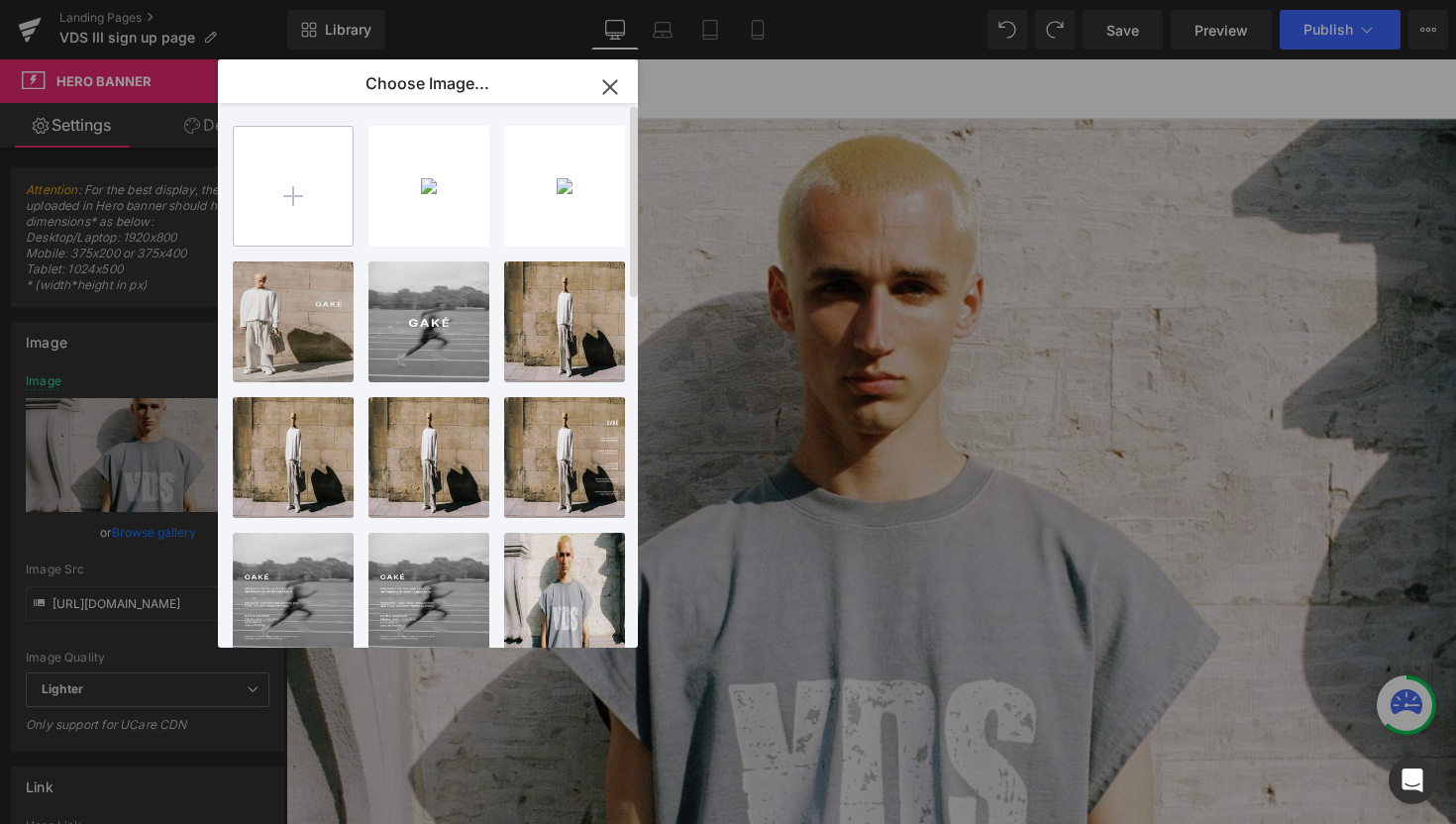 click at bounding box center [293, 186] 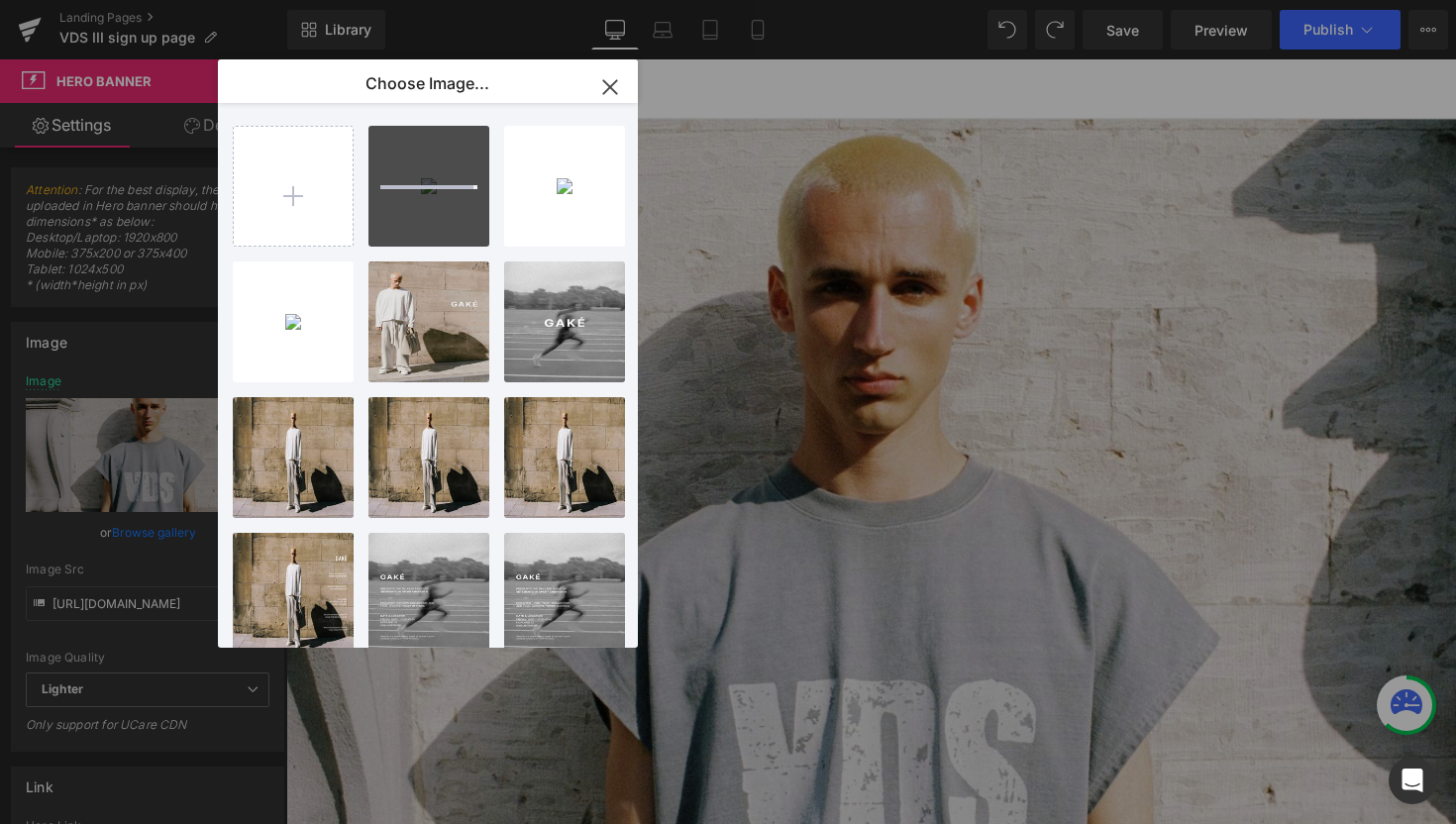 type 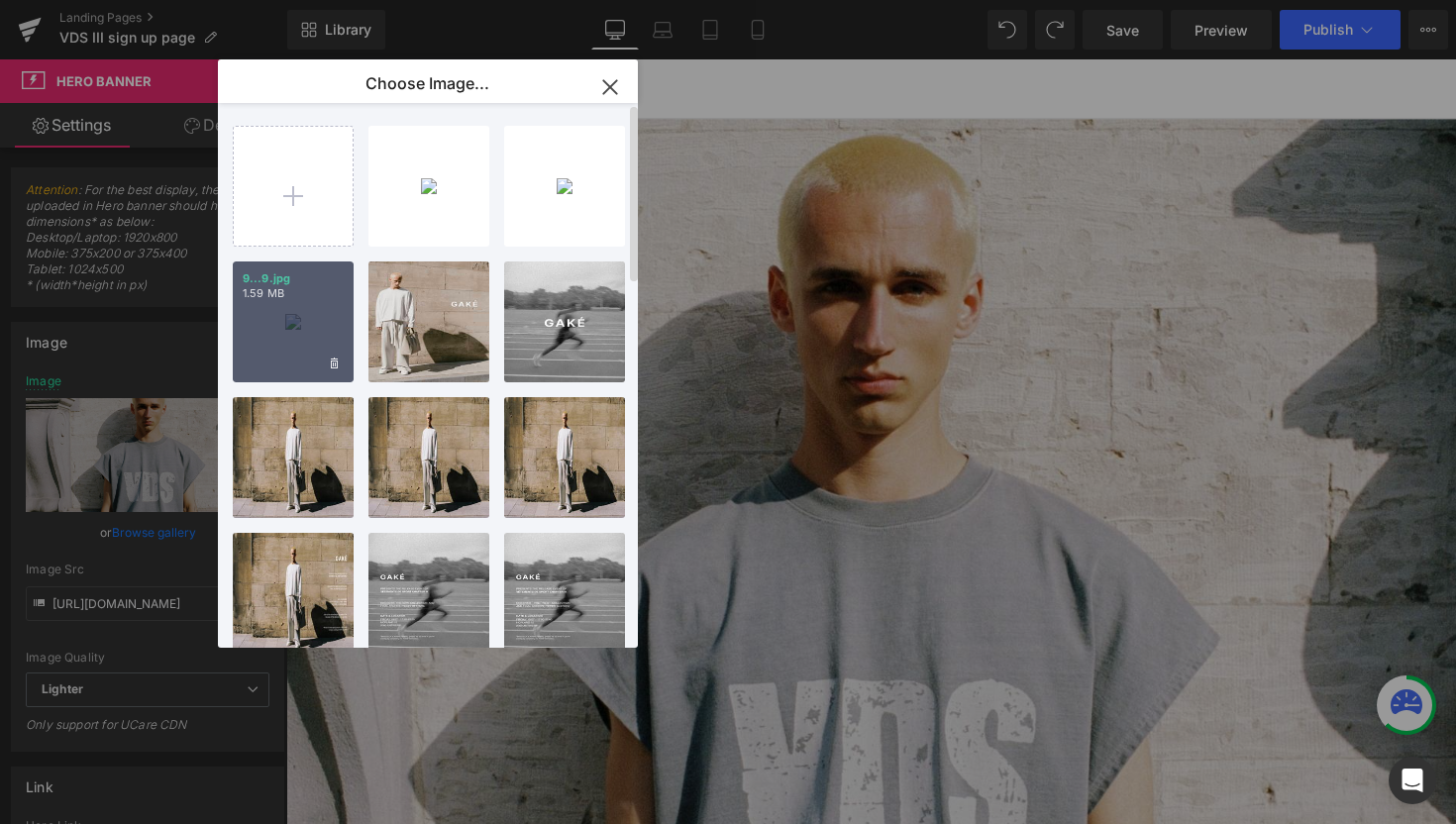 click on "9...9.jpg 1.59 MB" at bounding box center [293, 322] 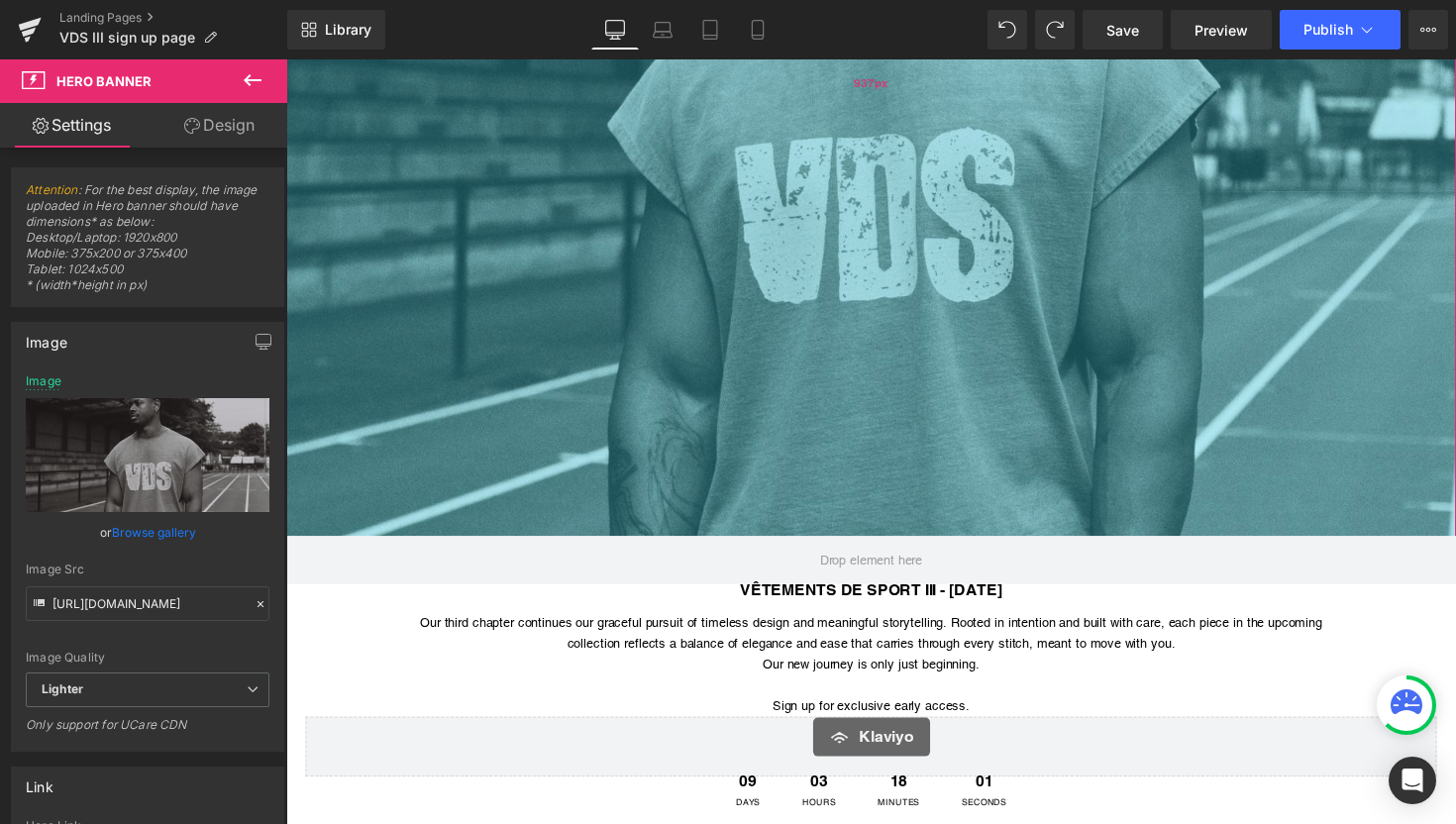 scroll, scrollTop: 137, scrollLeft: 0, axis: vertical 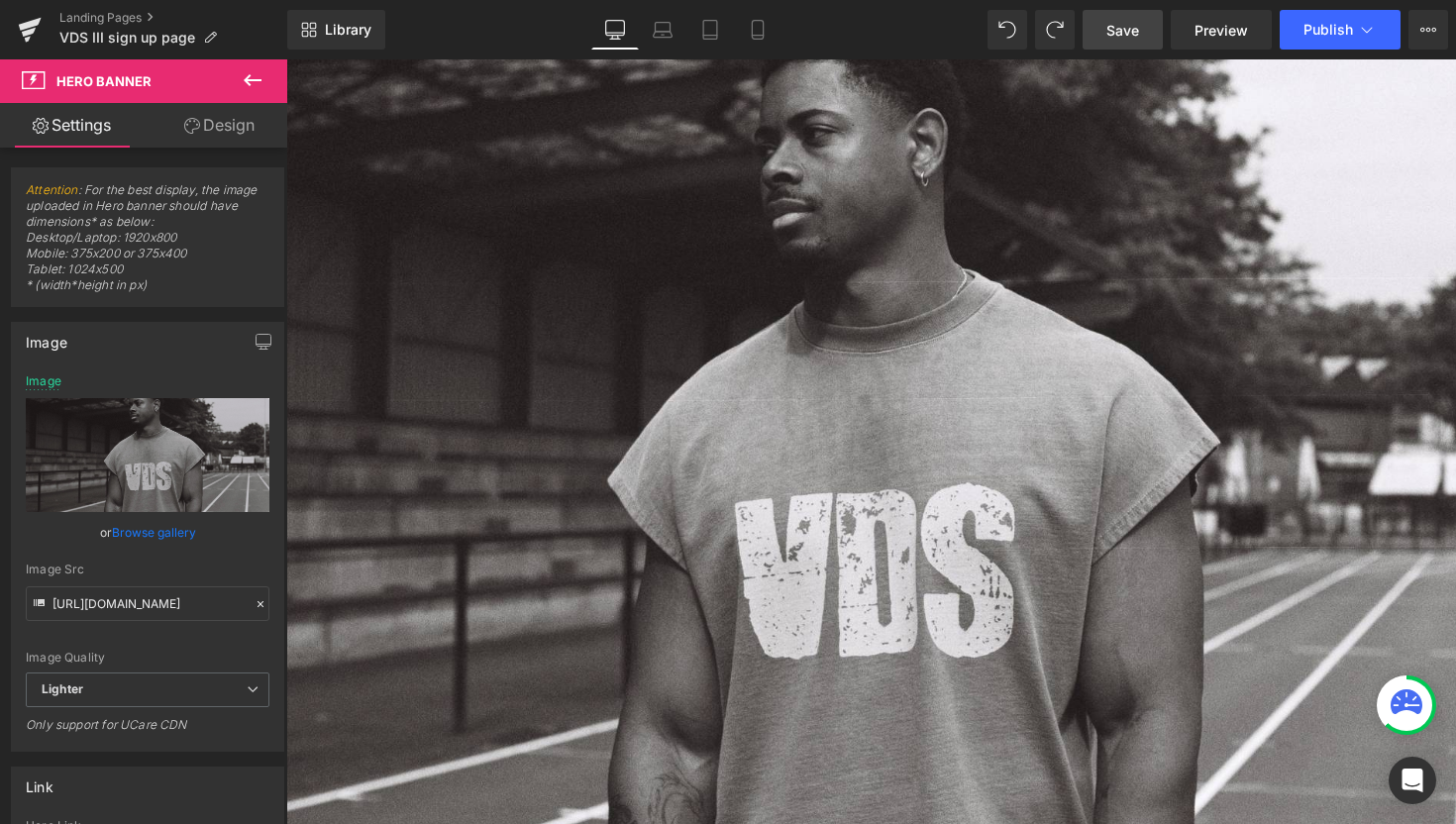 click on "Save" at bounding box center [1122, 30] 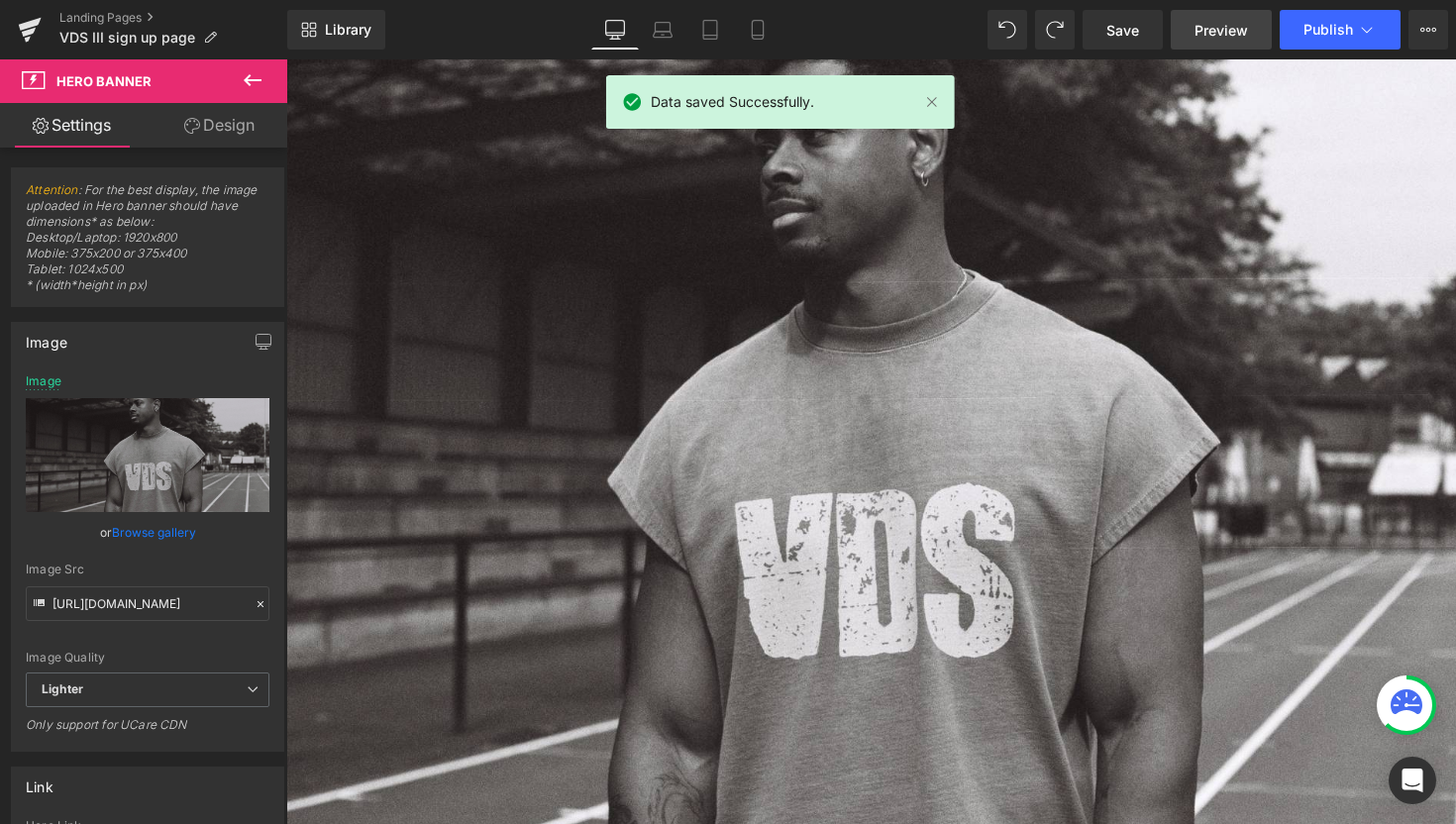 click on "Preview" at bounding box center (1221, 30) 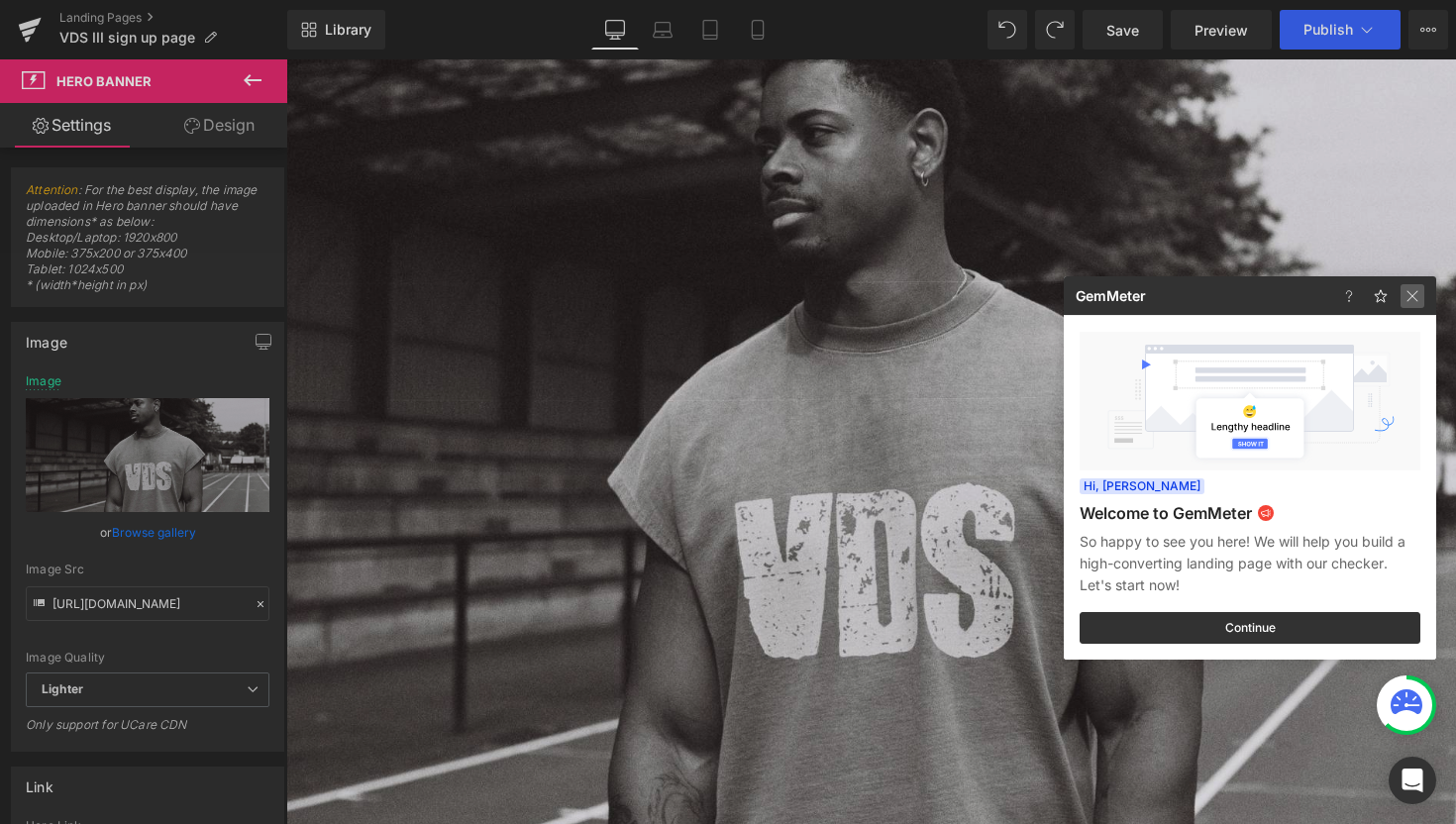 click 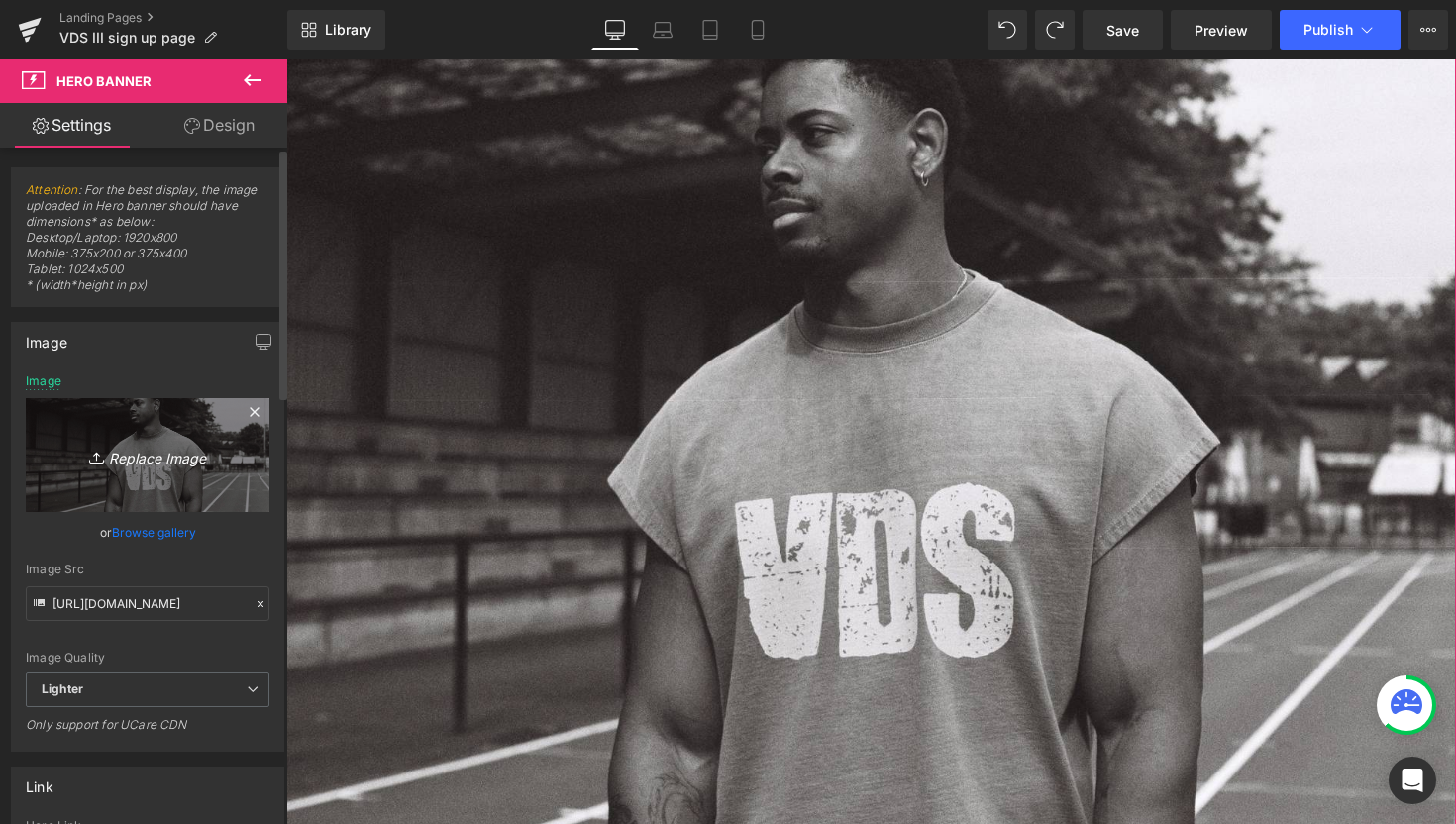 click on "Replace Image" at bounding box center [148, 455] 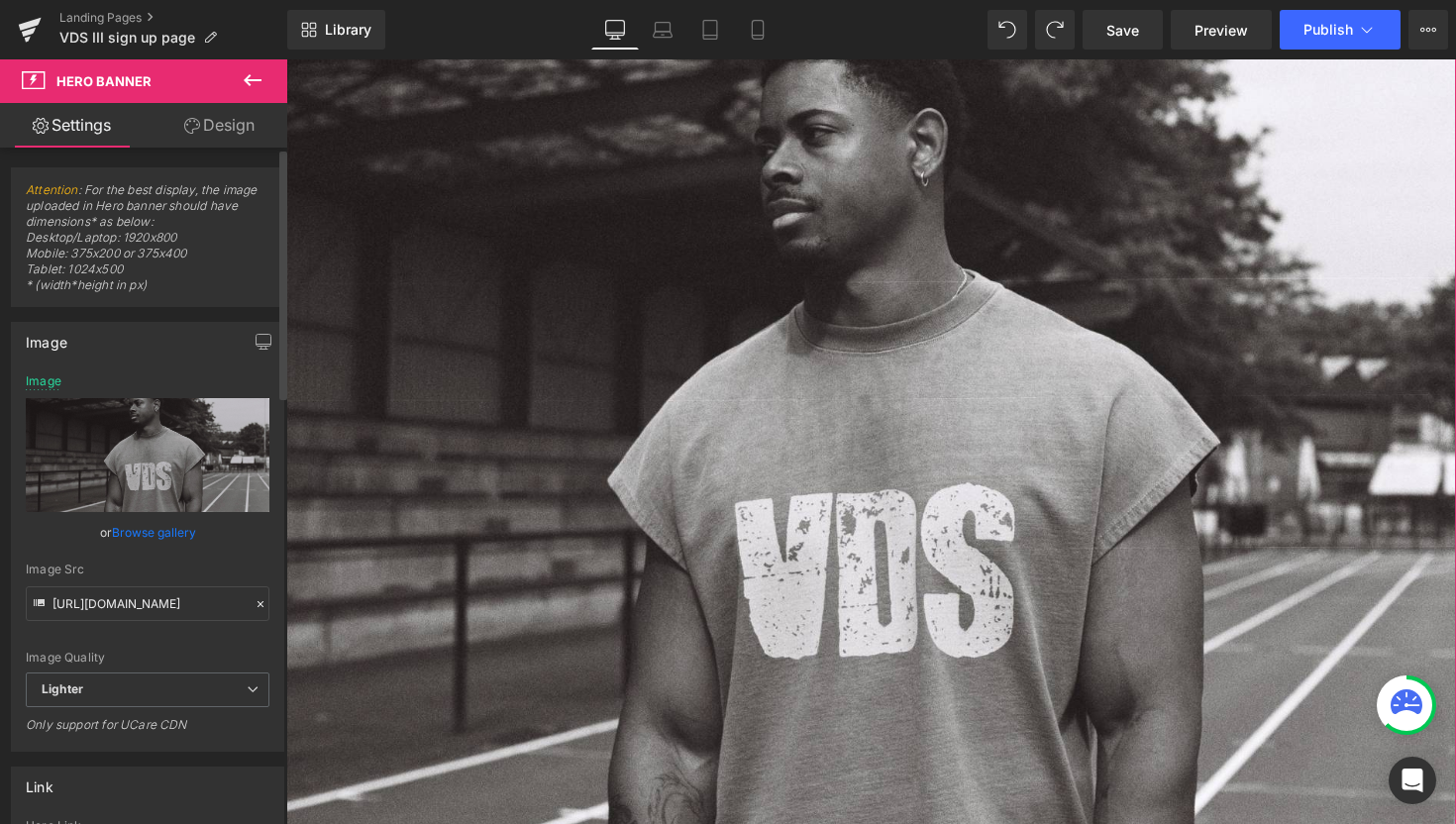 click on "Browse gallery" at bounding box center (154, 532) 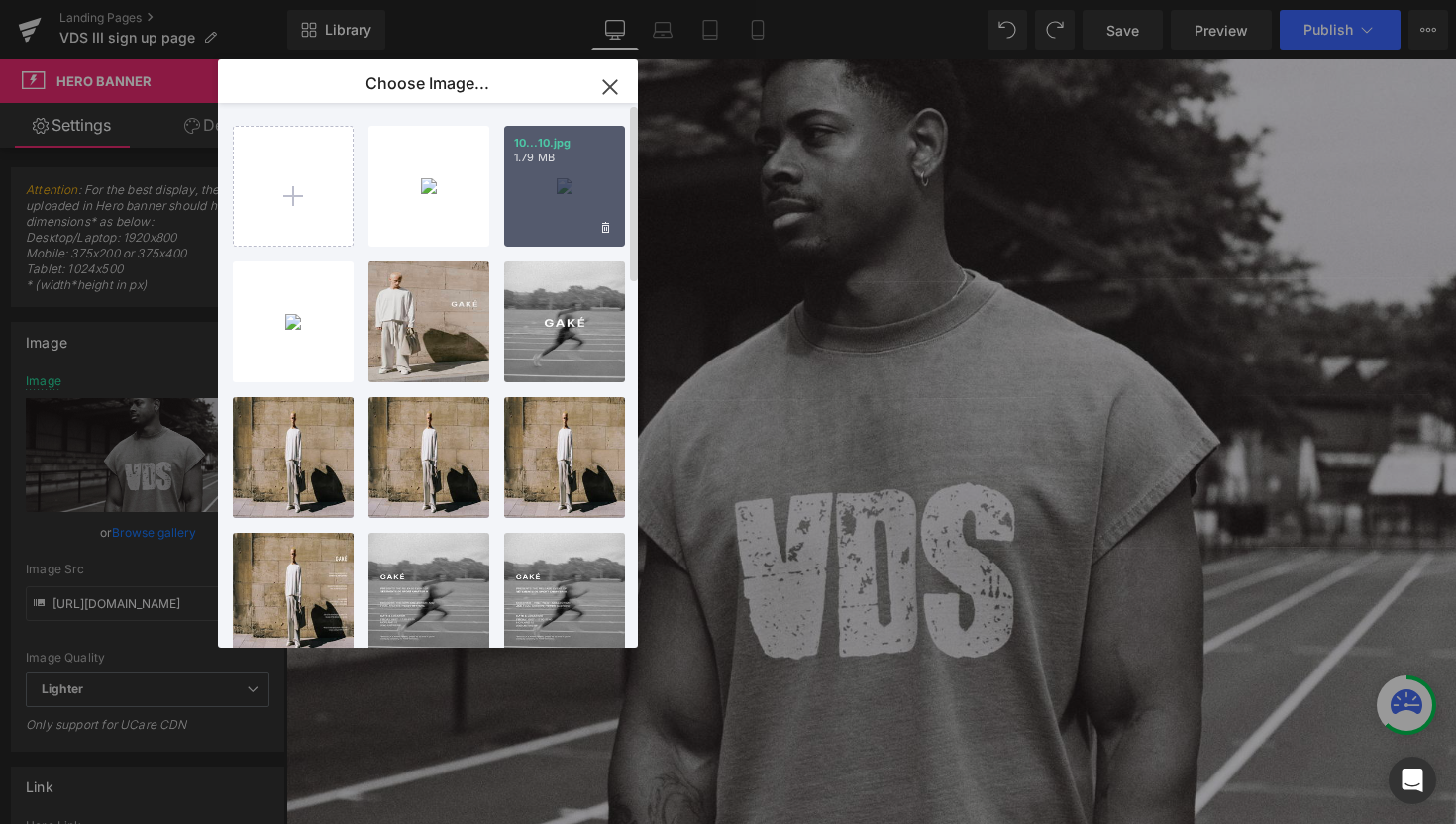 click on "10...10.jpg 1.79 MB" at bounding box center [565, 186] 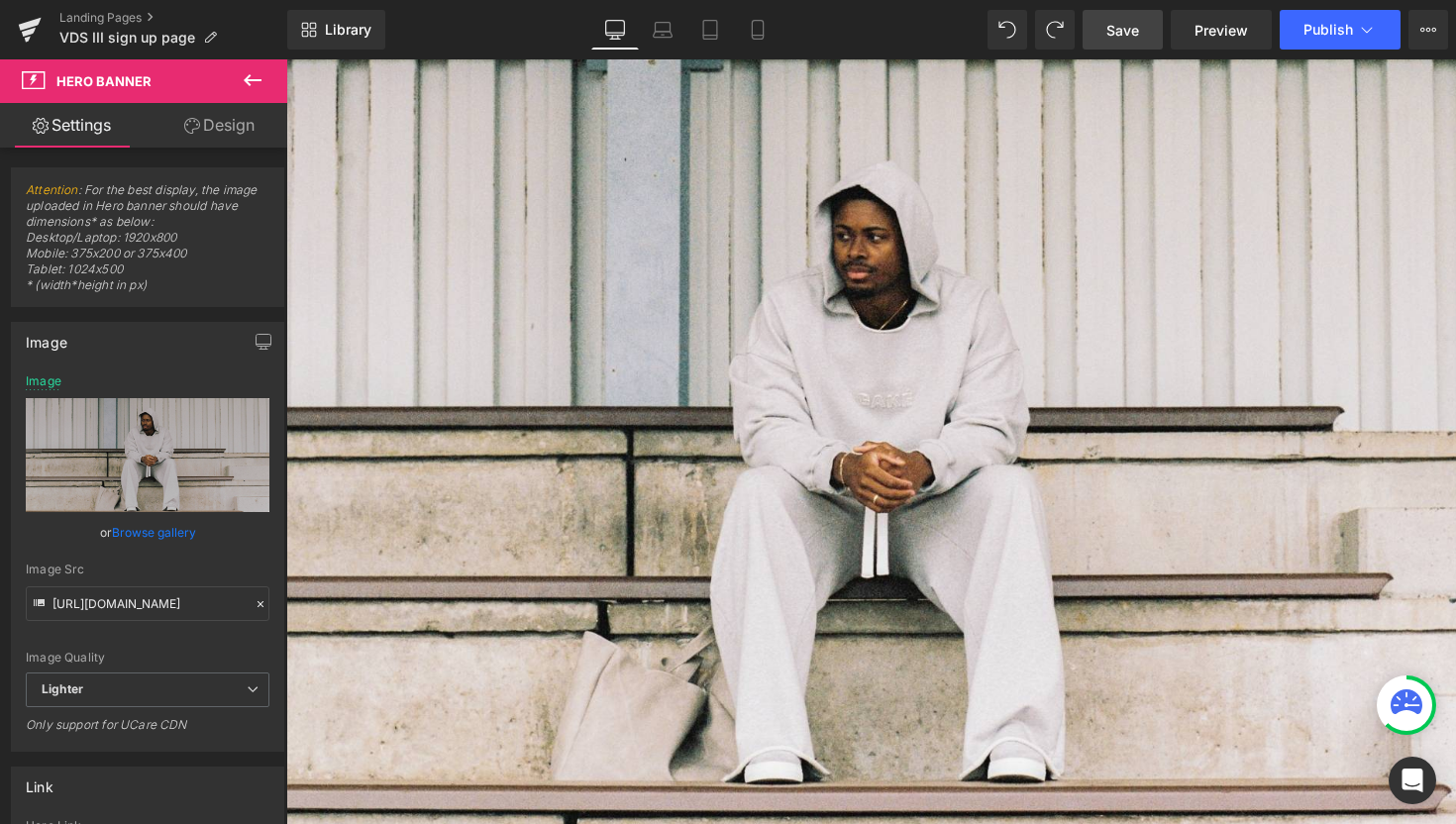 click on "Save" at bounding box center [1122, 30] 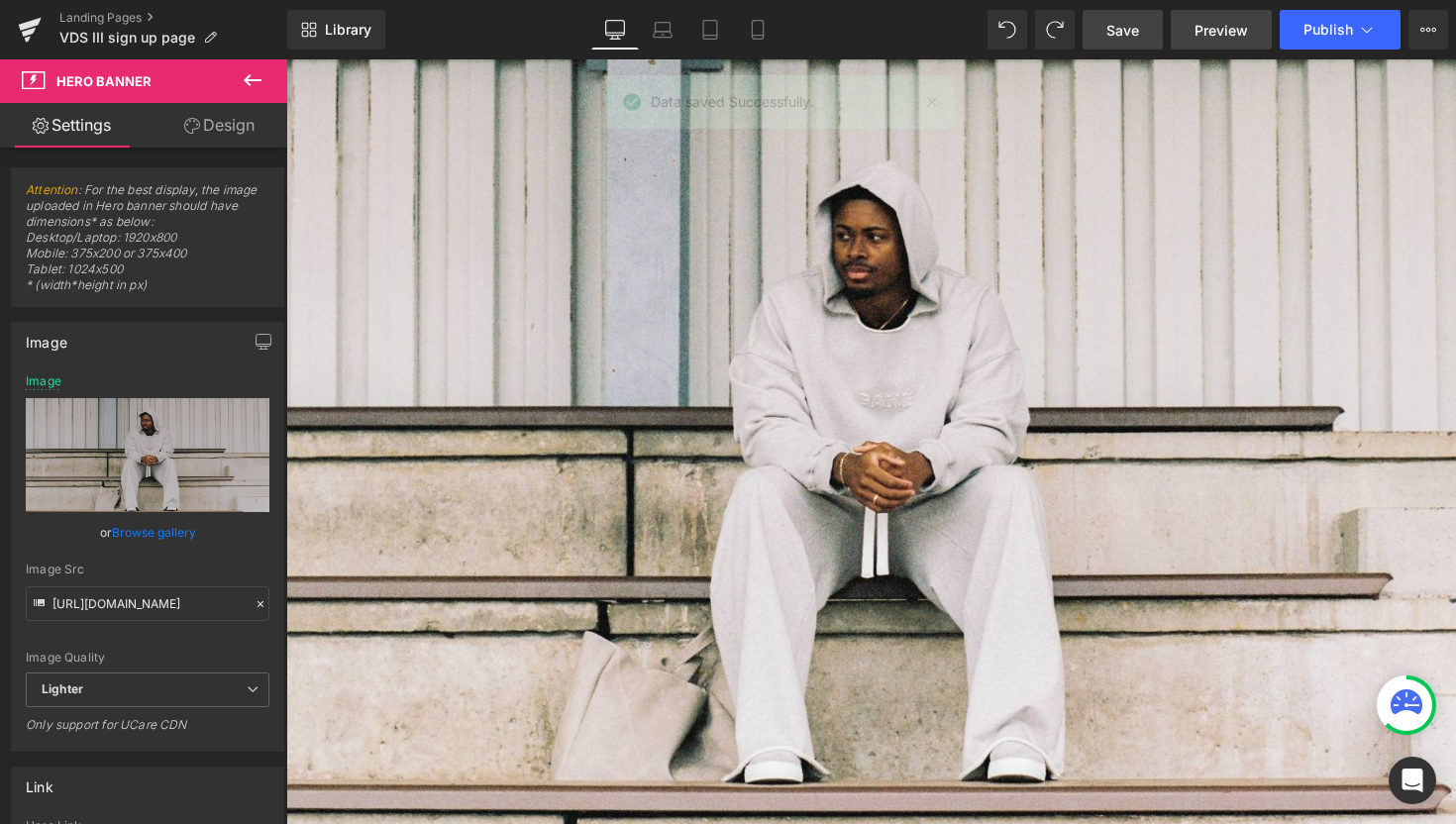 click on "Preview" at bounding box center (1221, 30) 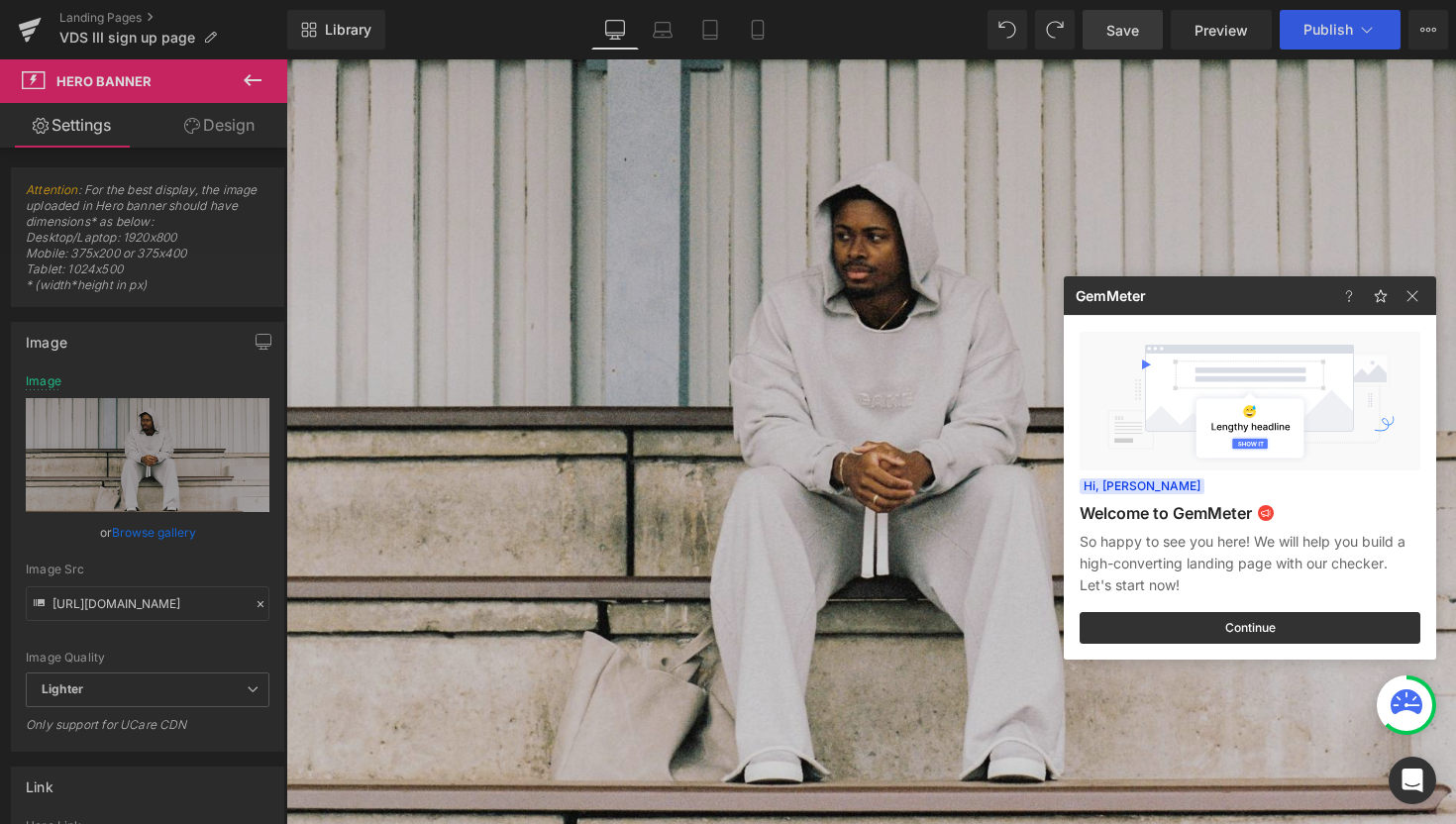 click at bounding box center [728, 412] 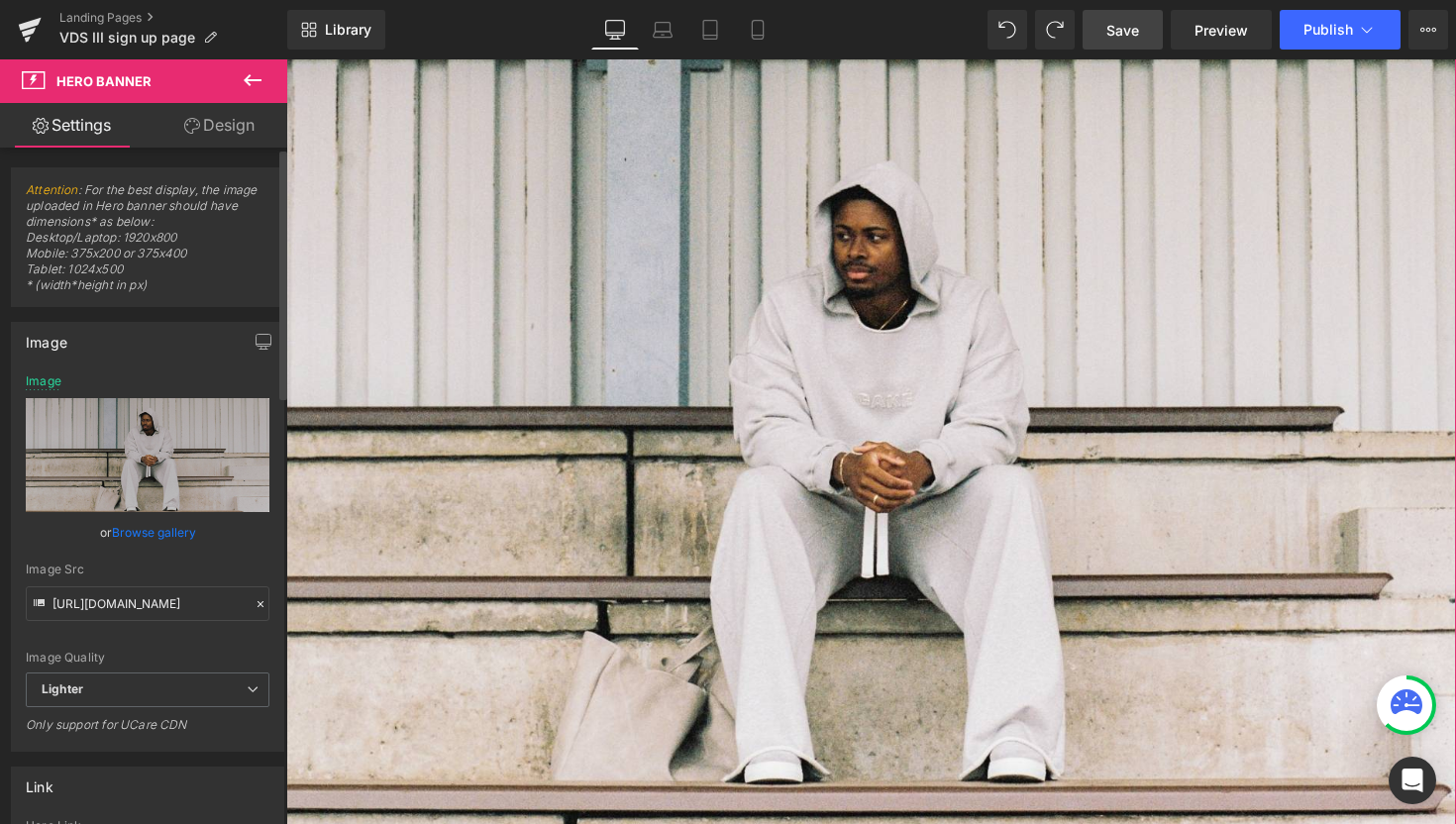 click on "Browse gallery" at bounding box center [154, 532] 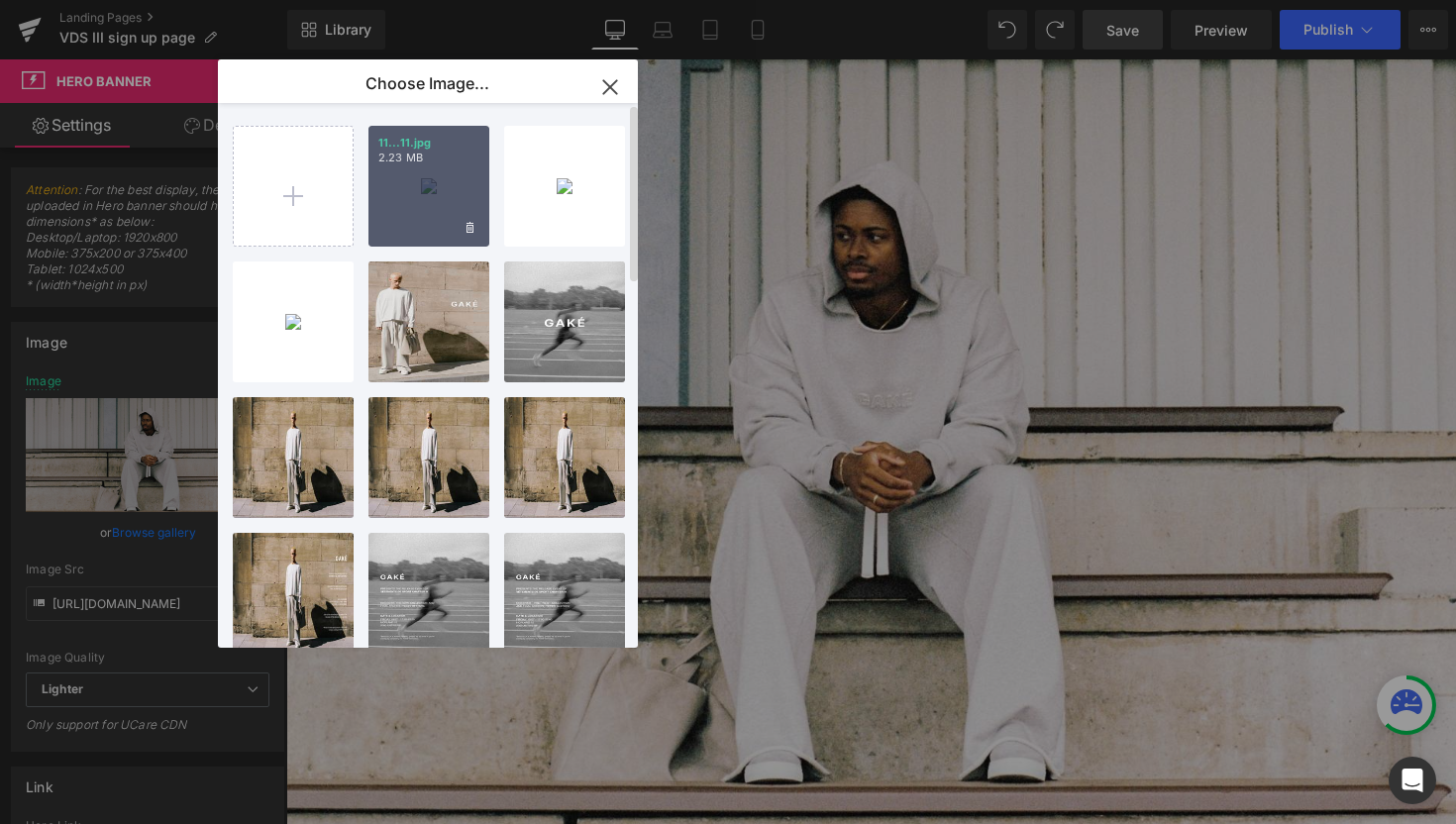 click on "11...11.jpg 2.23 MB" at bounding box center (429, 186) 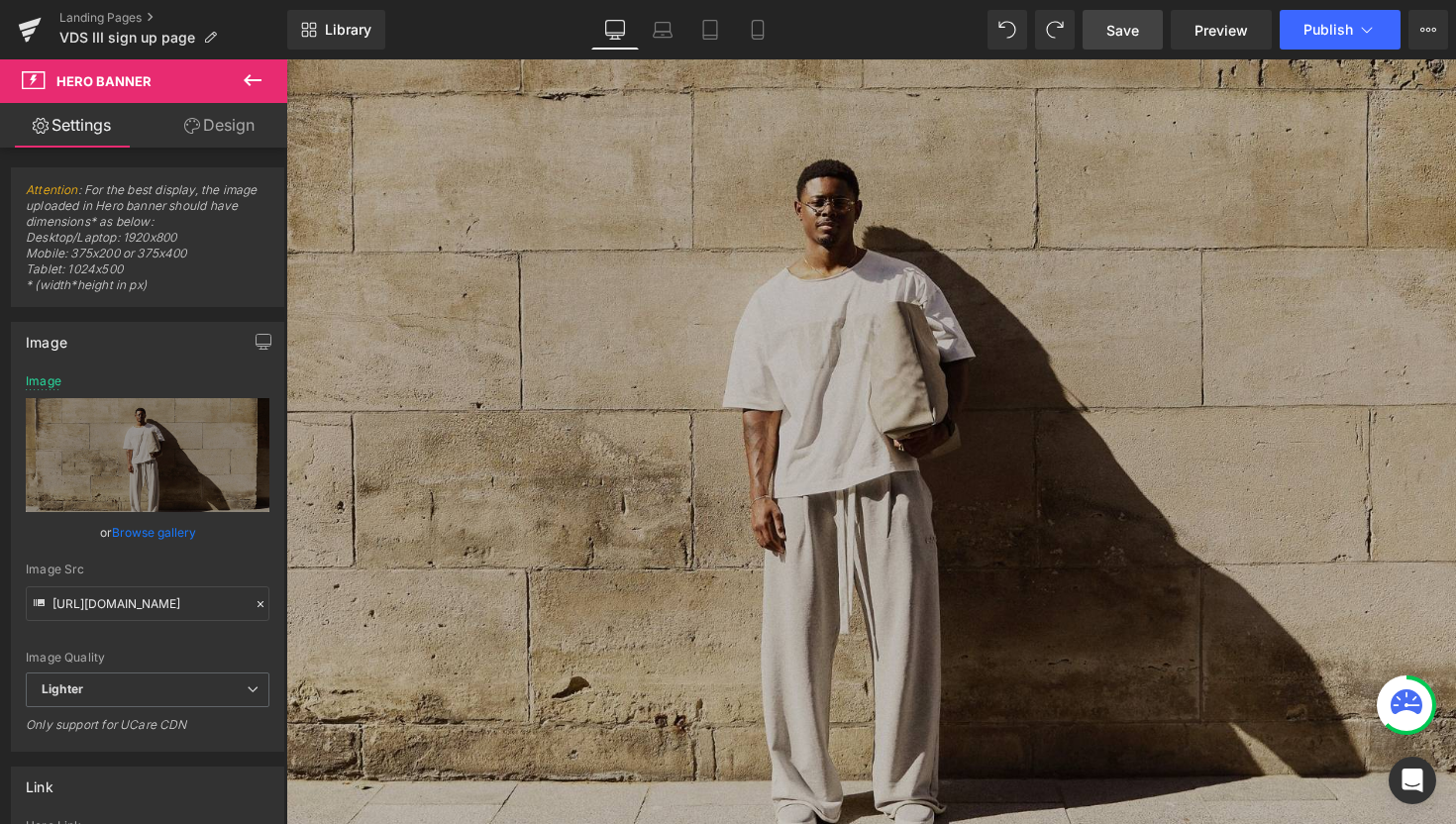 click on "Save" at bounding box center (1122, 30) 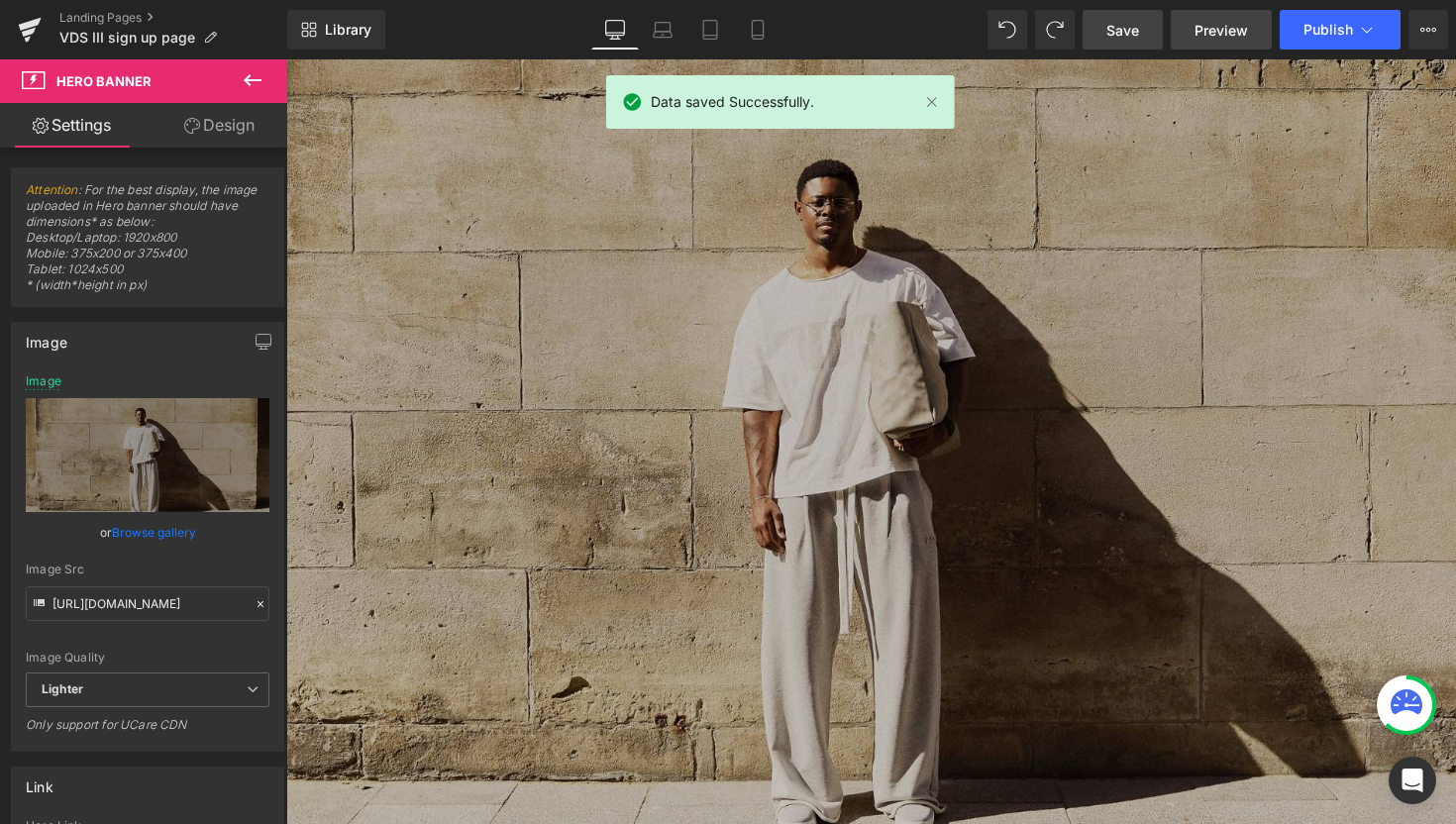 click on "Preview" at bounding box center [1221, 30] 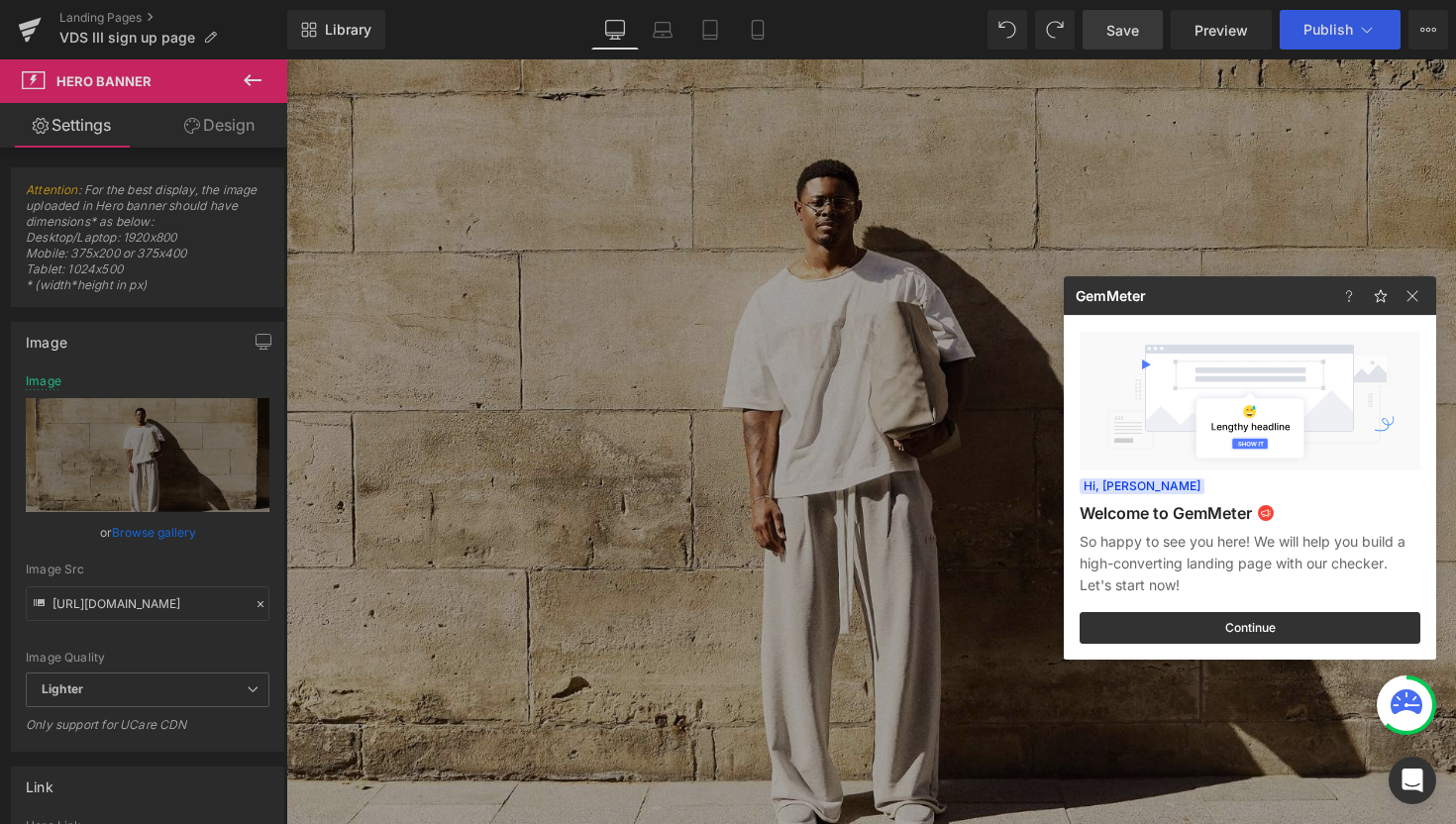 click at bounding box center [728, 412] 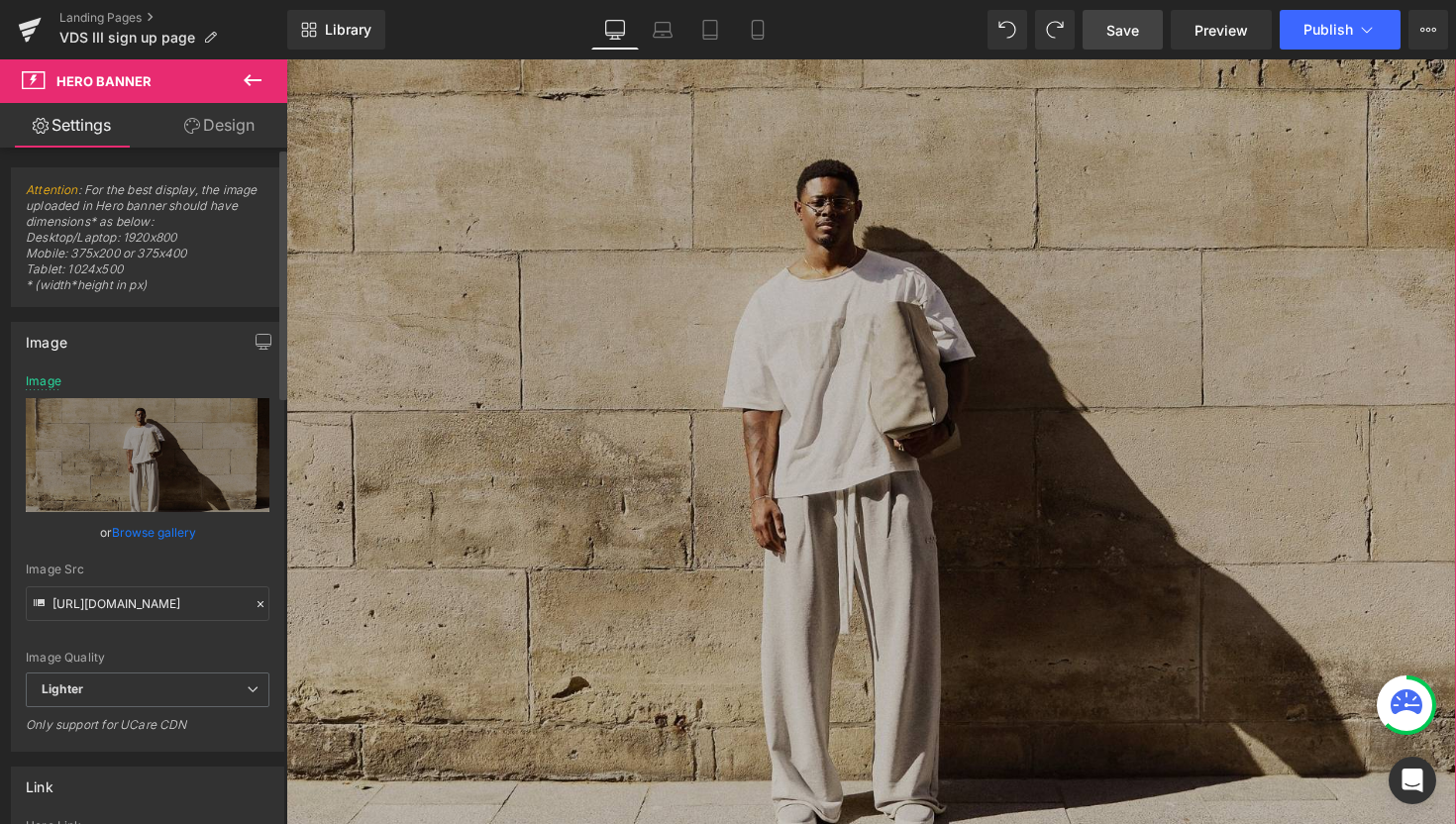 click on "Browse gallery" at bounding box center (154, 532) 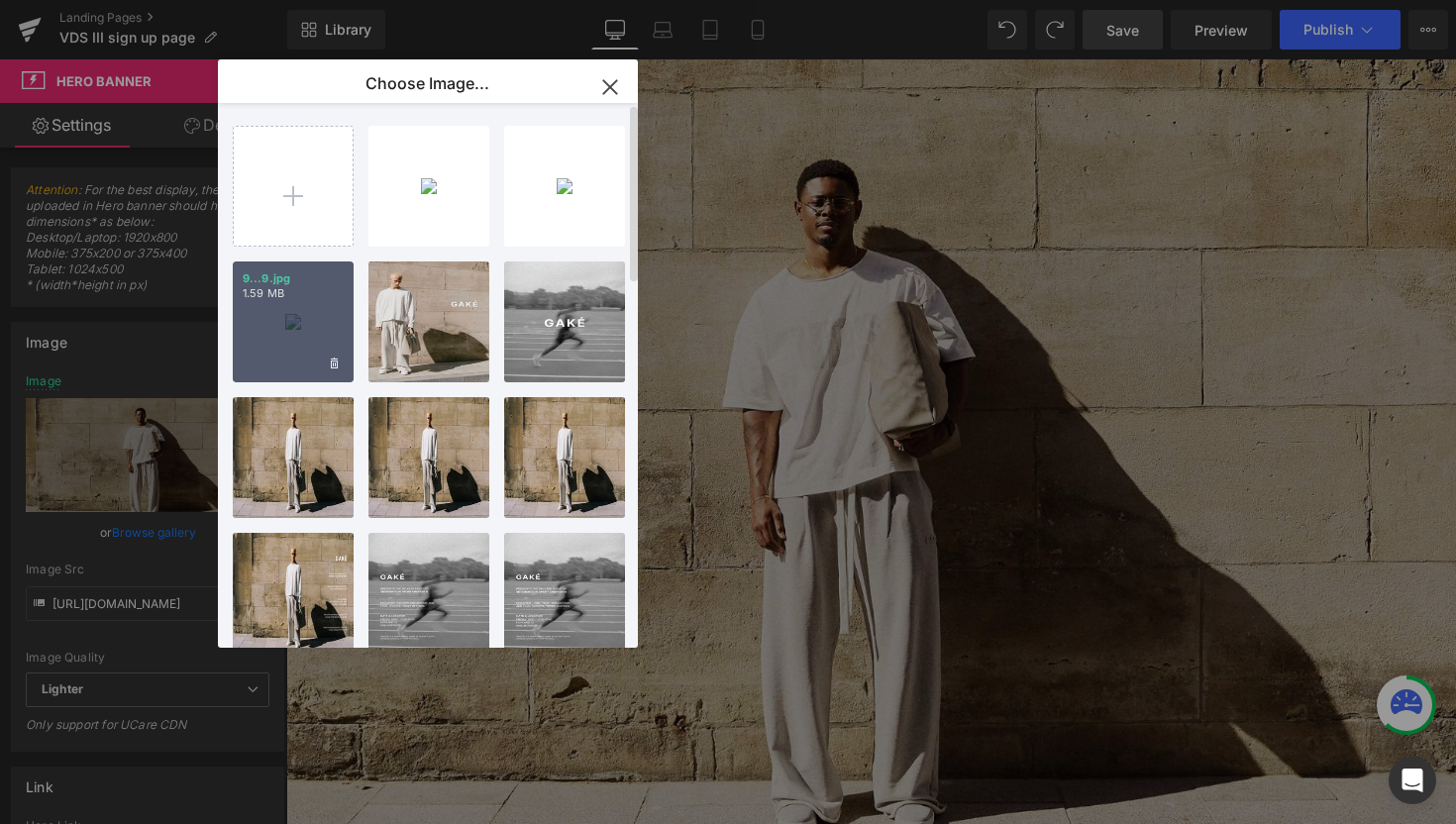 click on "9...9.jpg 1.59 MB" at bounding box center [293, 322] 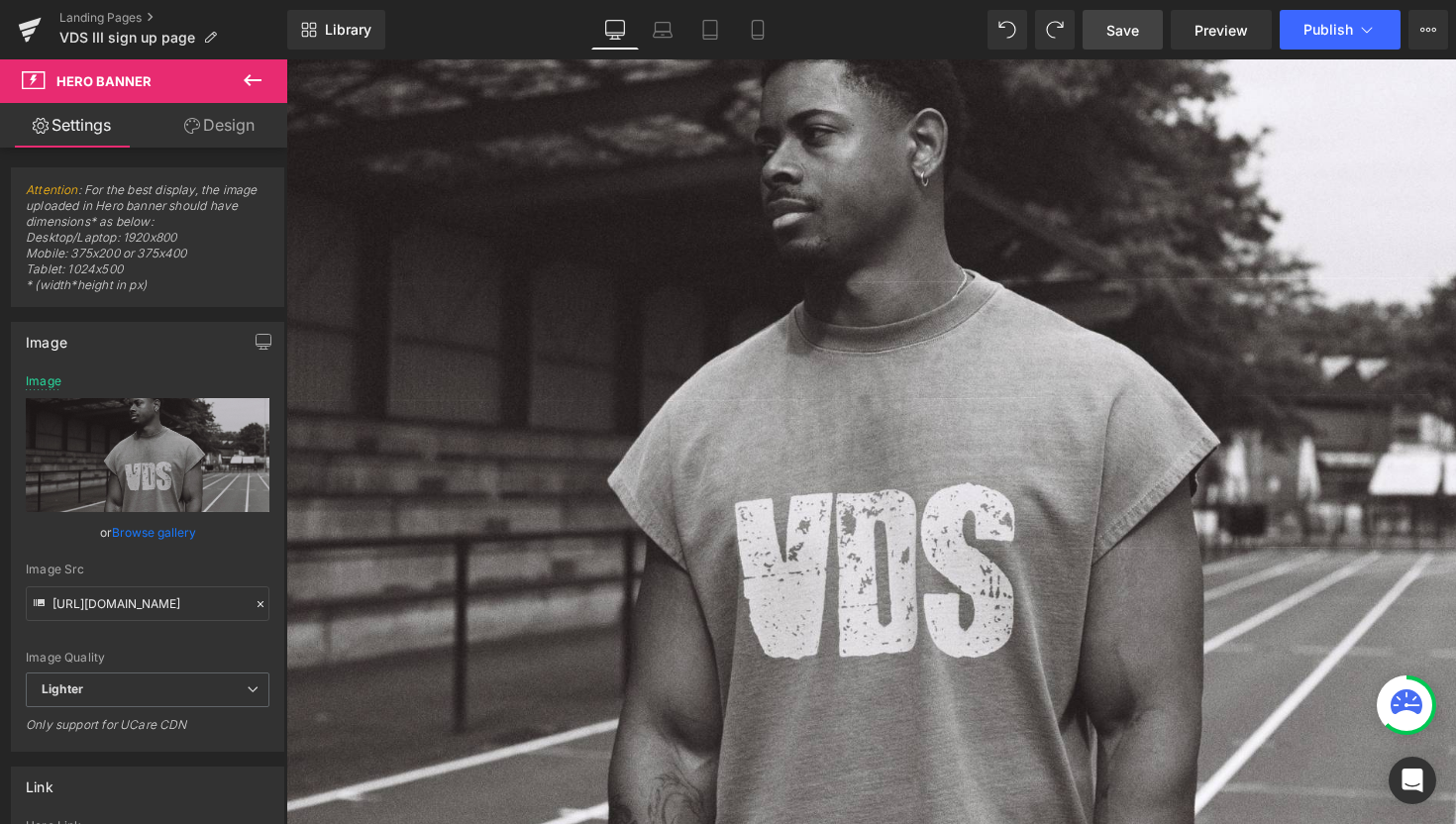 click on "Save" at bounding box center [1122, 30] 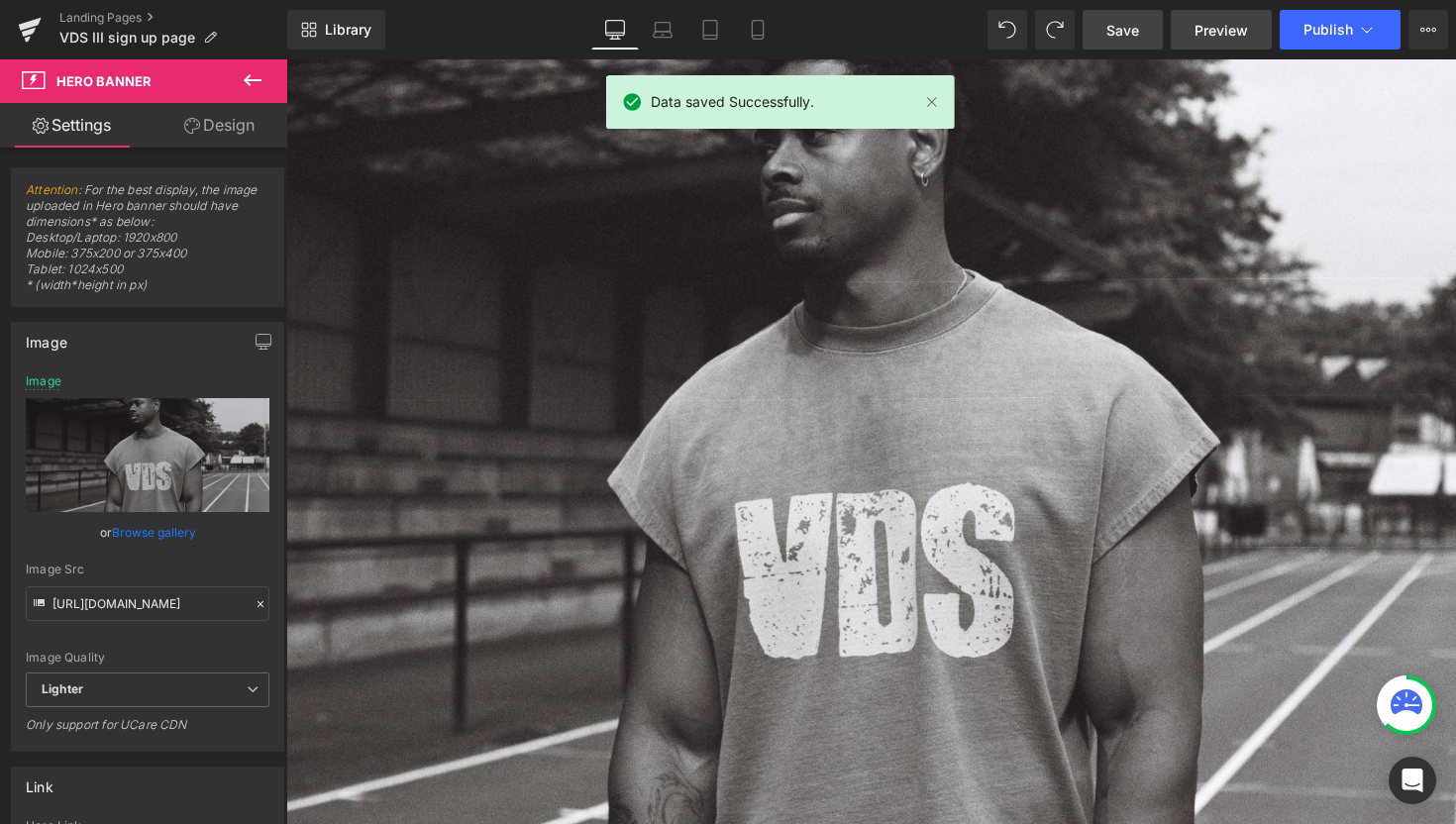 click on "Preview" at bounding box center [1221, 30] 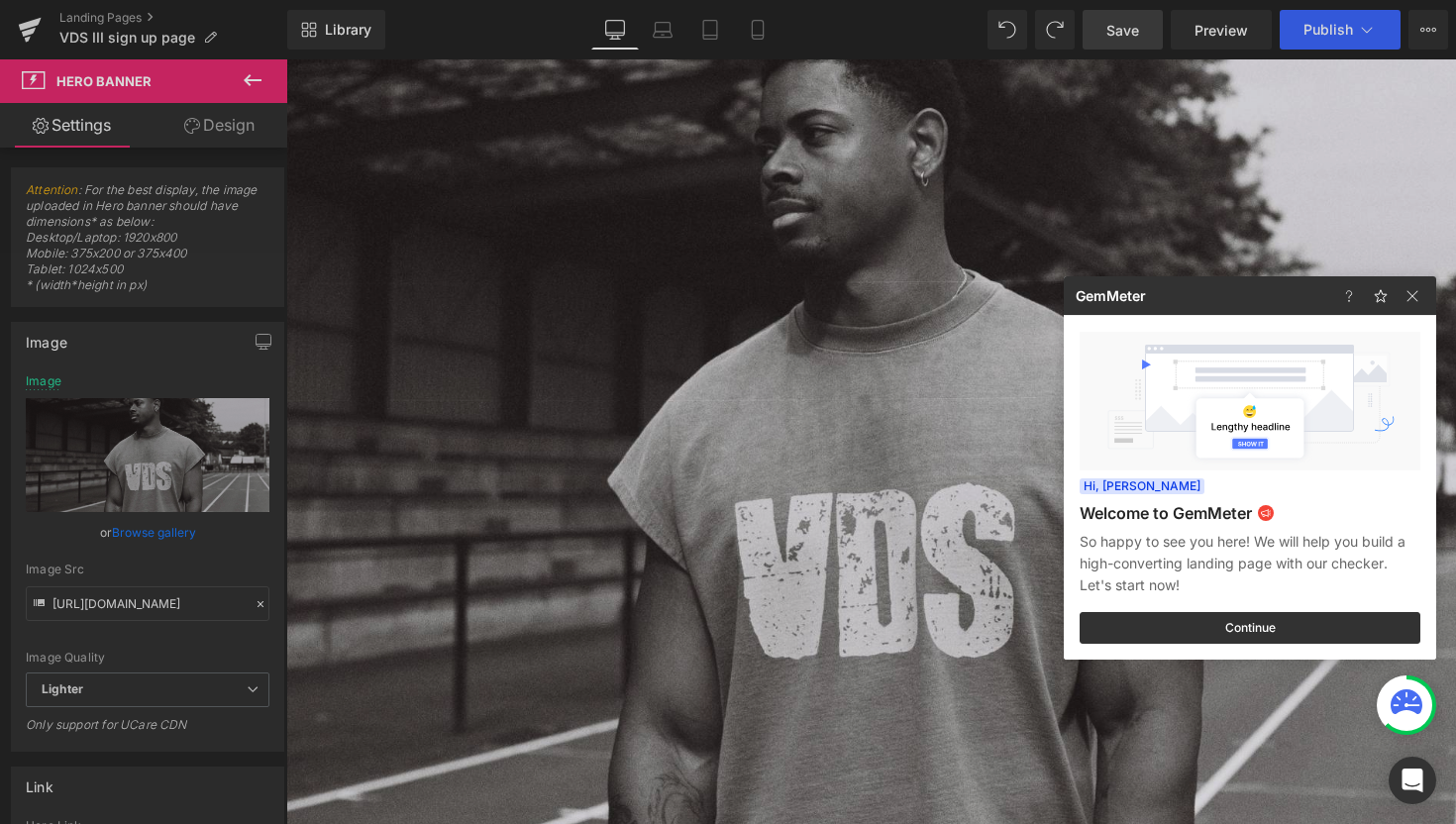 click at bounding box center (728, 412) 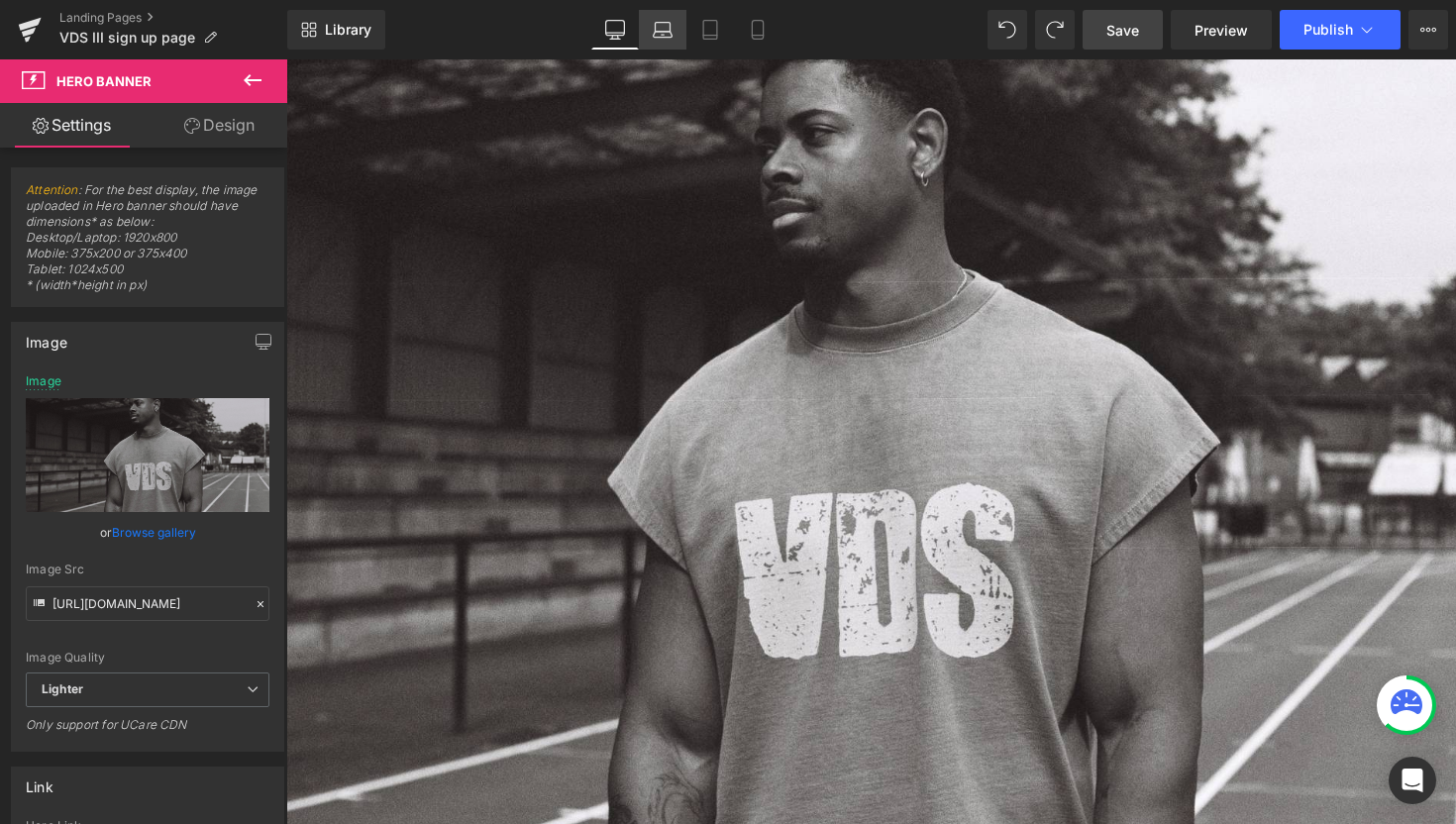 click 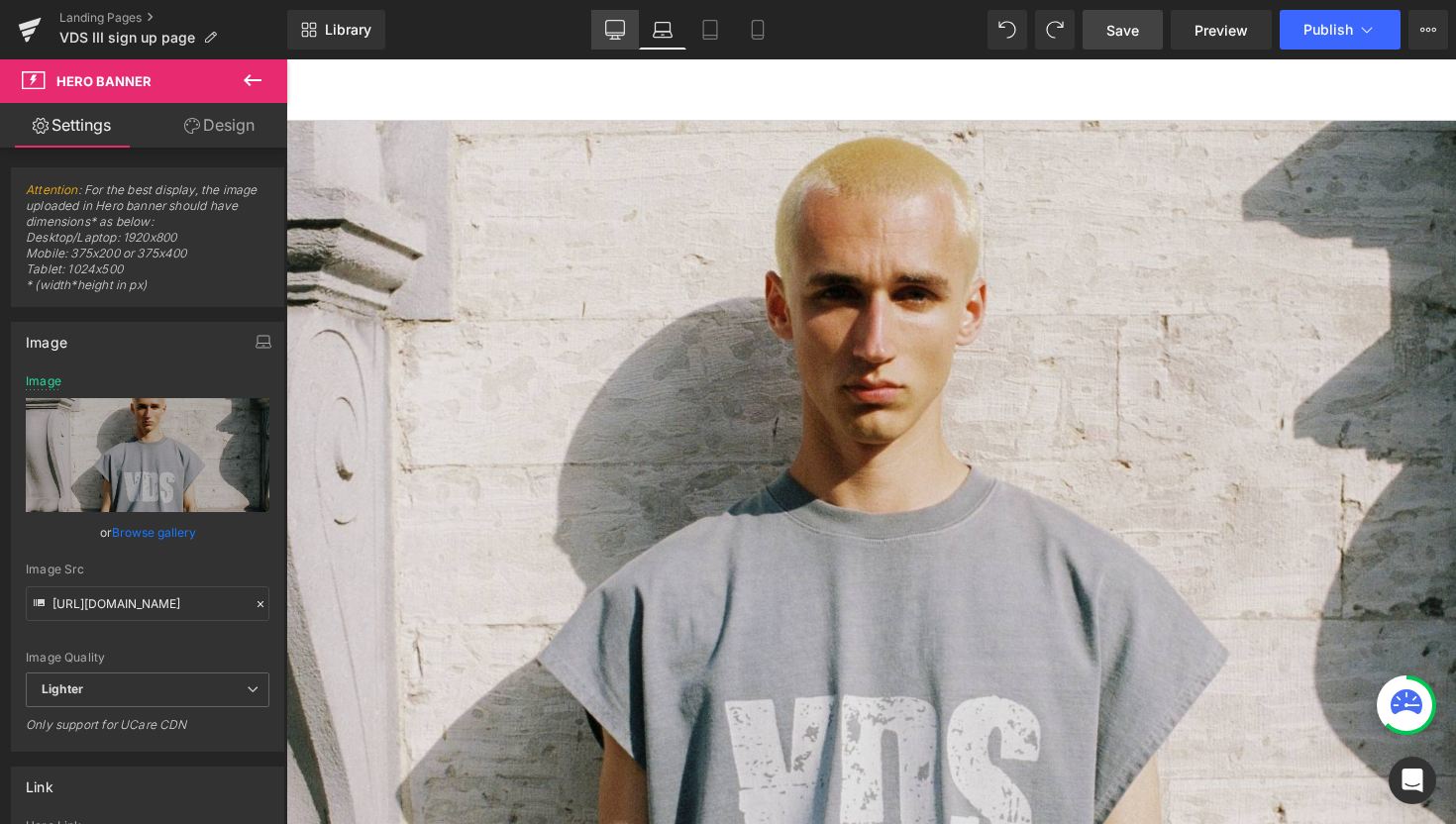 click 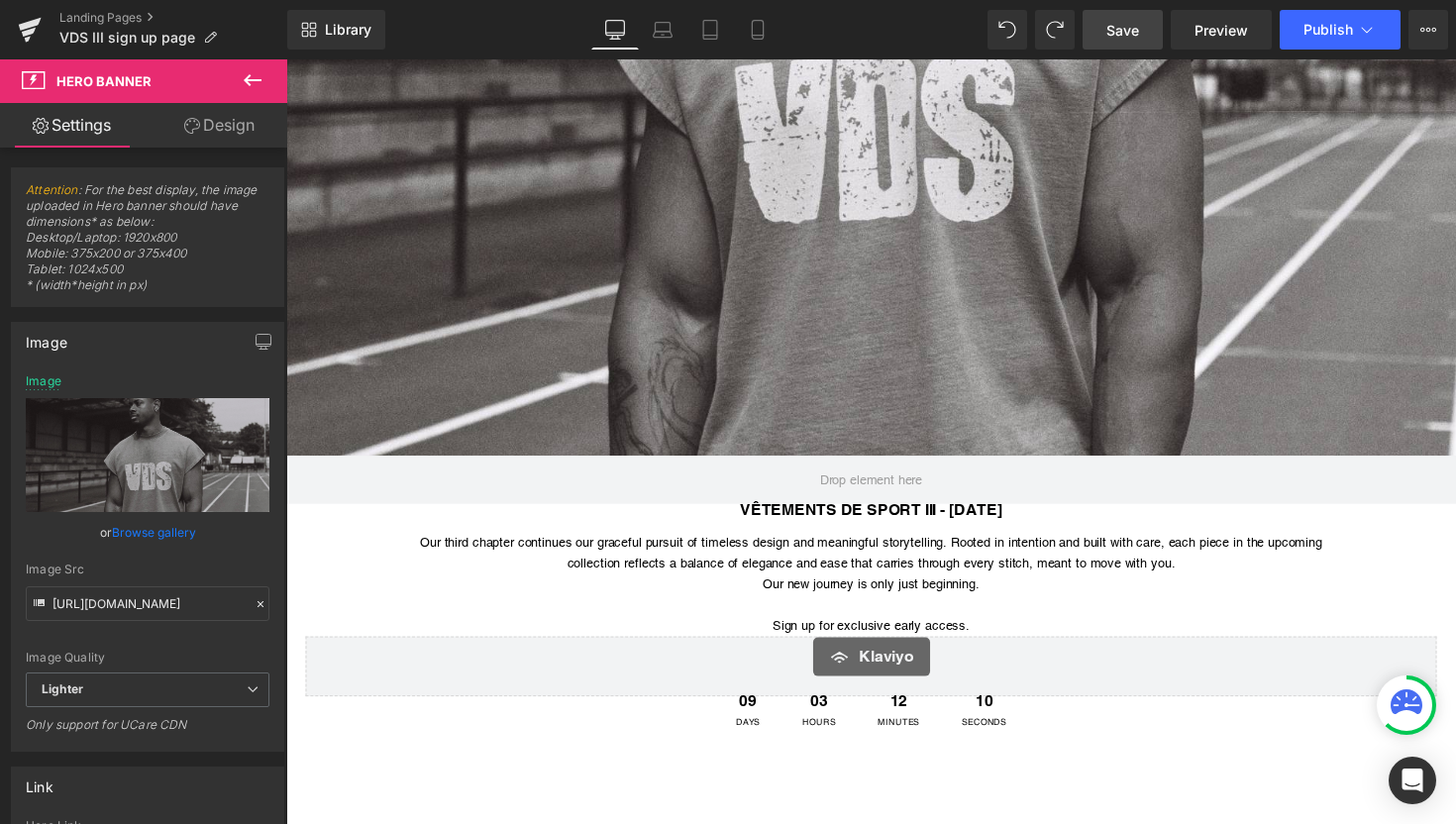 scroll, scrollTop: 595, scrollLeft: 0, axis: vertical 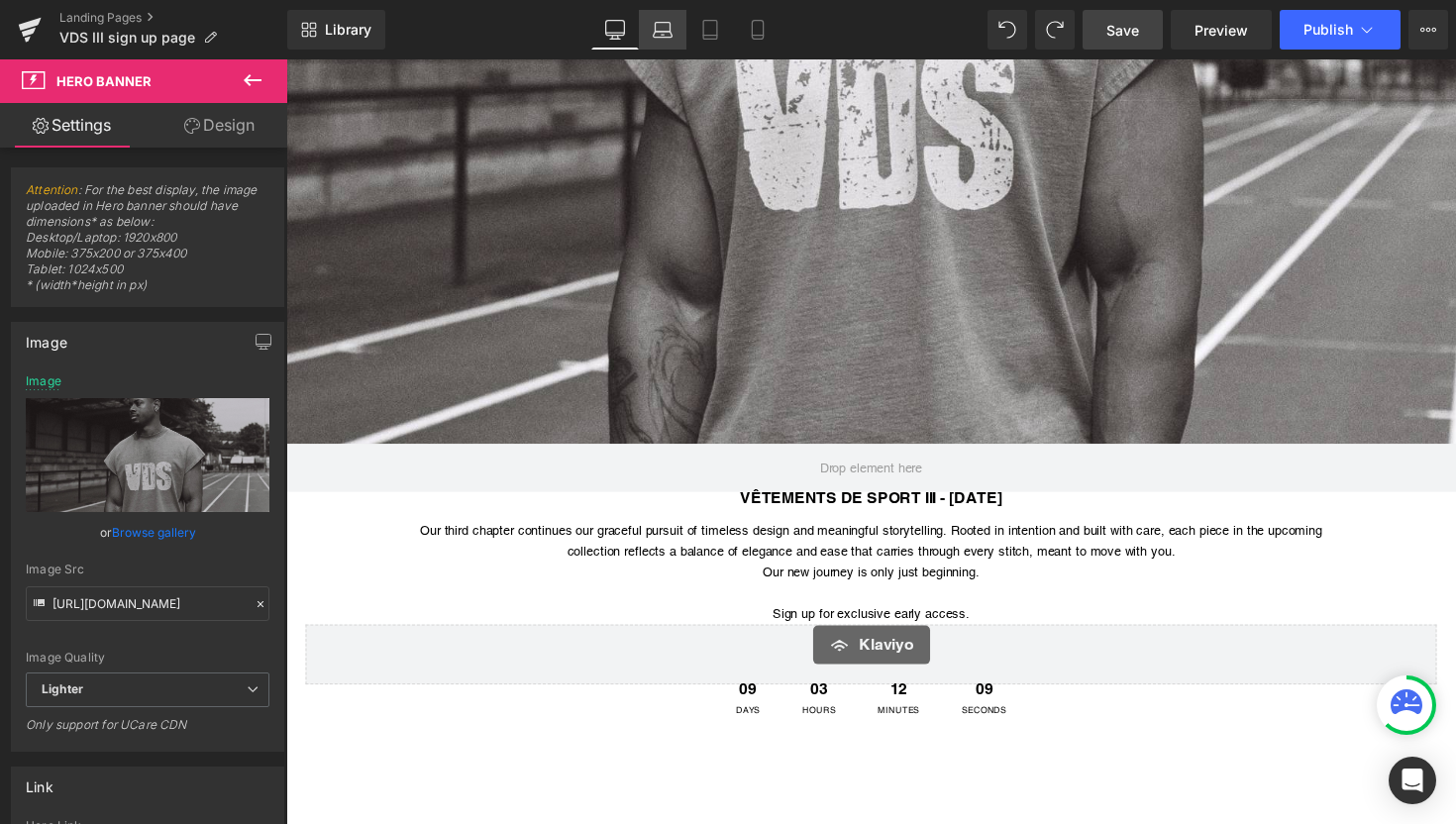 click on "Laptop" at bounding box center [663, 30] 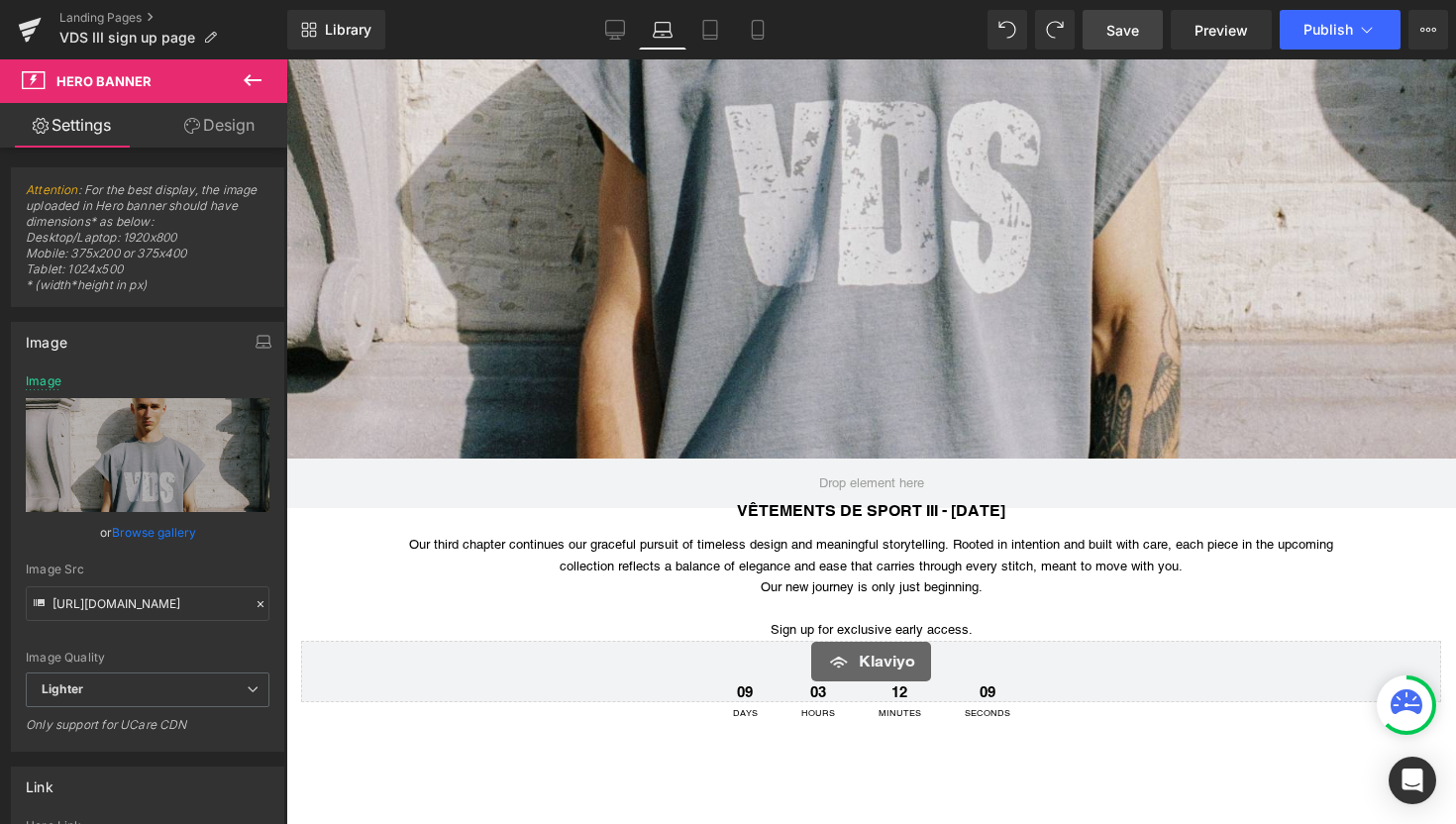 scroll, scrollTop: 0, scrollLeft: 0, axis: both 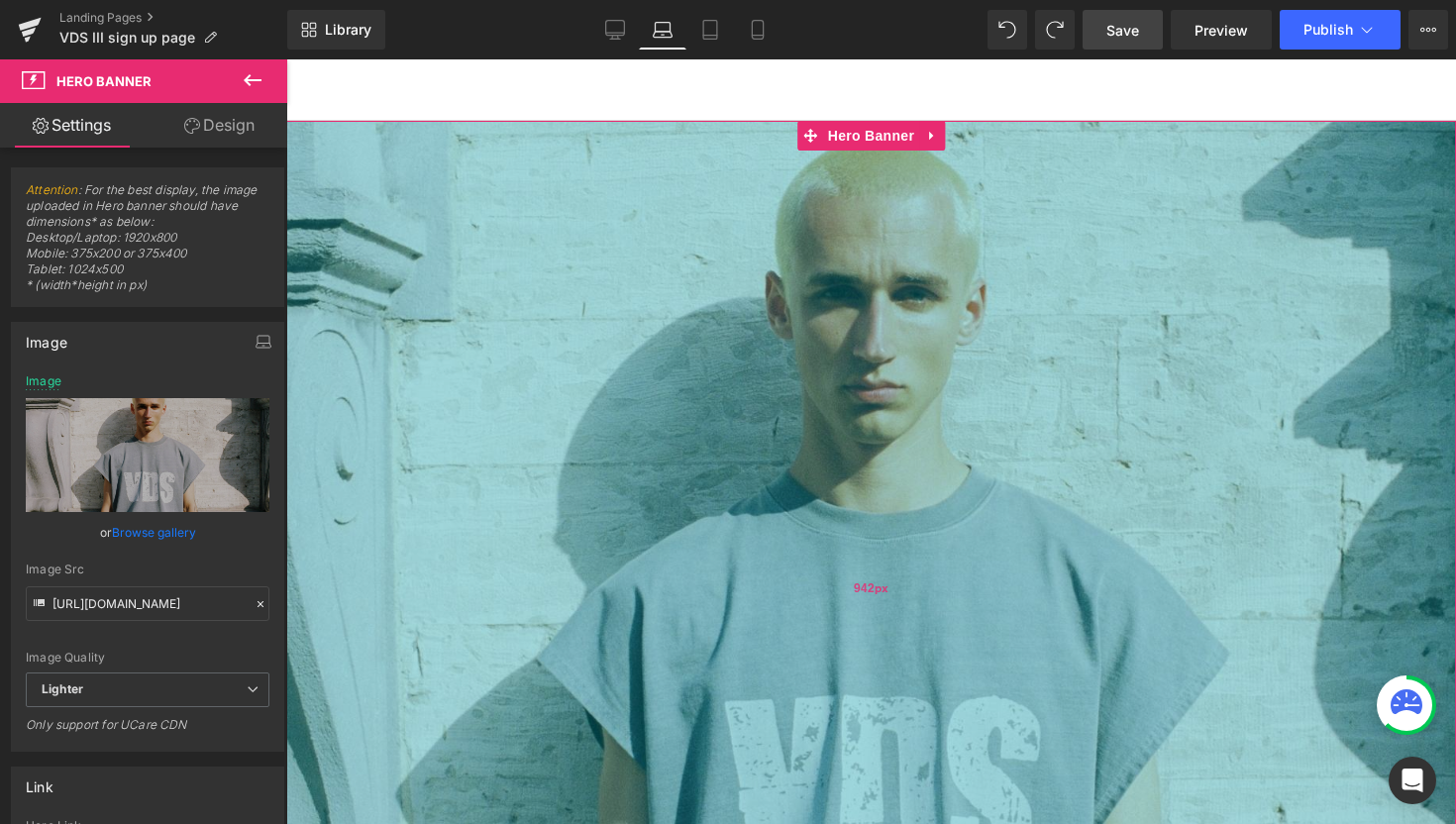 click on "942px" at bounding box center (871, 587) 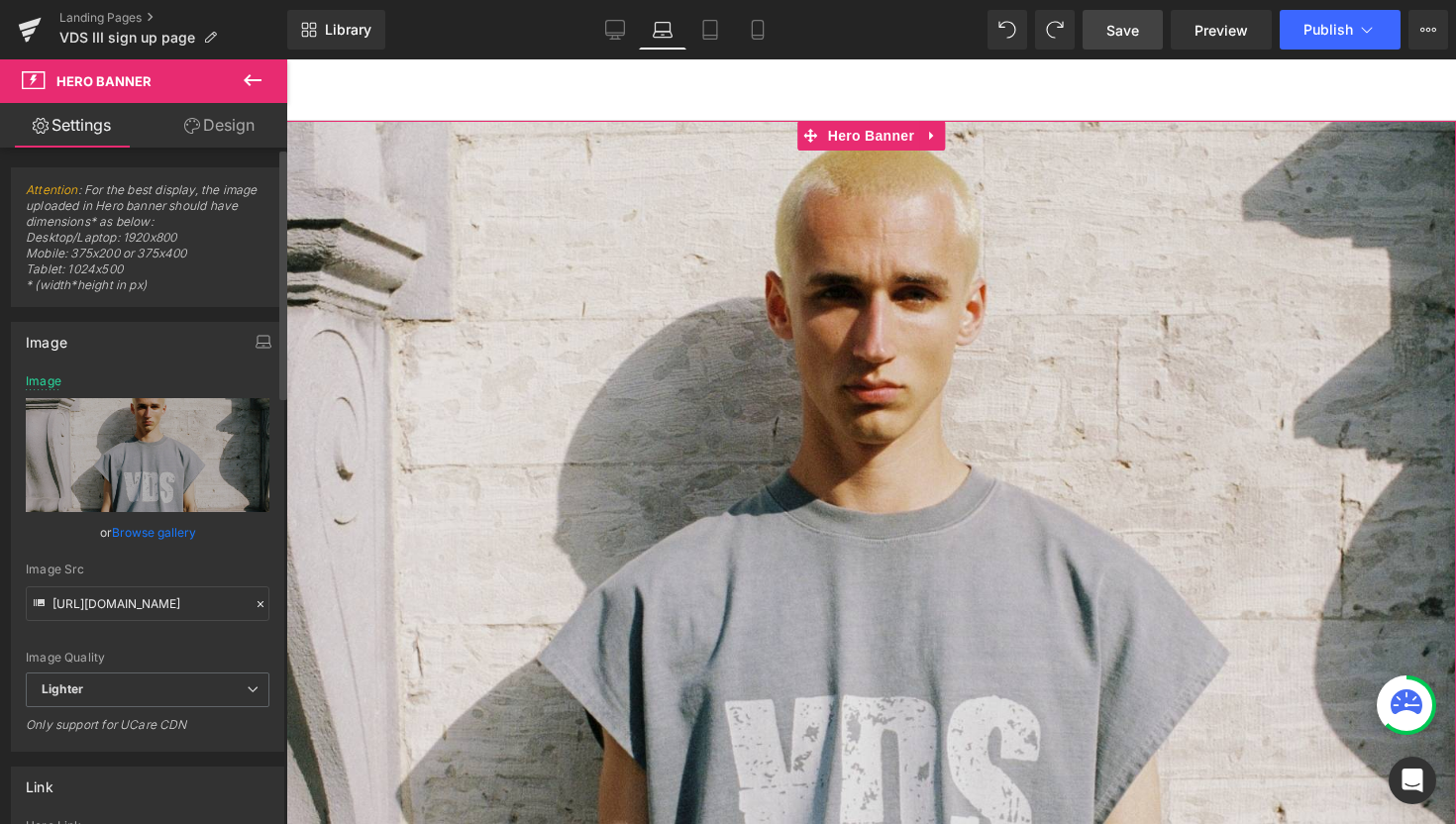 click on "Browse gallery" at bounding box center (154, 532) 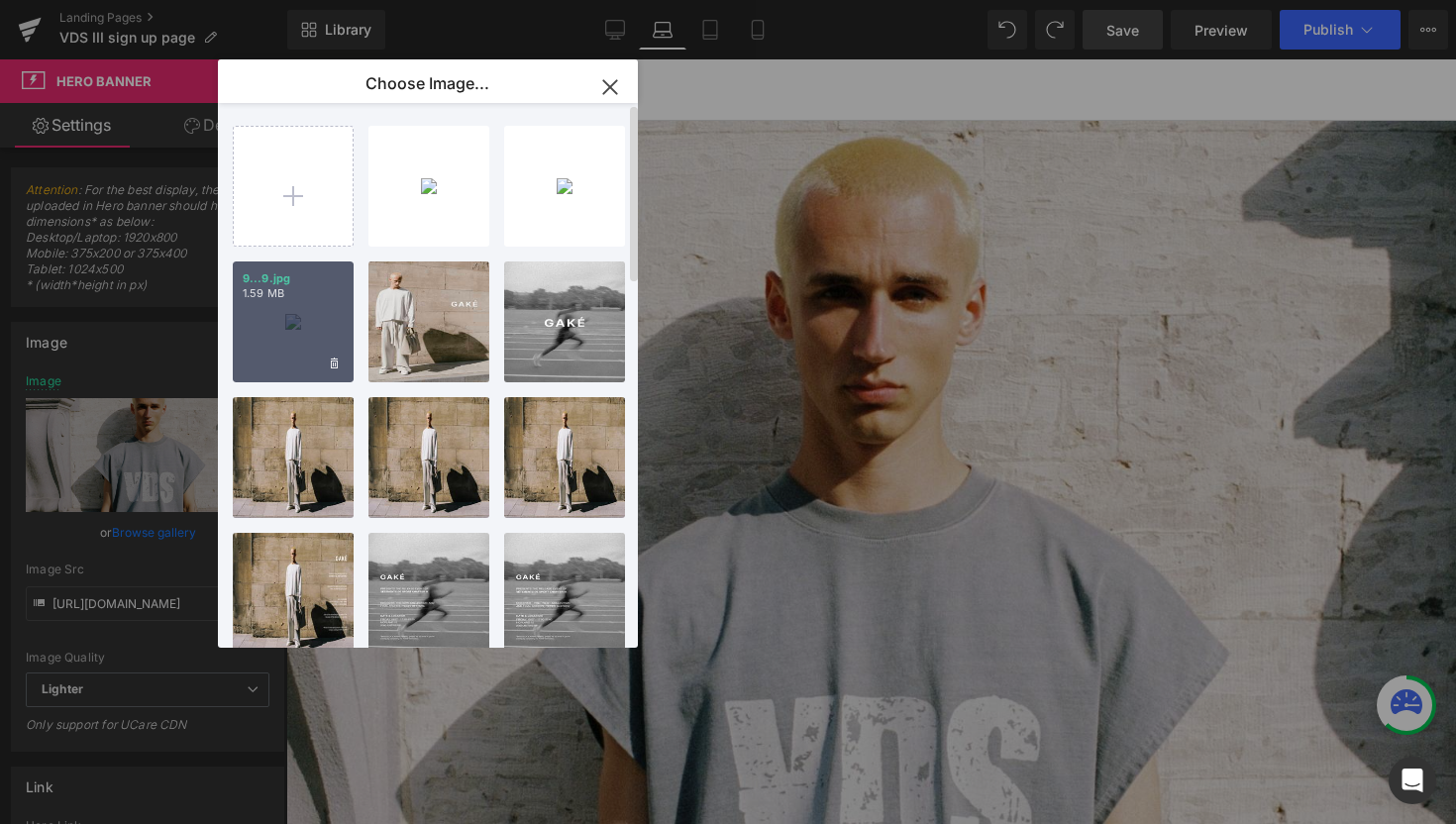 click on "9...9.jpg 1.59 MB" at bounding box center (293, 322) 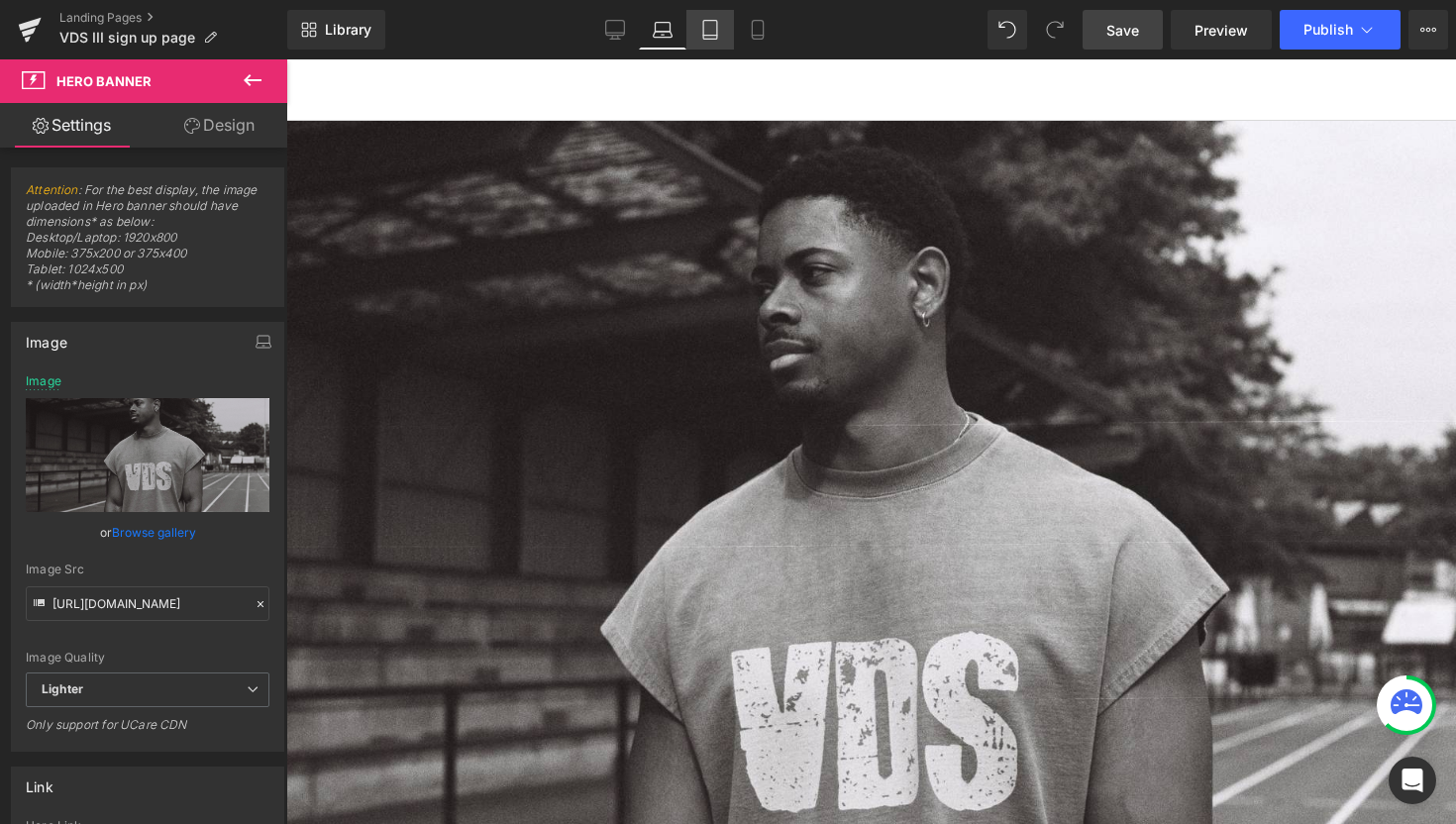 click on "Tablet" at bounding box center (710, 30) 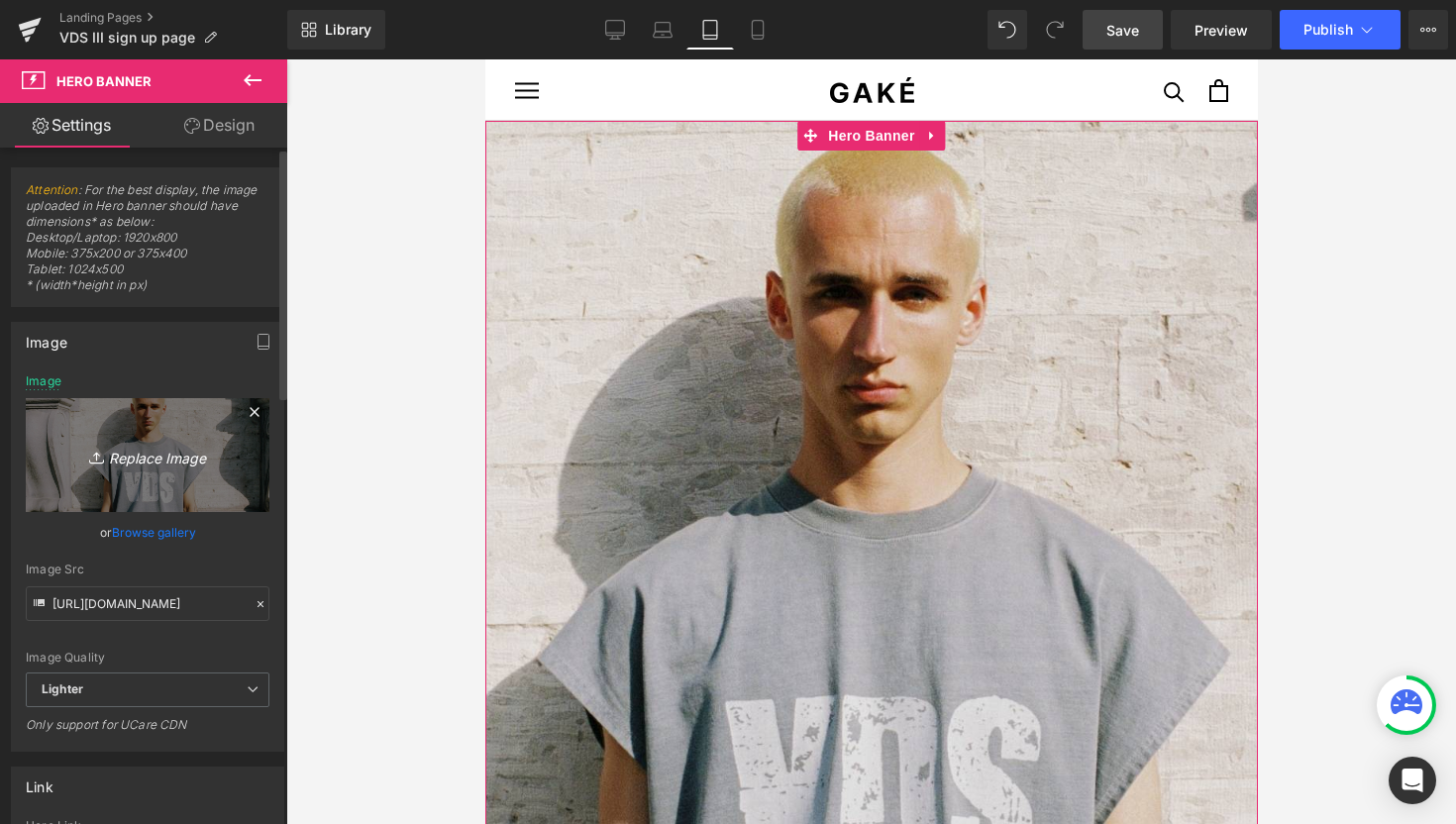 click on "Replace Image" at bounding box center [148, 455] 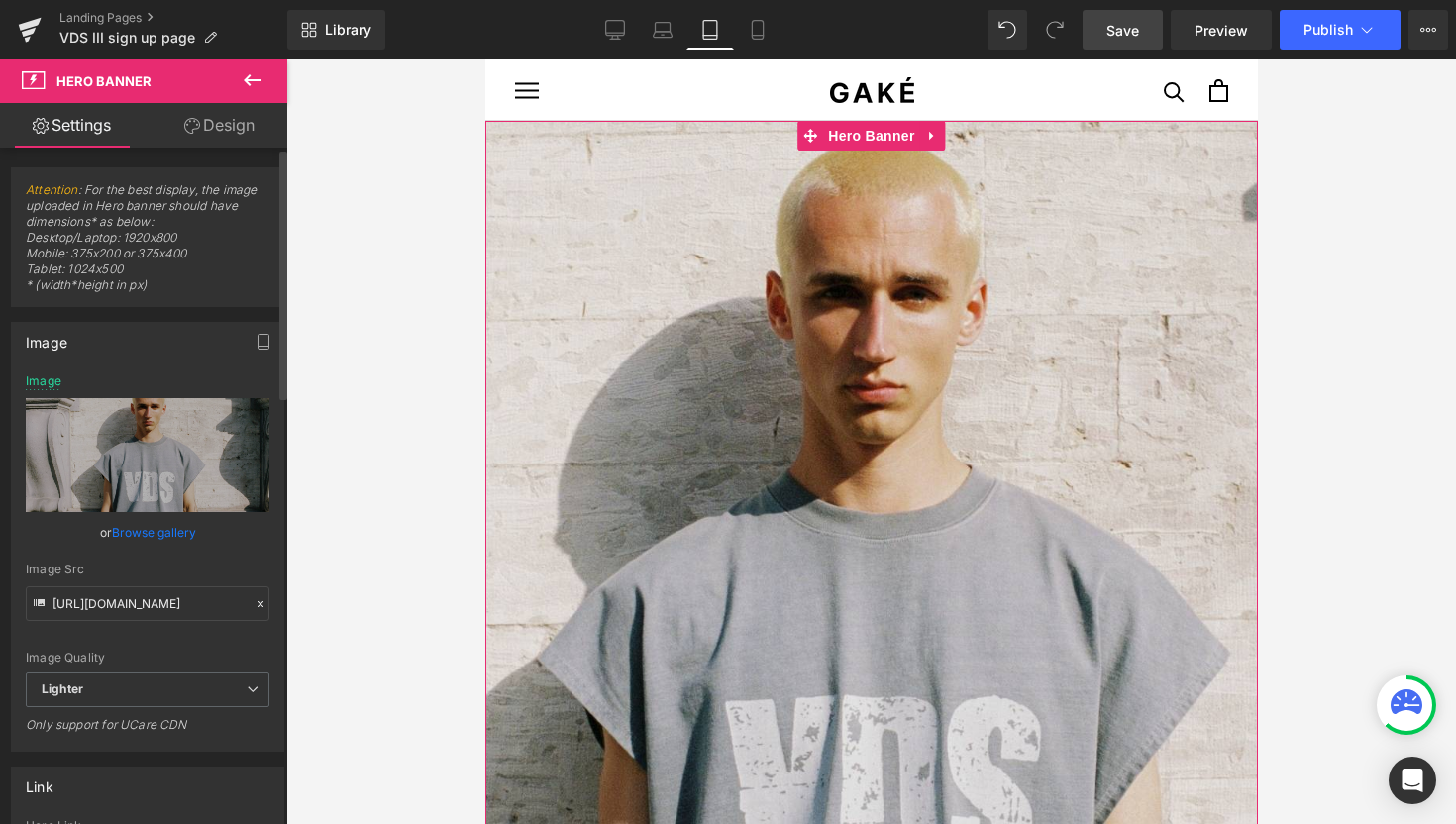 click on "Browse gallery" at bounding box center [154, 532] 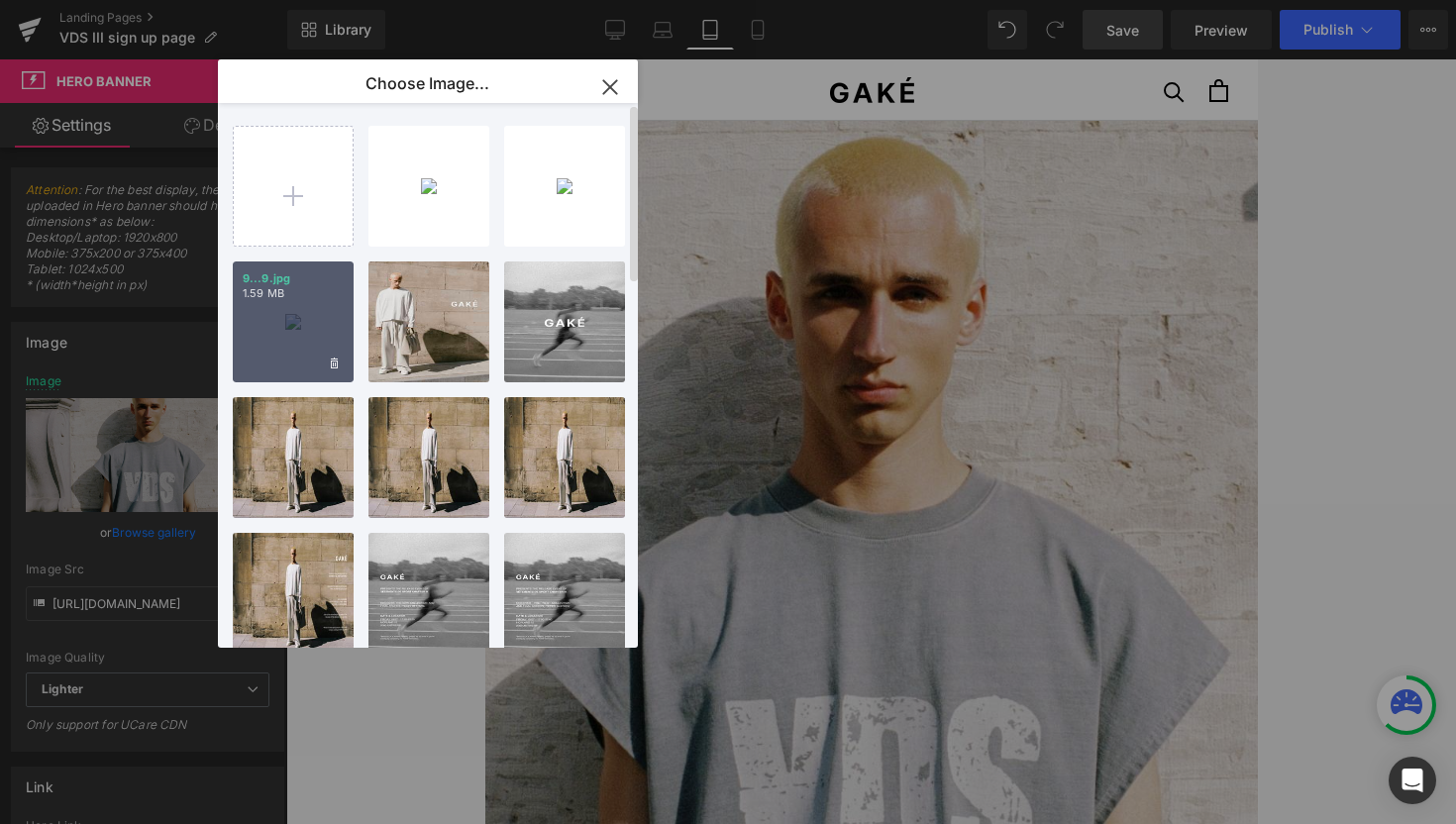 click on "9...9.jpg 1.59 MB" at bounding box center (293, 322) 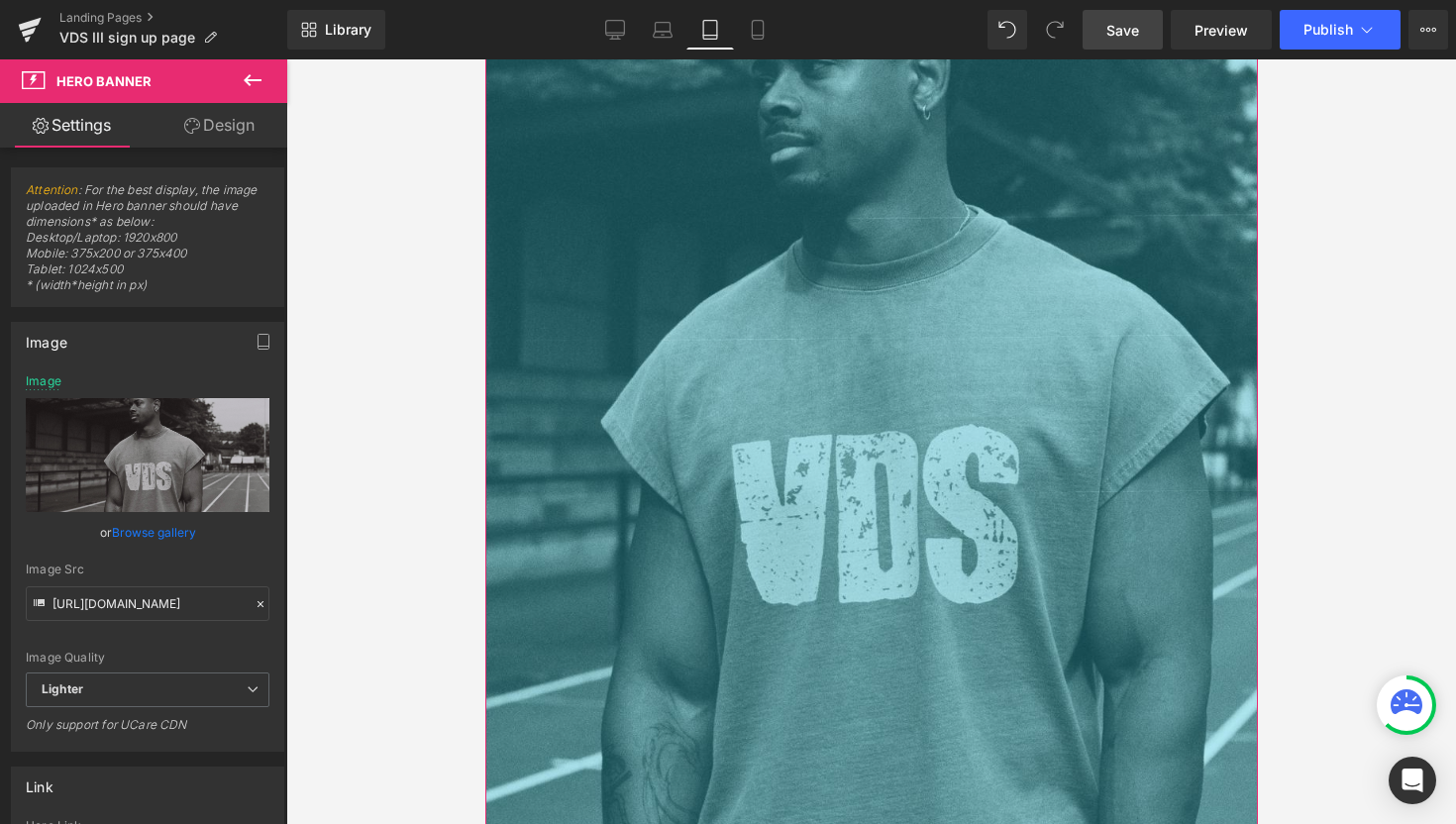 scroll, scrollTop: 7, scrollLeft: 0, axis: vertical 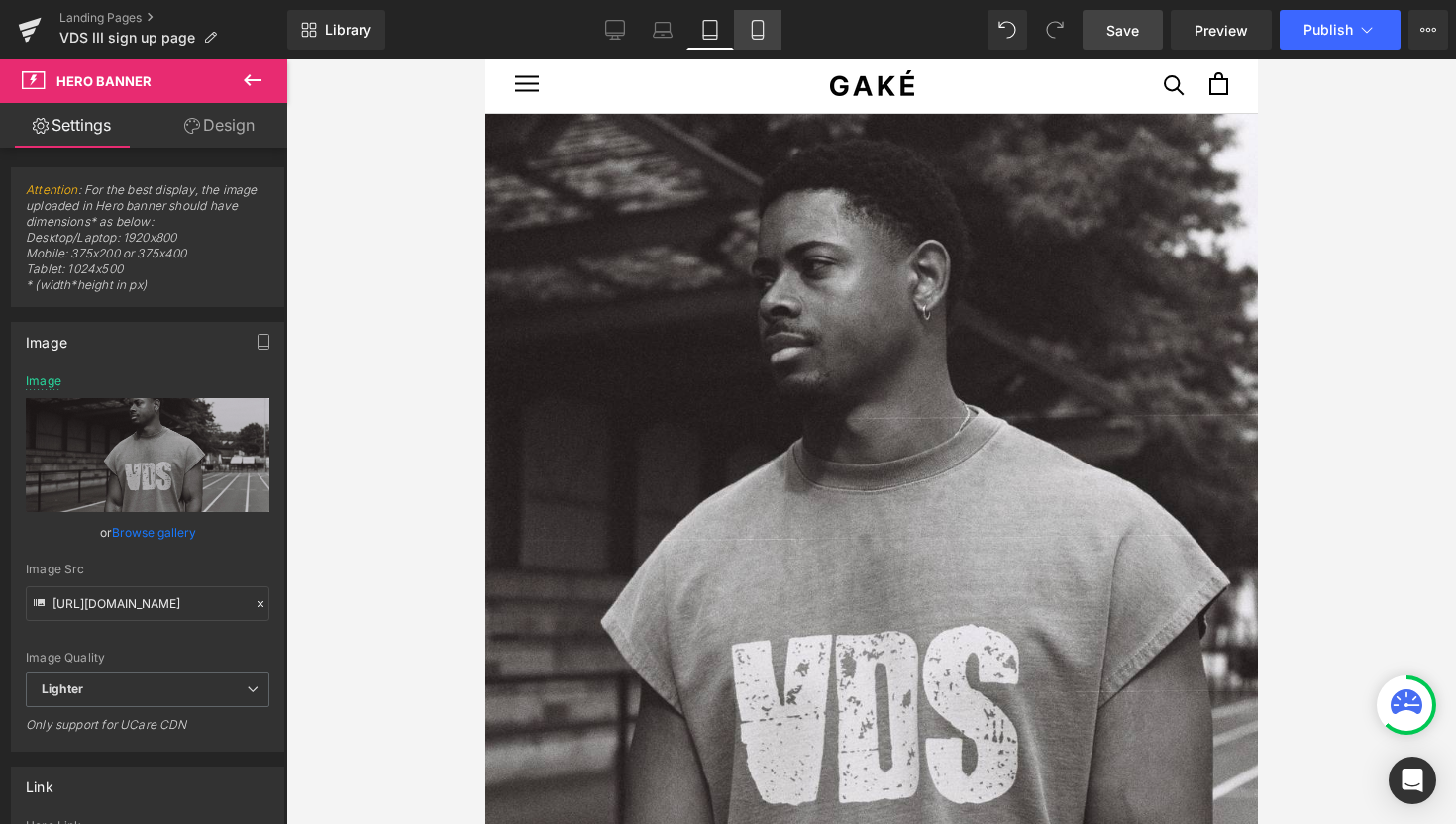 click 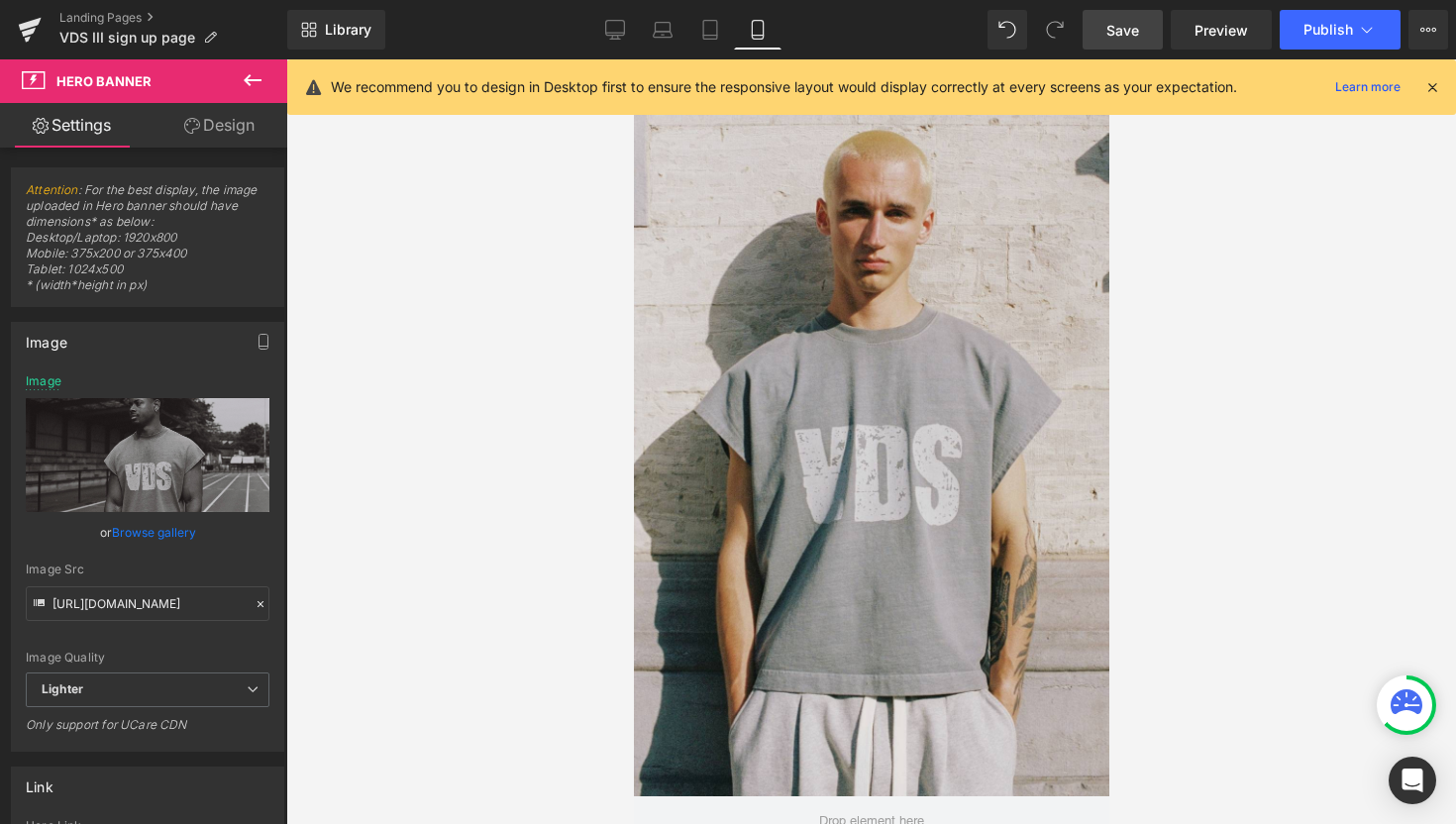 scroll, scrollTop: 0, scrollLeft: 0, axis: both 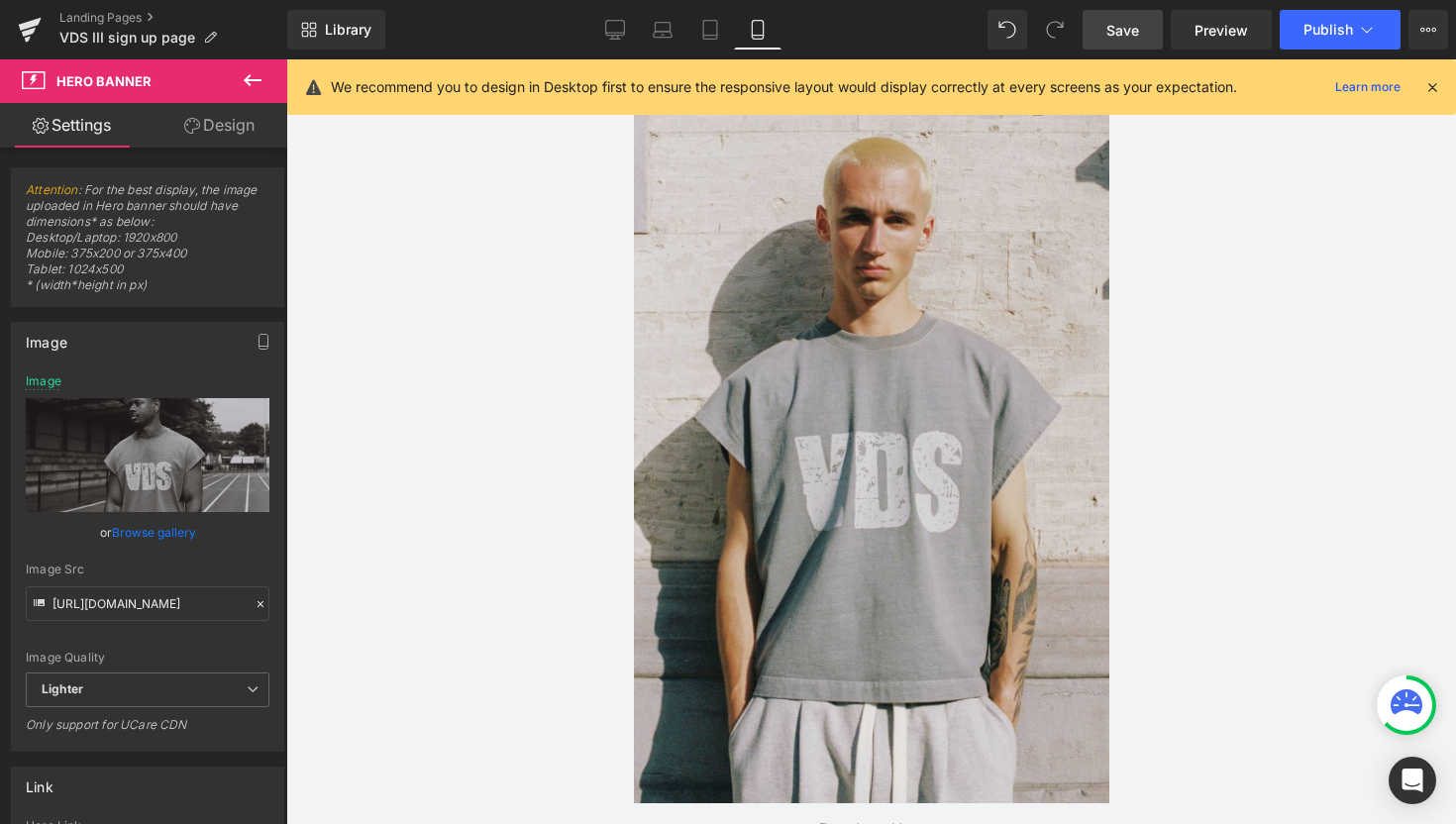 type on "[URL][DOMAIN_NAME]" 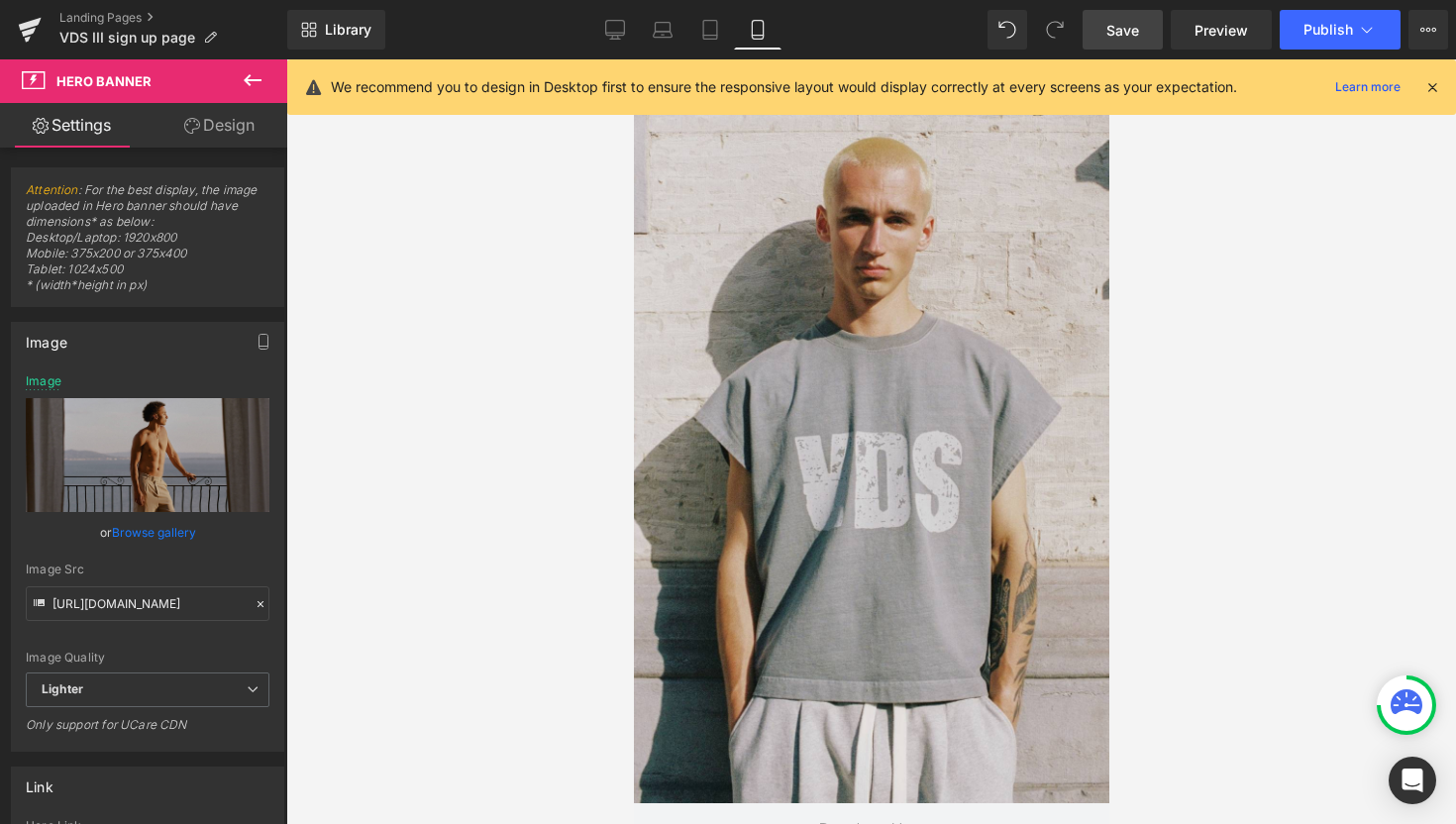 click at bounding box center (1432, 87) 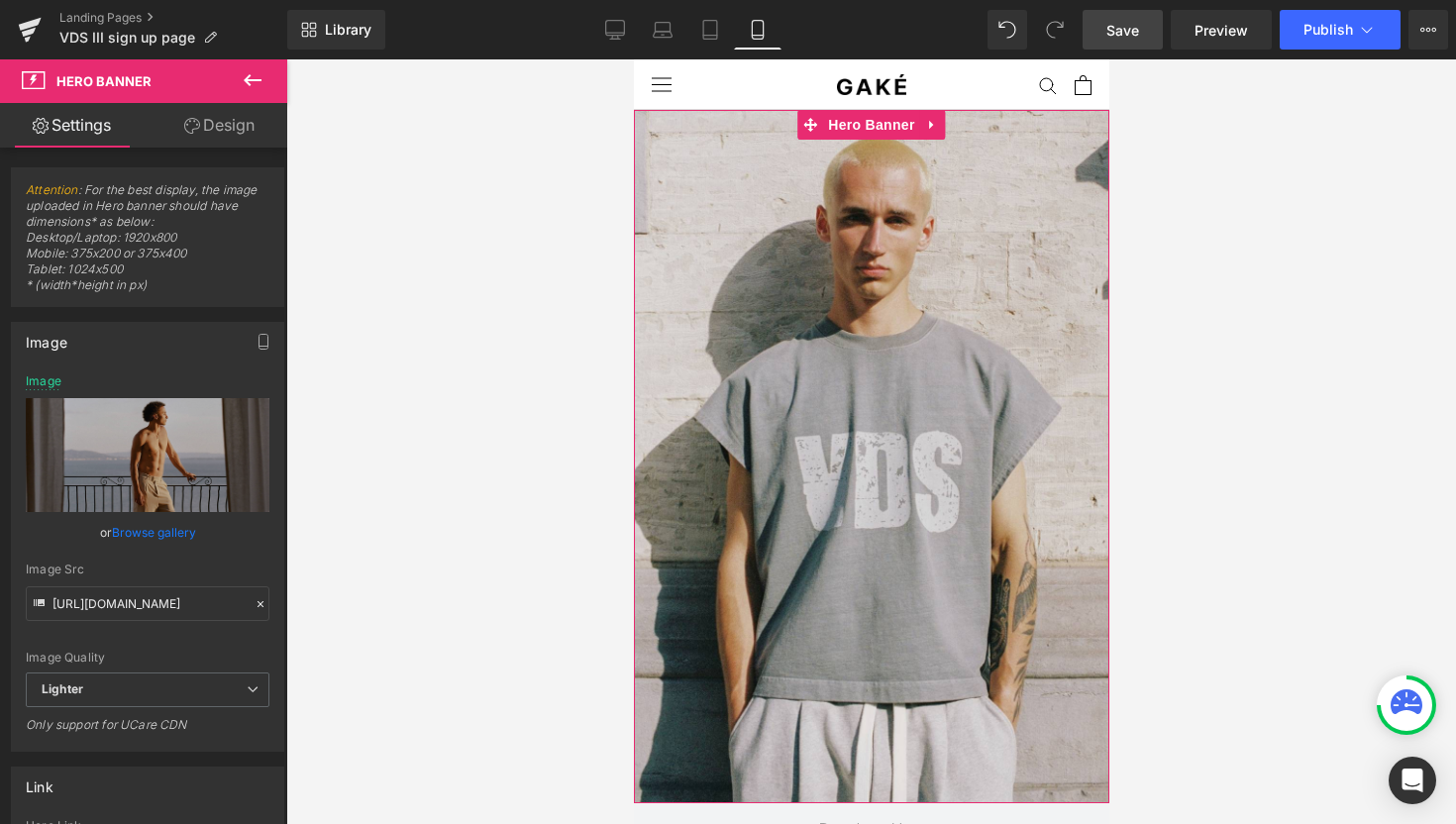 click at bounding box center (871, 457) 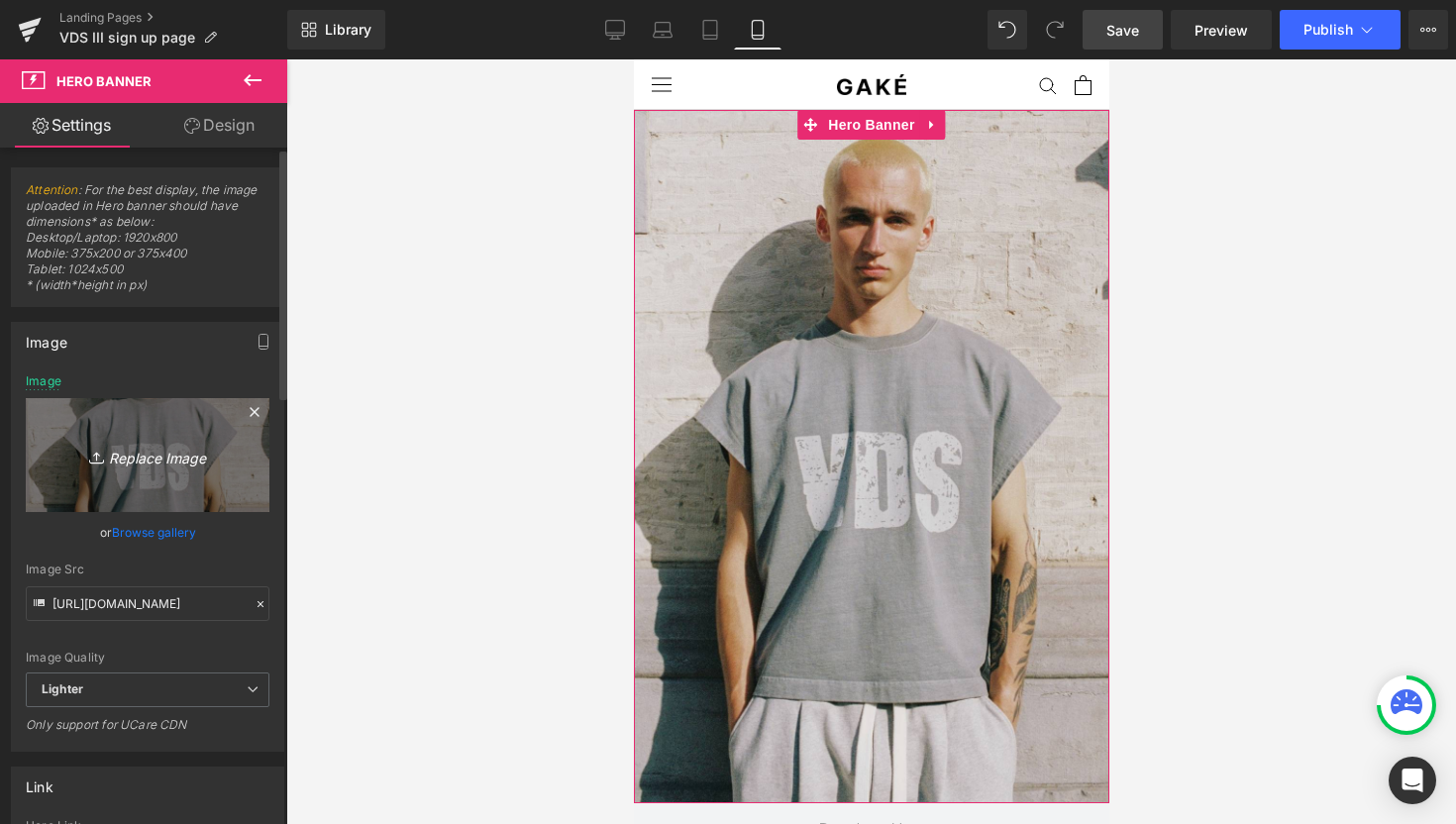 click on "Replace Image" at bounding box center (148, 455) 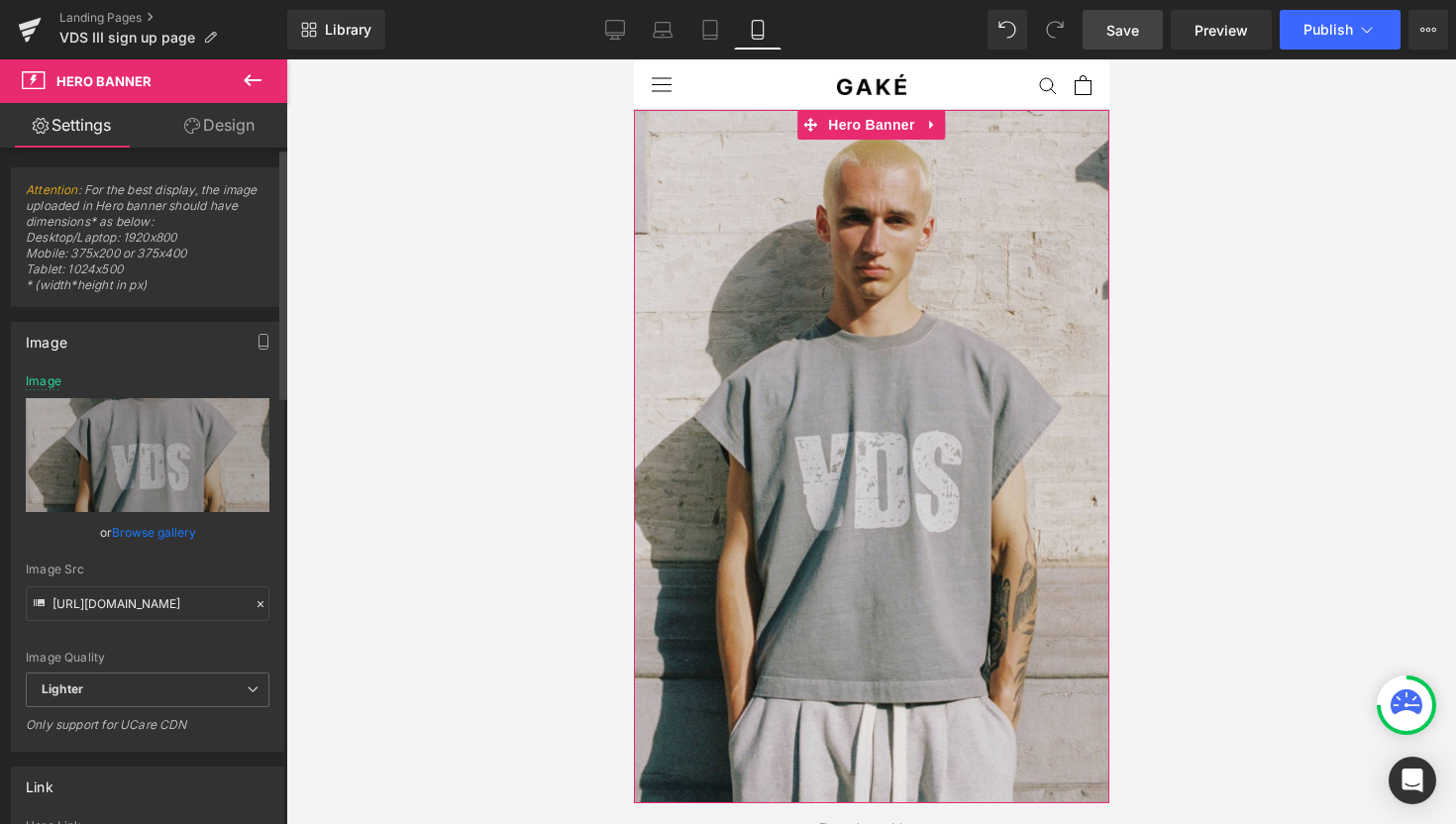 click on "Browse gallery" at bounding box center [154, 532] 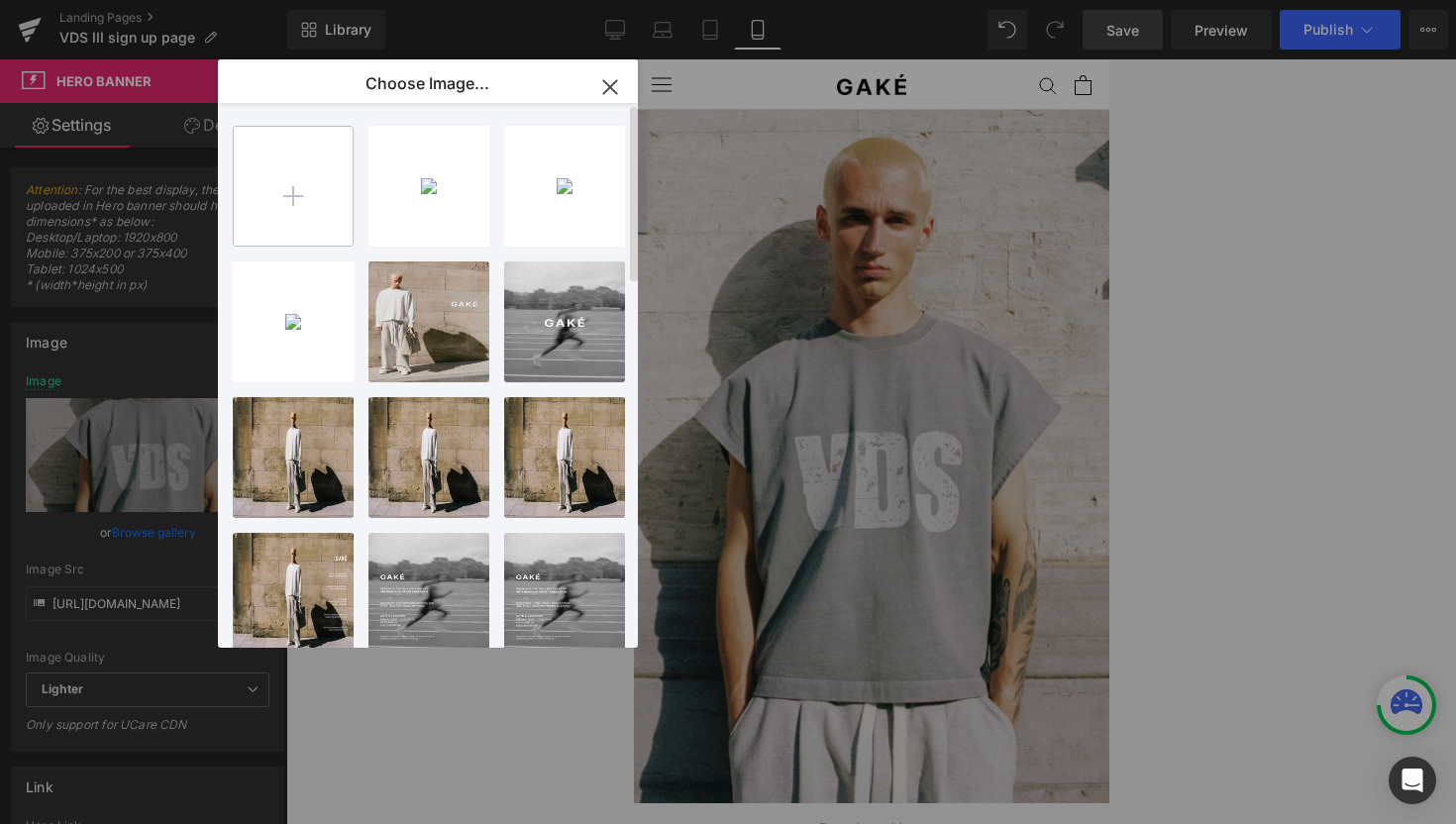 click at bounding box center [293, 186] 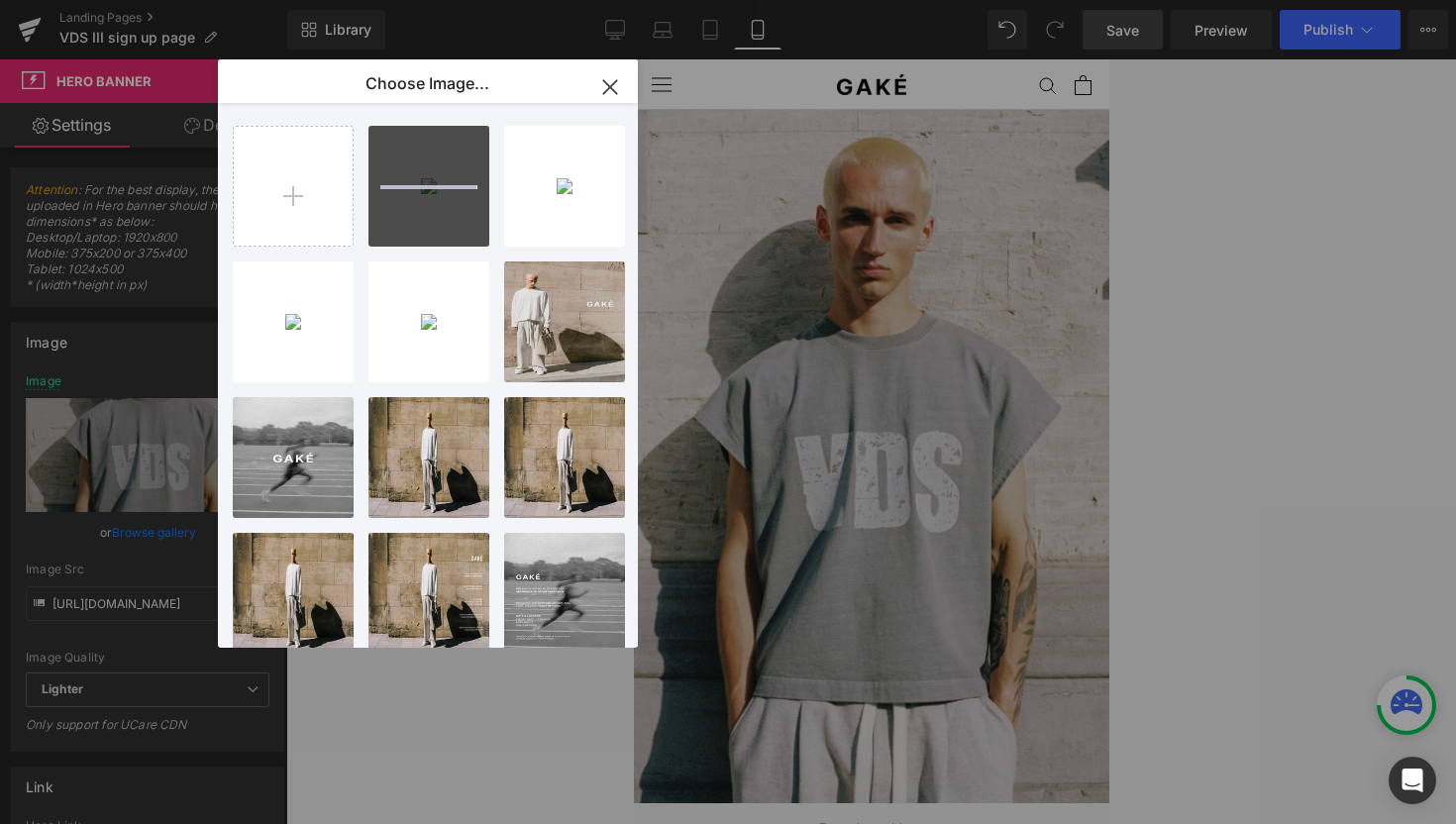 type 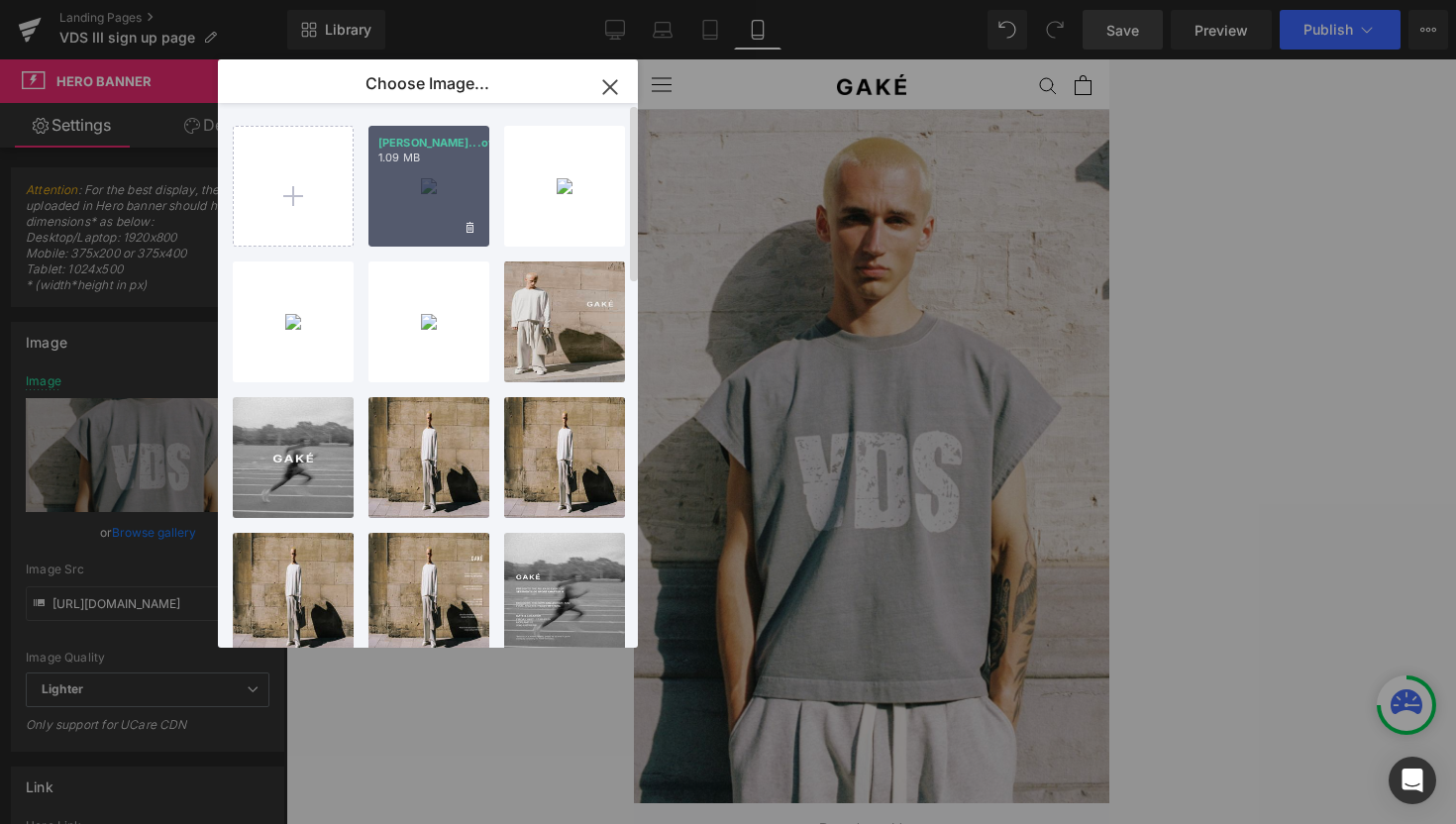 click on "[PERSON_NAME]...over.jpg 1.09 MB" at bounding box center (429, 186) 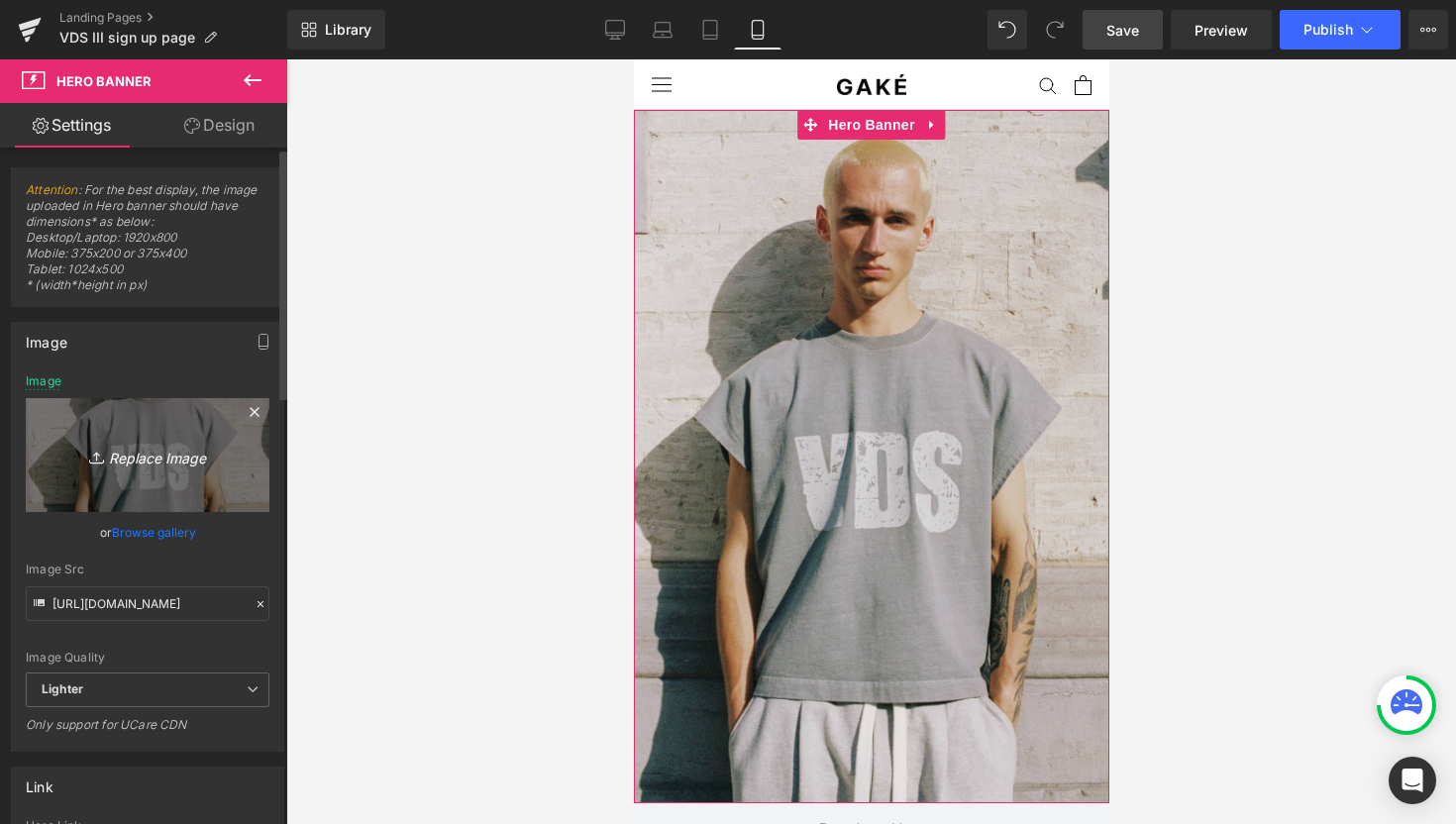 click on "Replace Image" at bounding box center [148, 455] 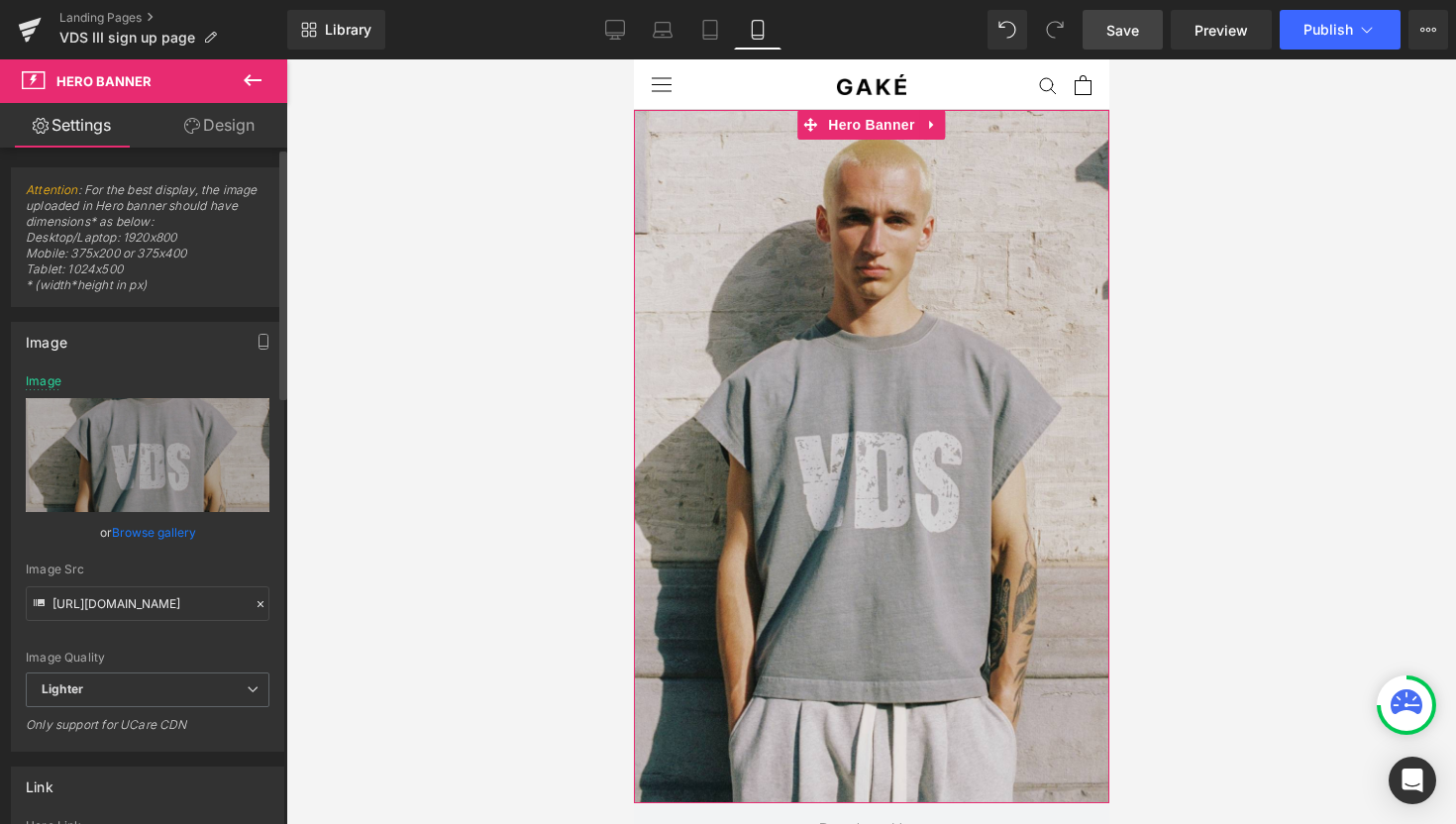click on "Browse gallery" at bounding box center (154, 532) 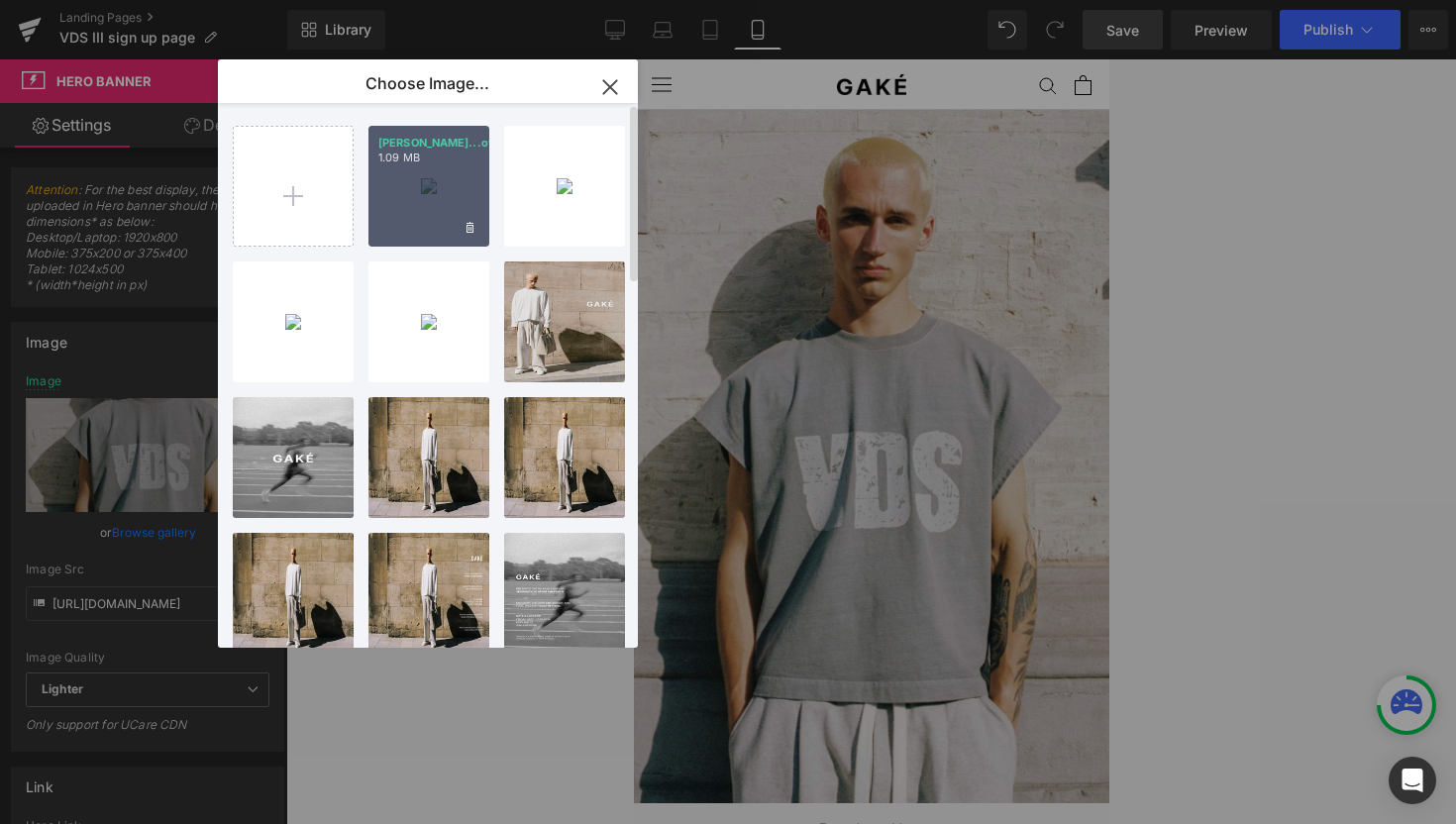 click on "[PERSON_NAME]...over.jpg 1.09 MB" at bounding box center [429, 186] 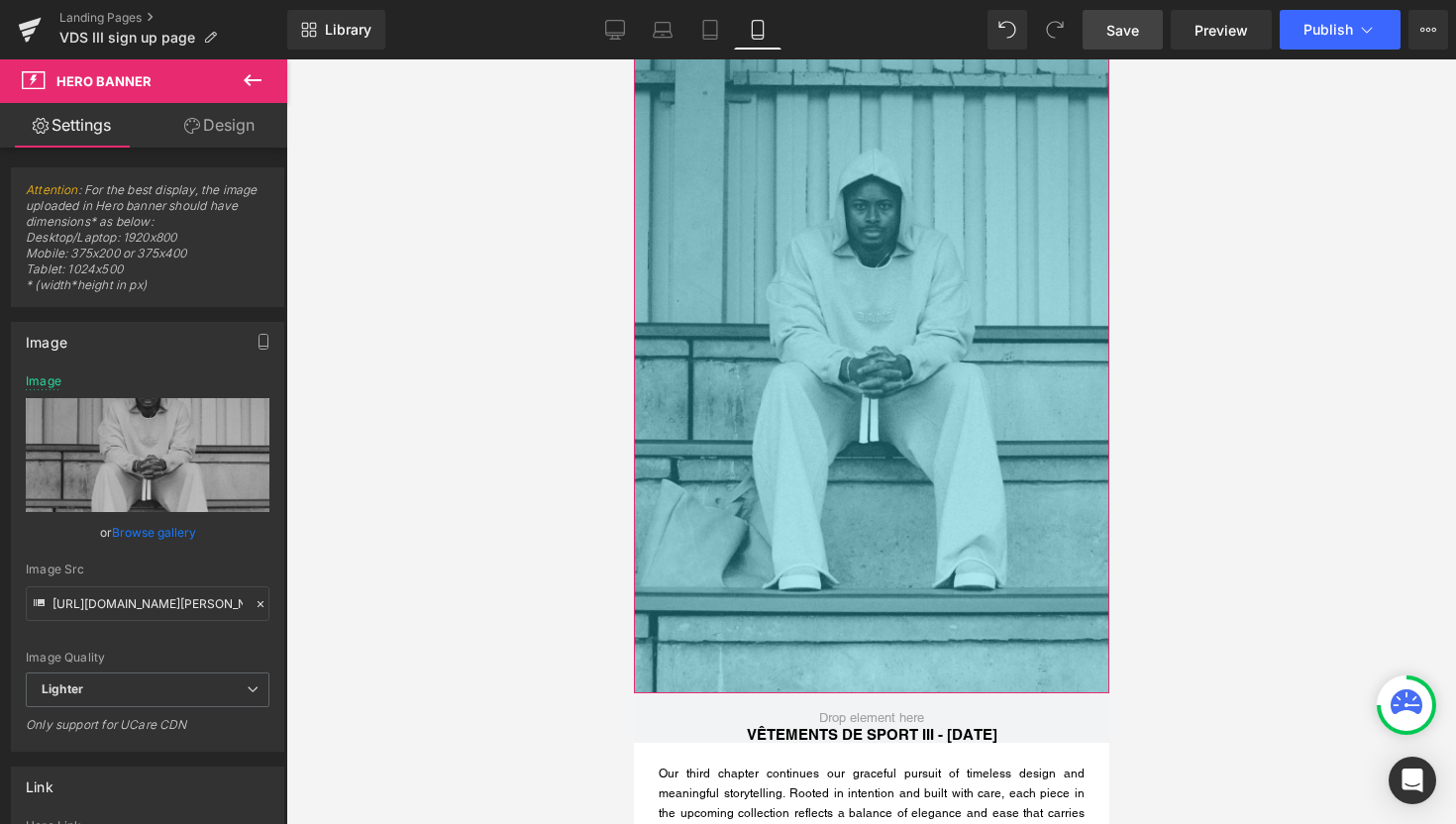 scroll, scrollTop: 121, scrollLeft: 0, axis: vertical 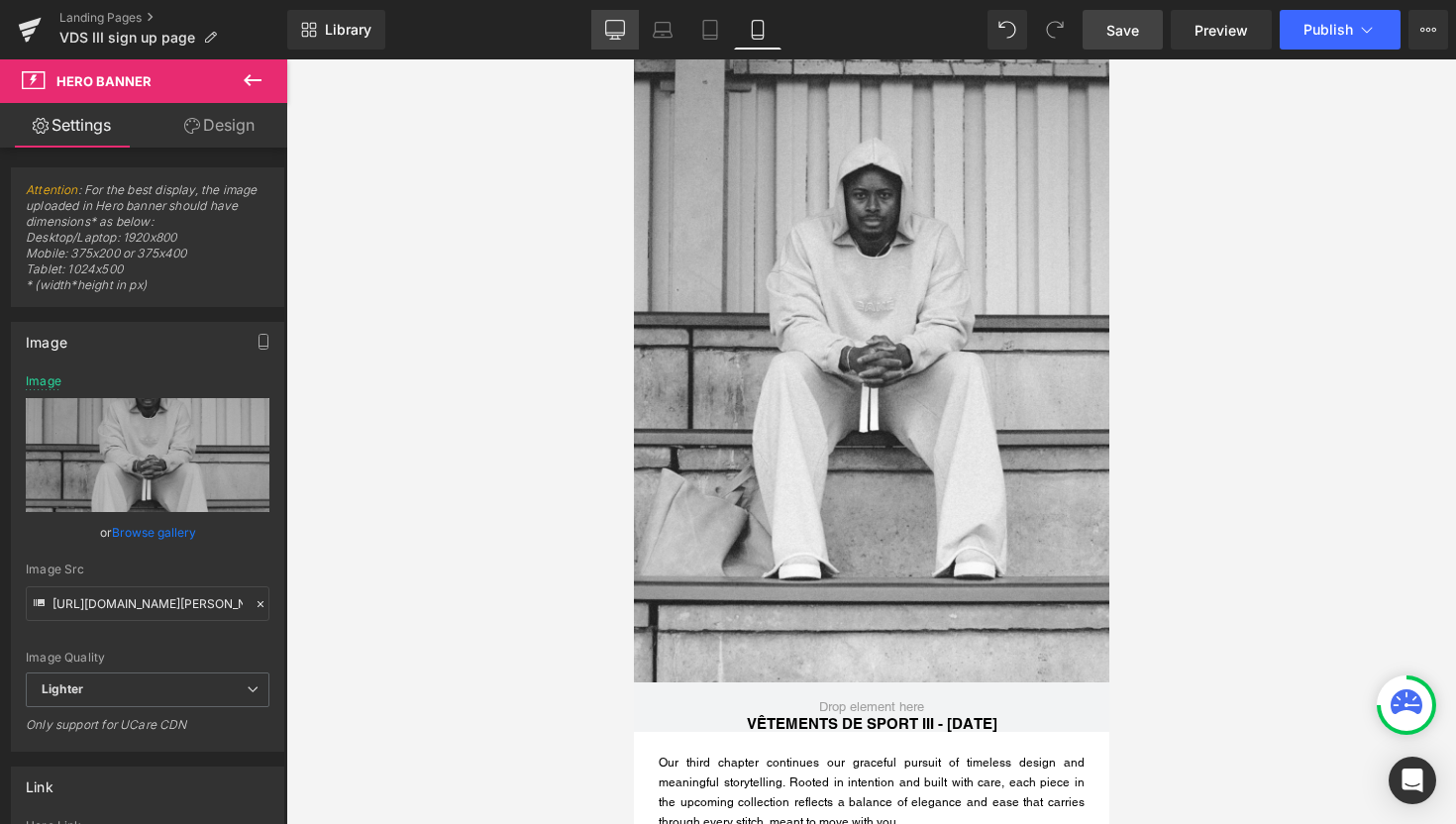 click 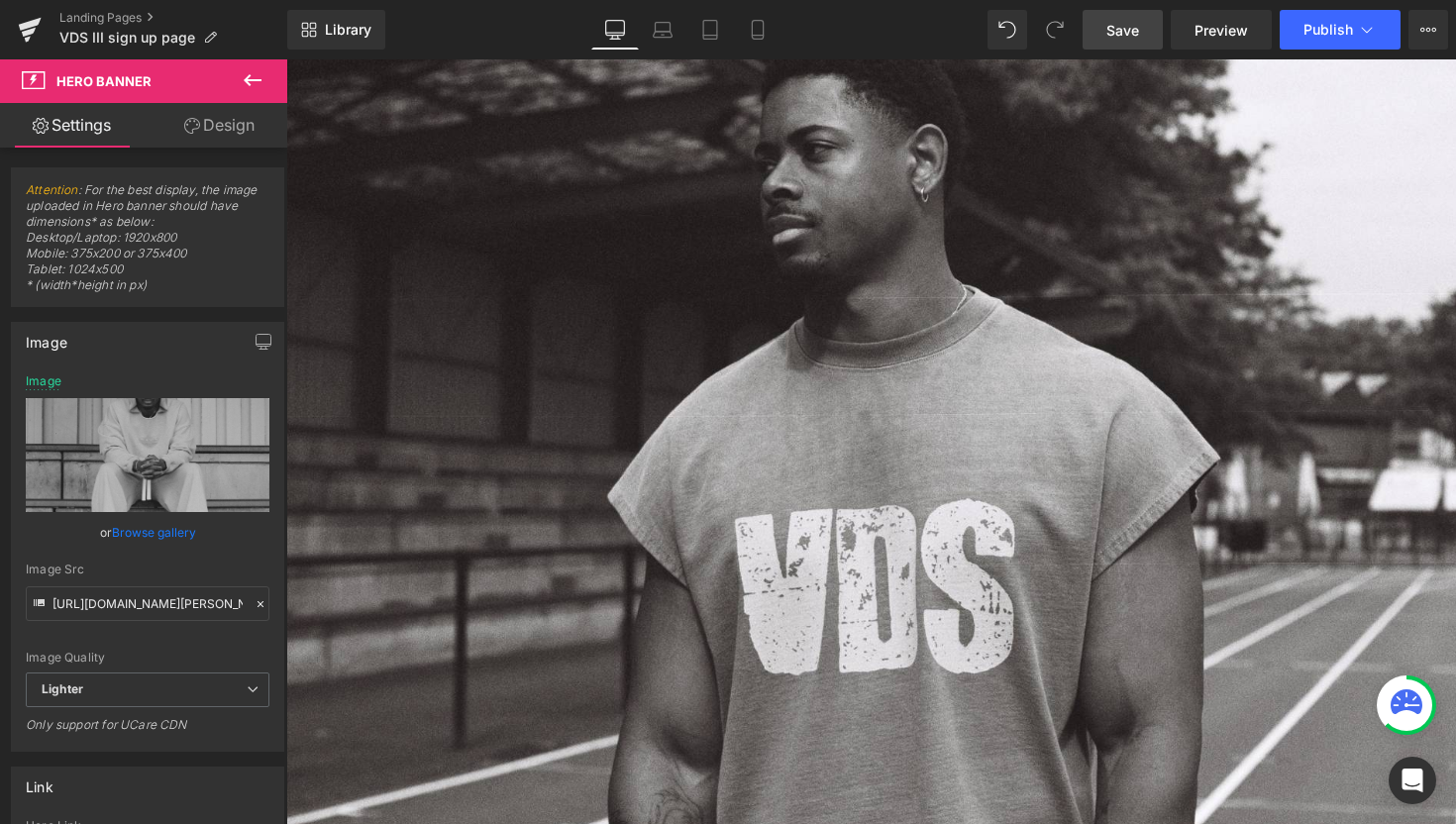 scroll, scrollTop: 0, scrollLeft: 0, axis: both 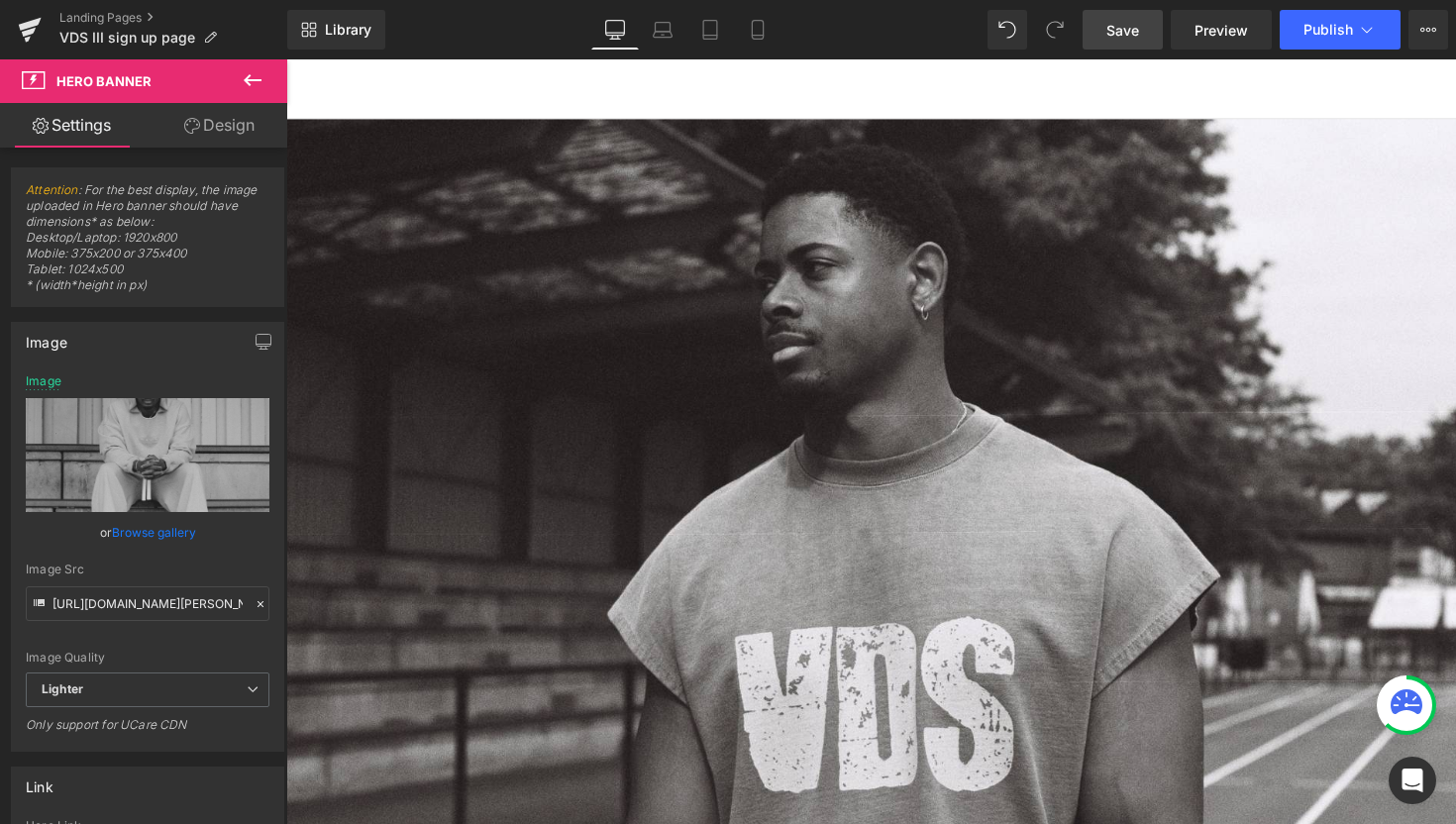 type on "[URL][DOMAIN_NAME]" 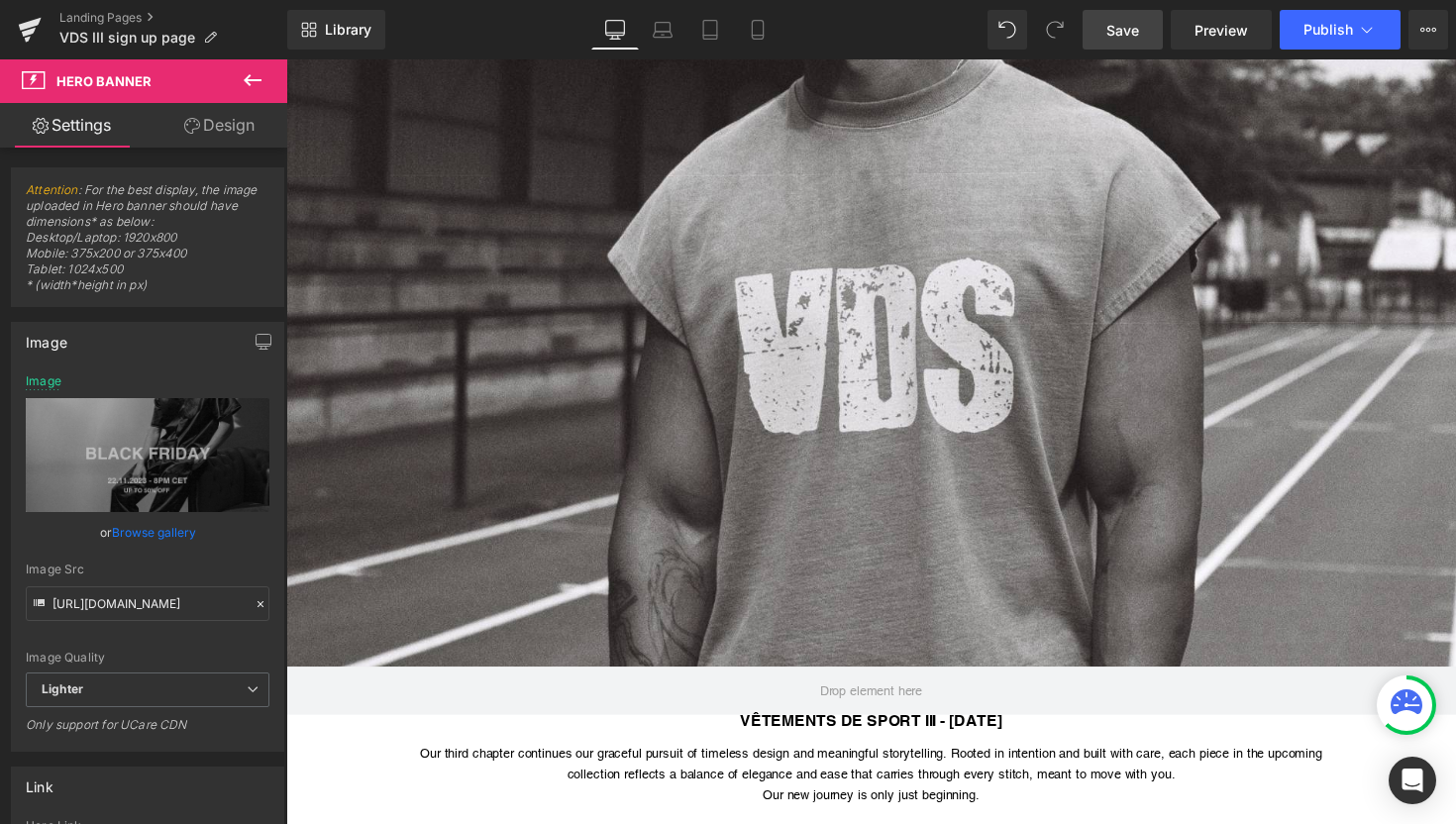 scroll, scrollTop: 463, scrollLeft: 0, axis: vertical 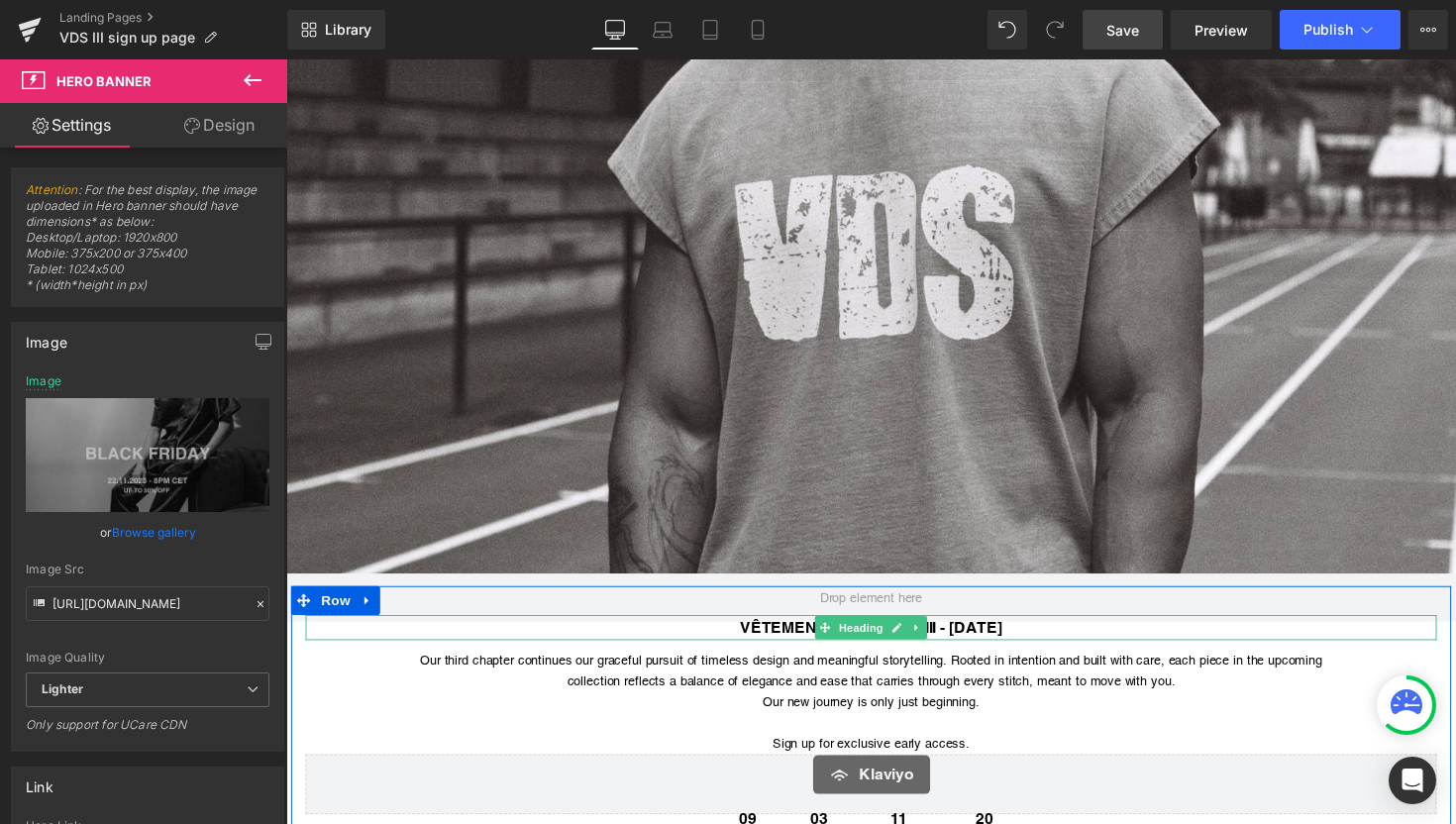 click on "VÊTEMENTS DE SPORT III - [DATE]" at bounding box center (885, 642) 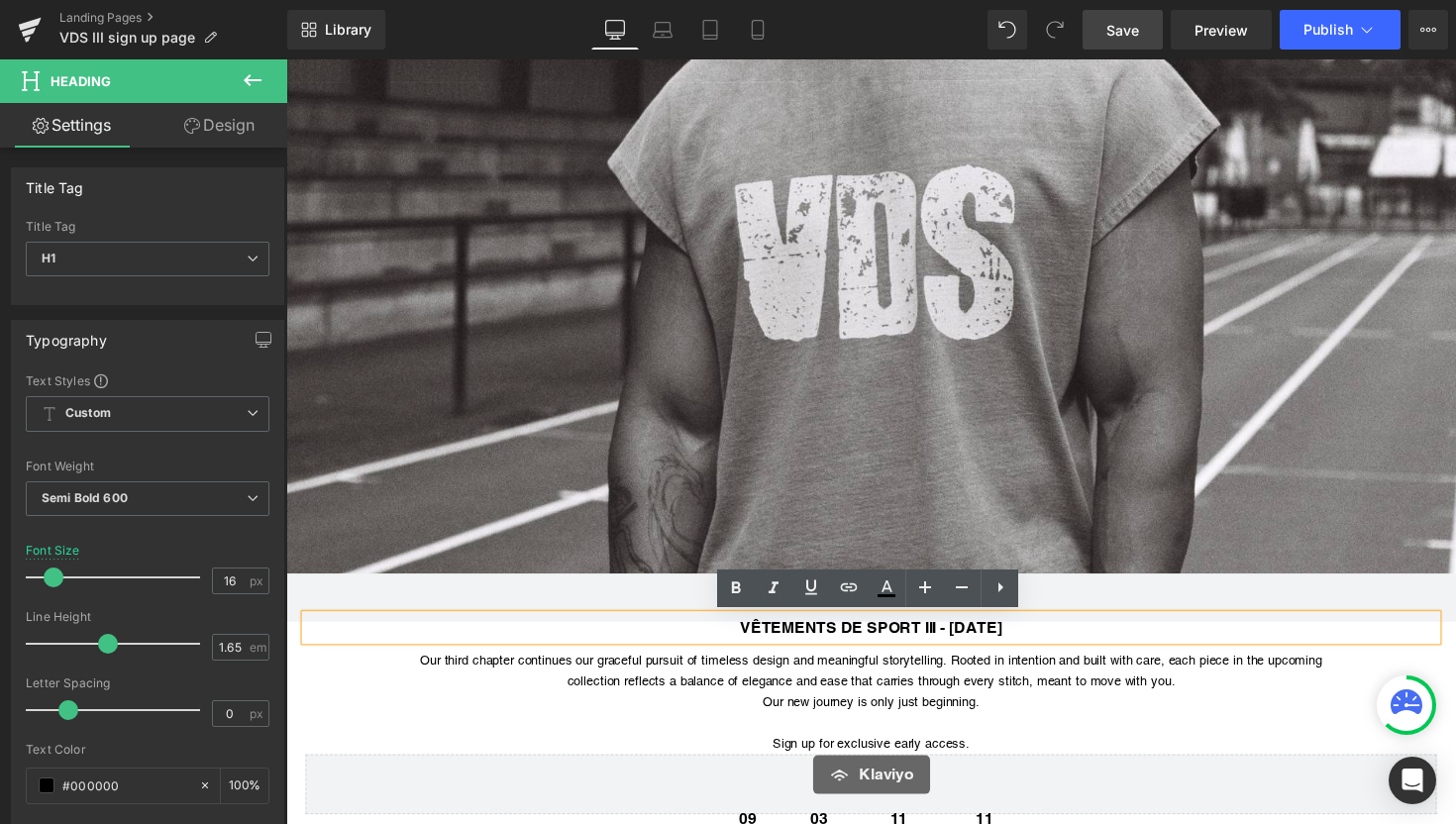 click on "VÊTEMENTS DE SPORT III - [DATE]" at bounding box center [885, 642] 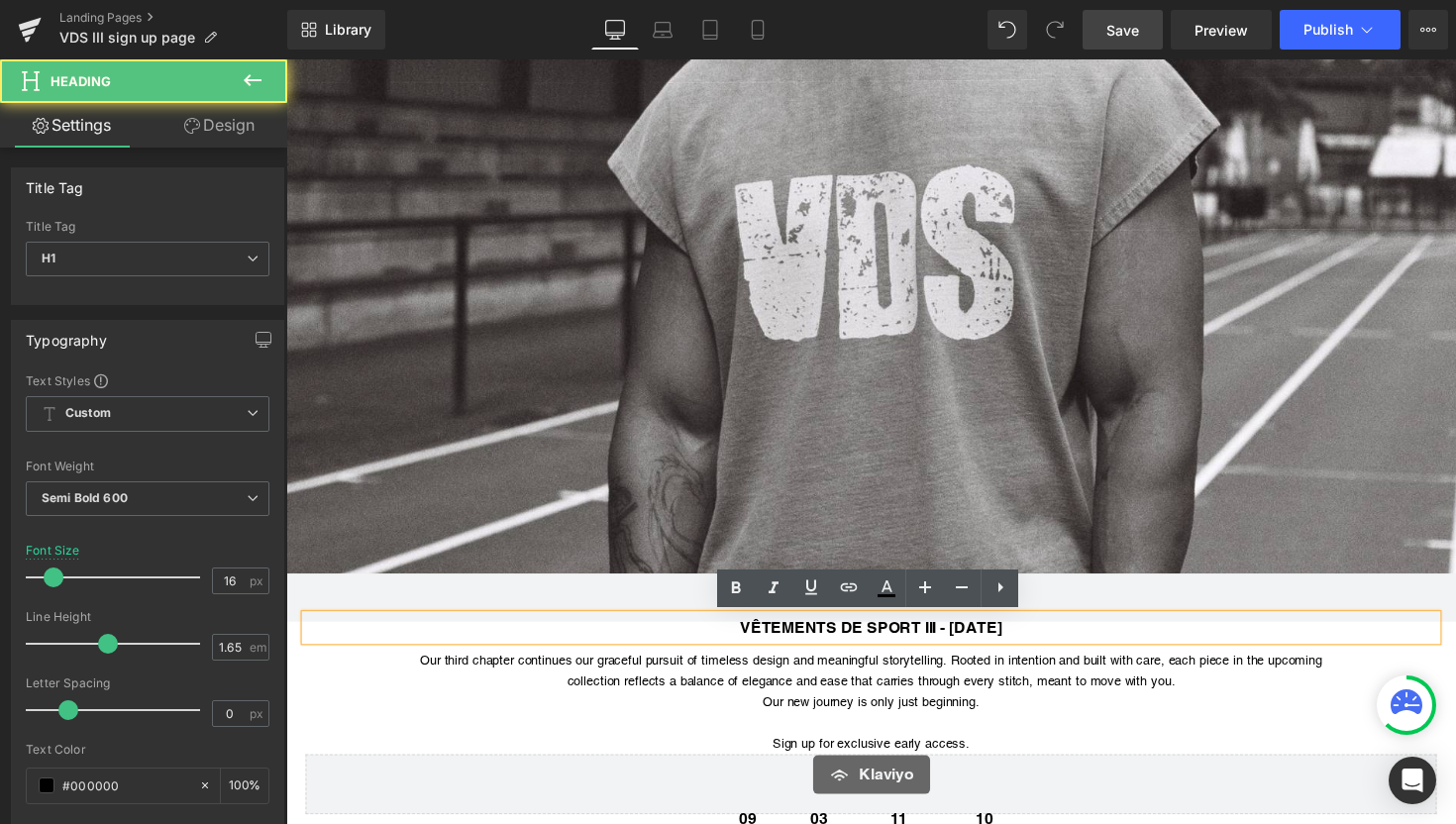 type 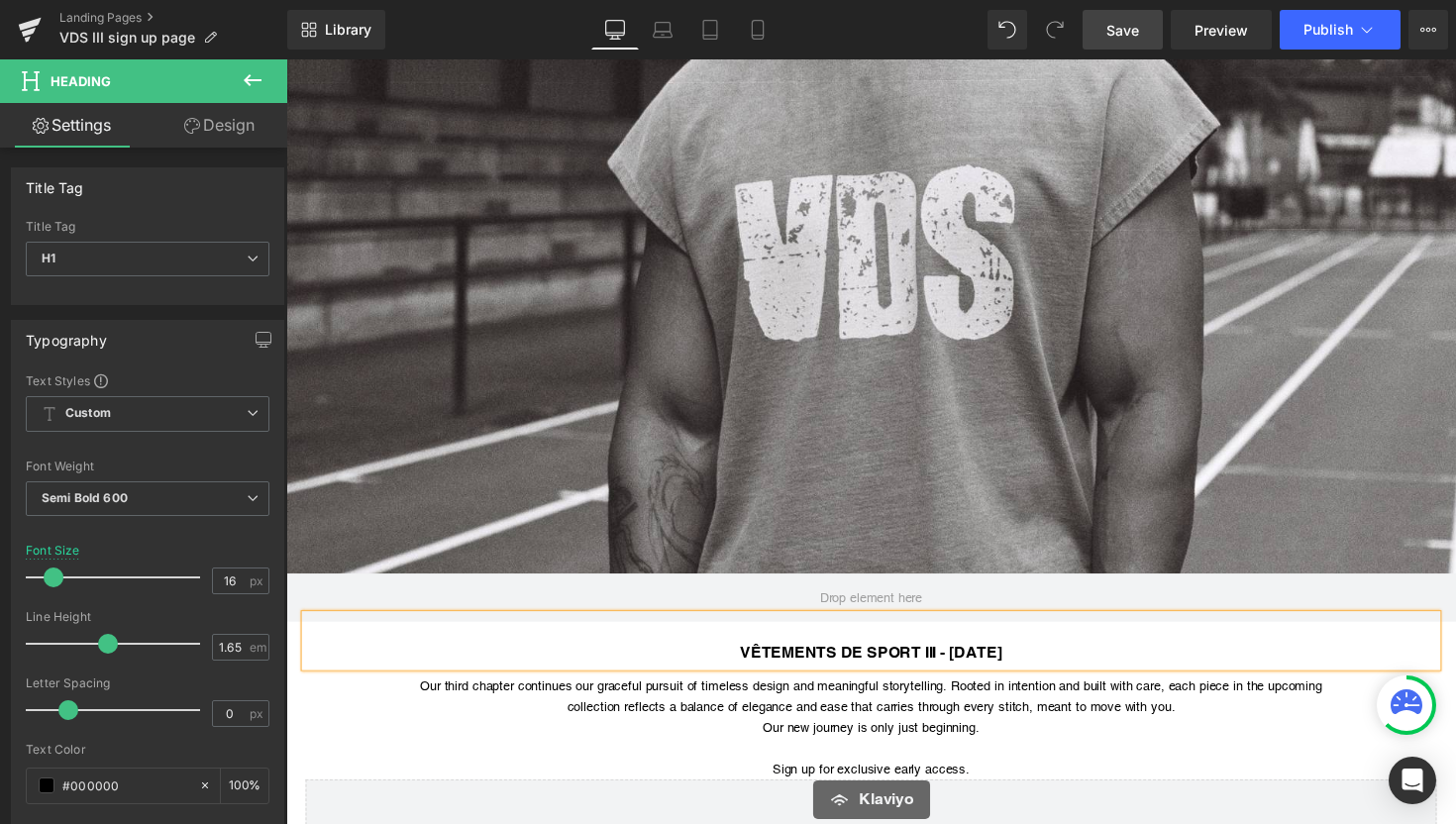 click at bounding box center (885, 642) 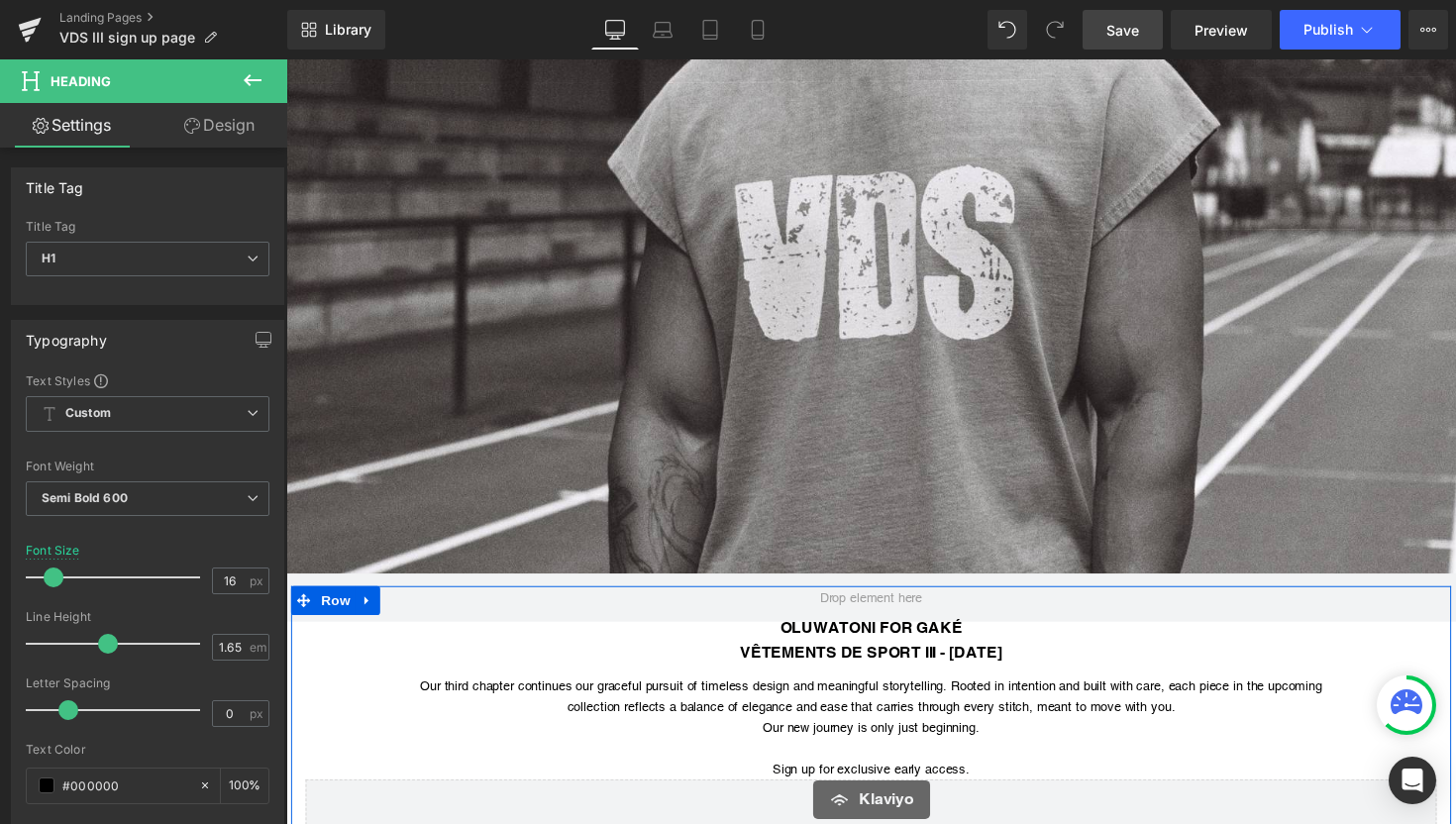 click on "OLUWATONI FOR GAKÉ VÊTEMENTS DE SPORT III - [DATE] Heading         Our third chapter continues our graceful pursuit of timeless design and meaningful storytelling. Rooted in intention and built with care, each piece in the upcoming collection reflects a balance of elegance and ease that carries through every stitch, meant to move with you.  Our new journey is only just beginning. Sign up for exclusive early access.  Text Block           Klaviyo Klaviyo
09 Days
03 Hours
10 Minutes
44 Seconds
Countdown Timer" at bounding box center (885, 770) 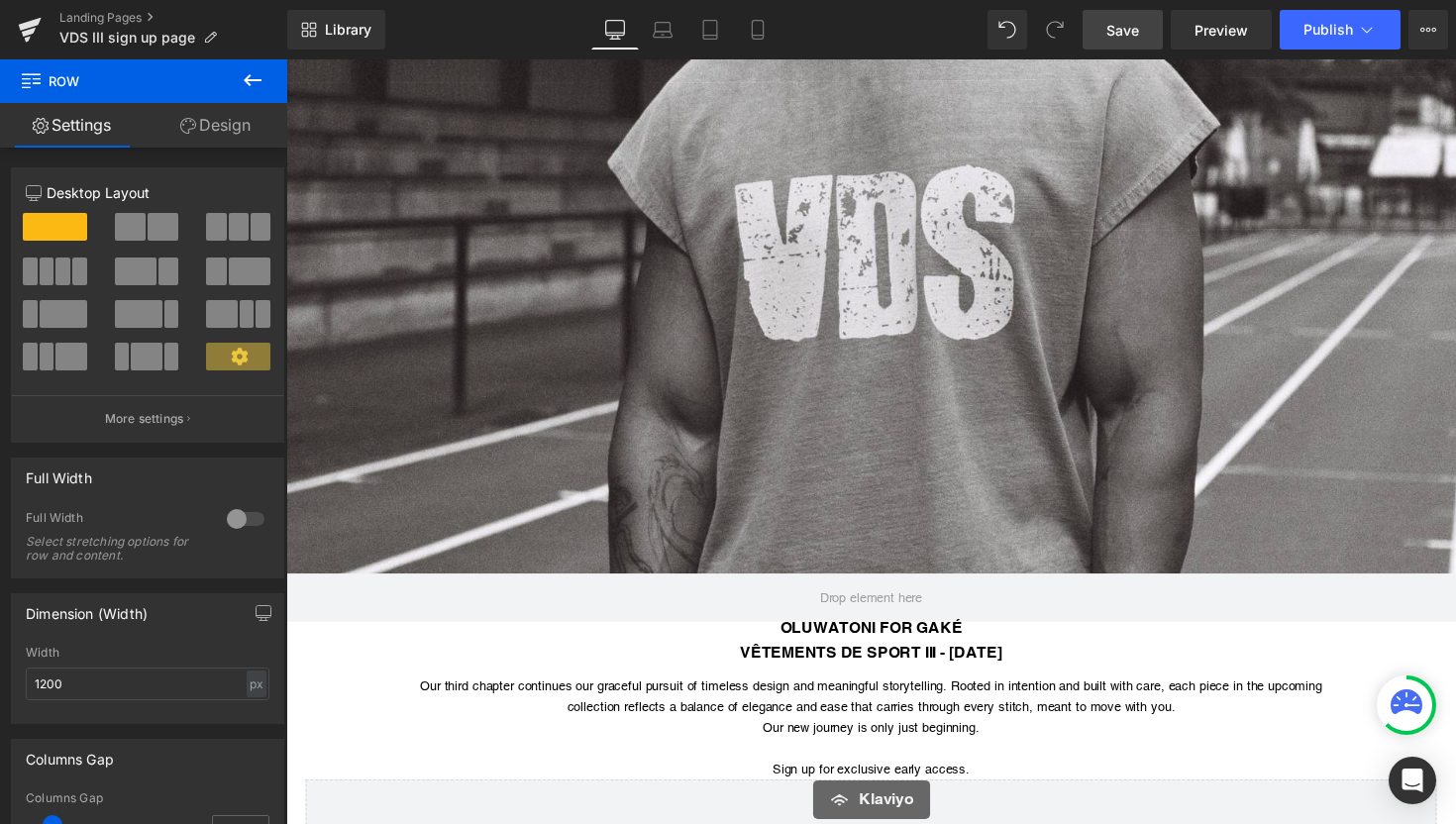 click on "Save" at bounding box center [1122, 30] 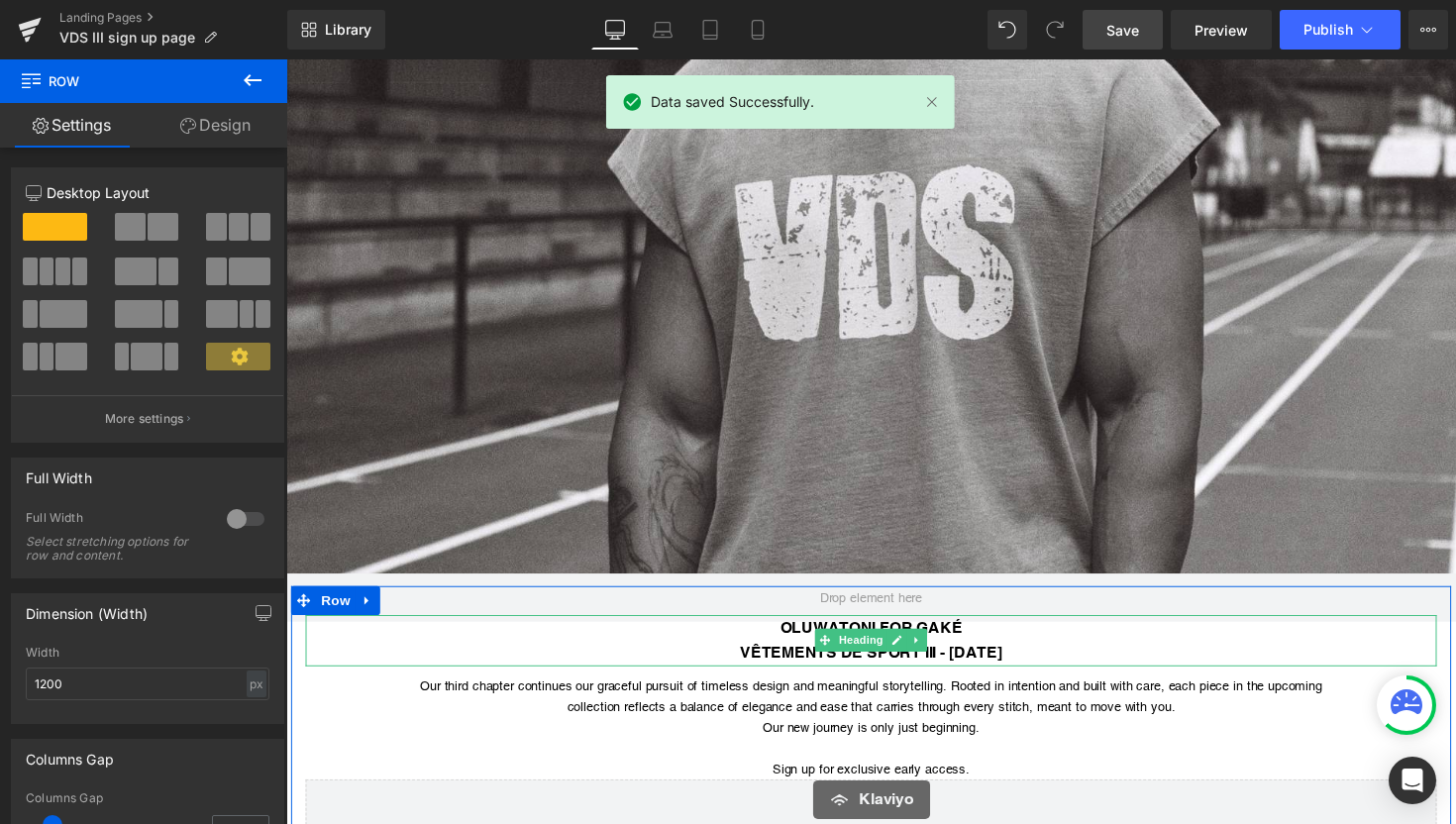 click on "OLUWATONI FOR GAKÉ" at bounding box center (885, 642) 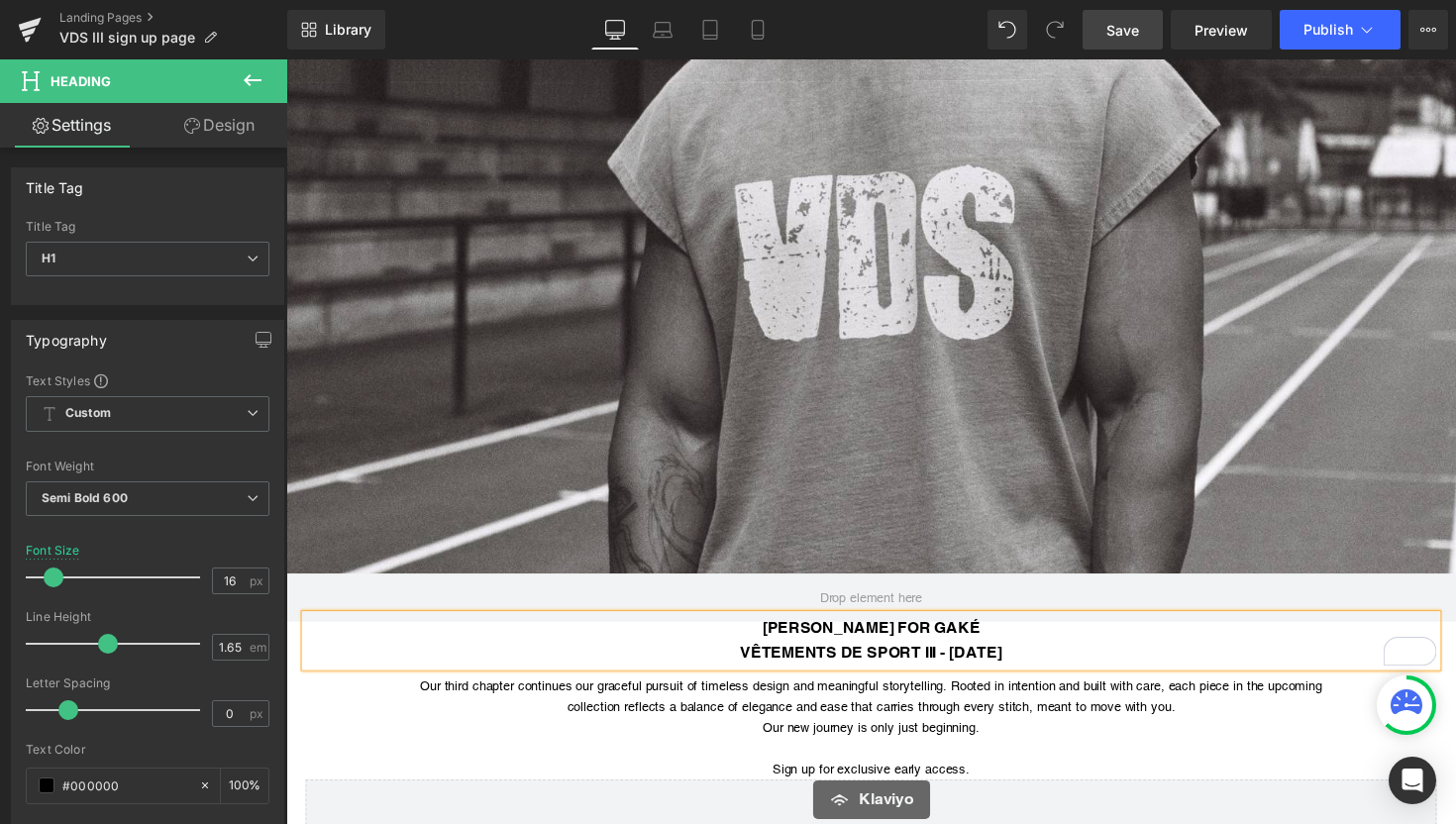 click on "Save" at bounding box center (1122, 30) 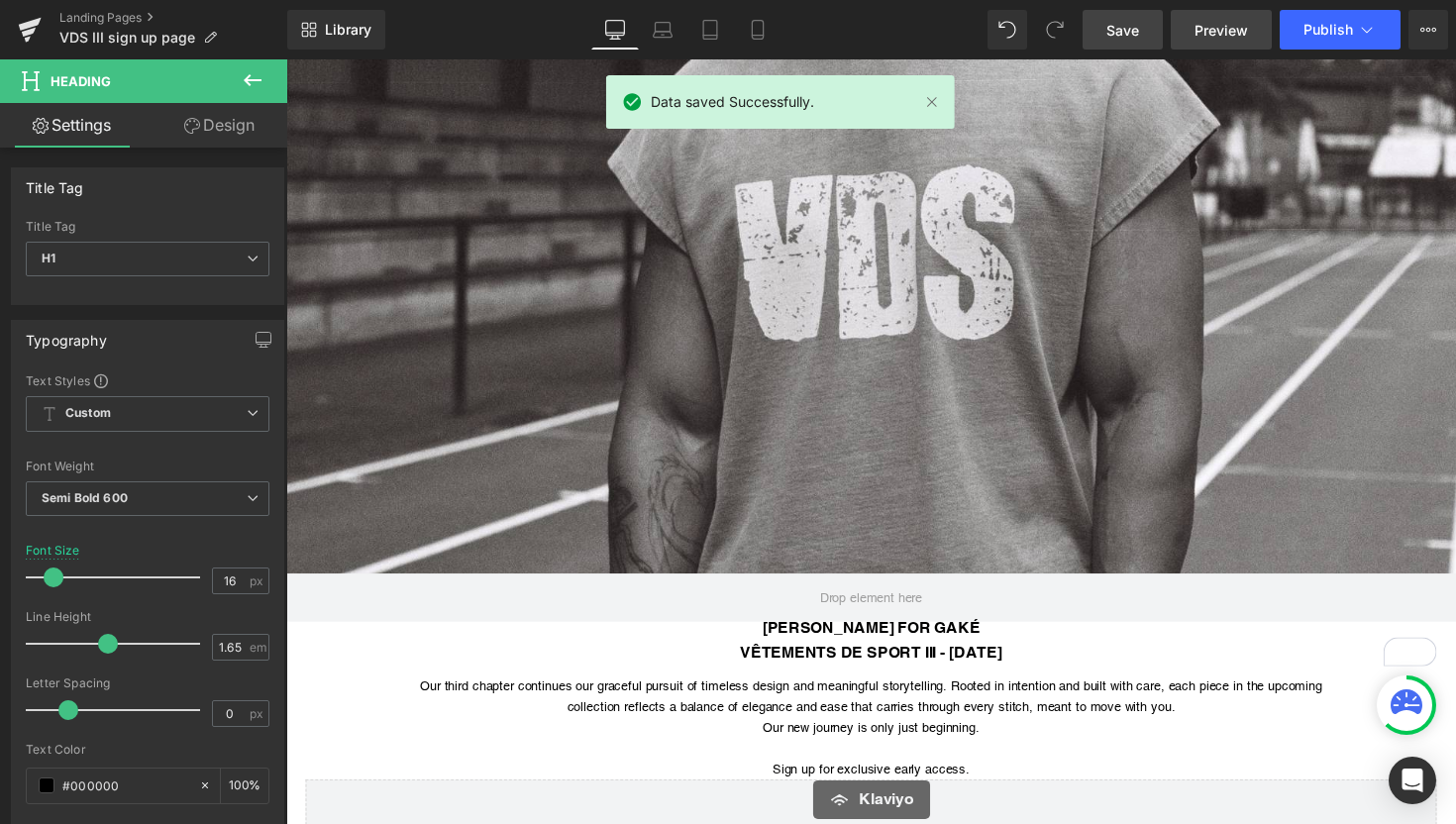 click on "Preview" at bounding box center (1221, 30) 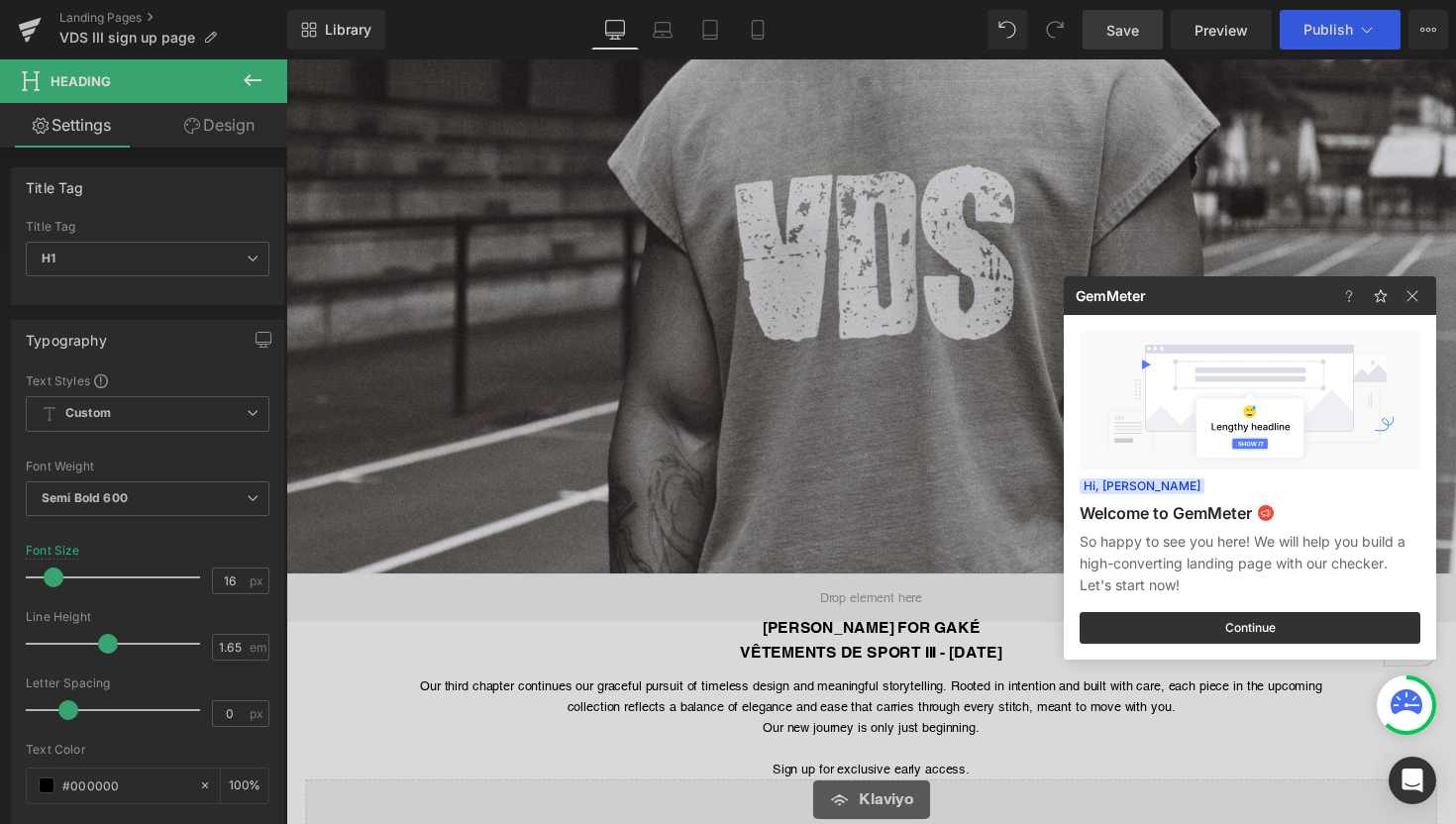 click at bounding box center [728, 412] 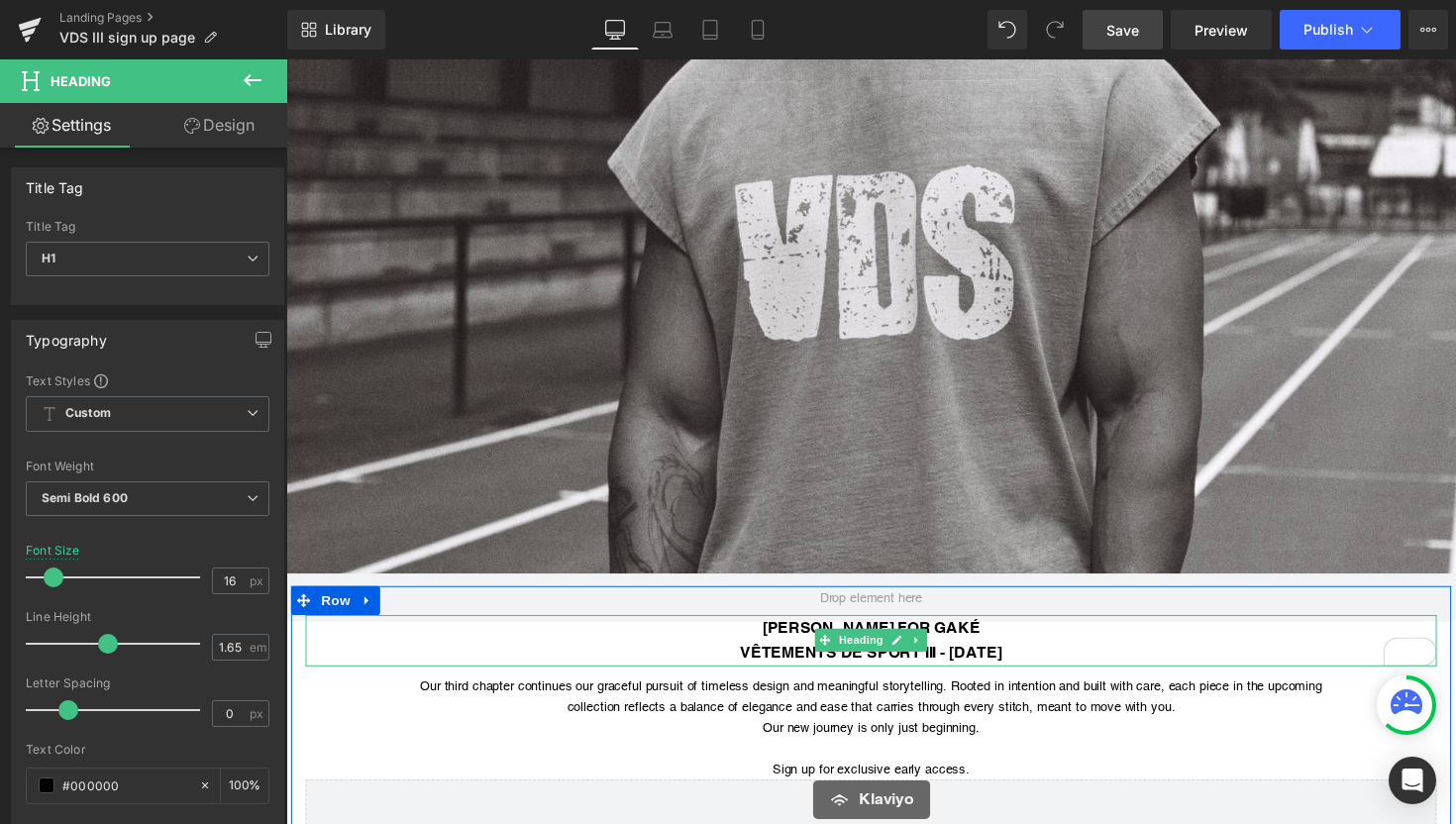 click on "[PERSON_NAME] FOR GAKÉ" at bounding box center (885, 642) 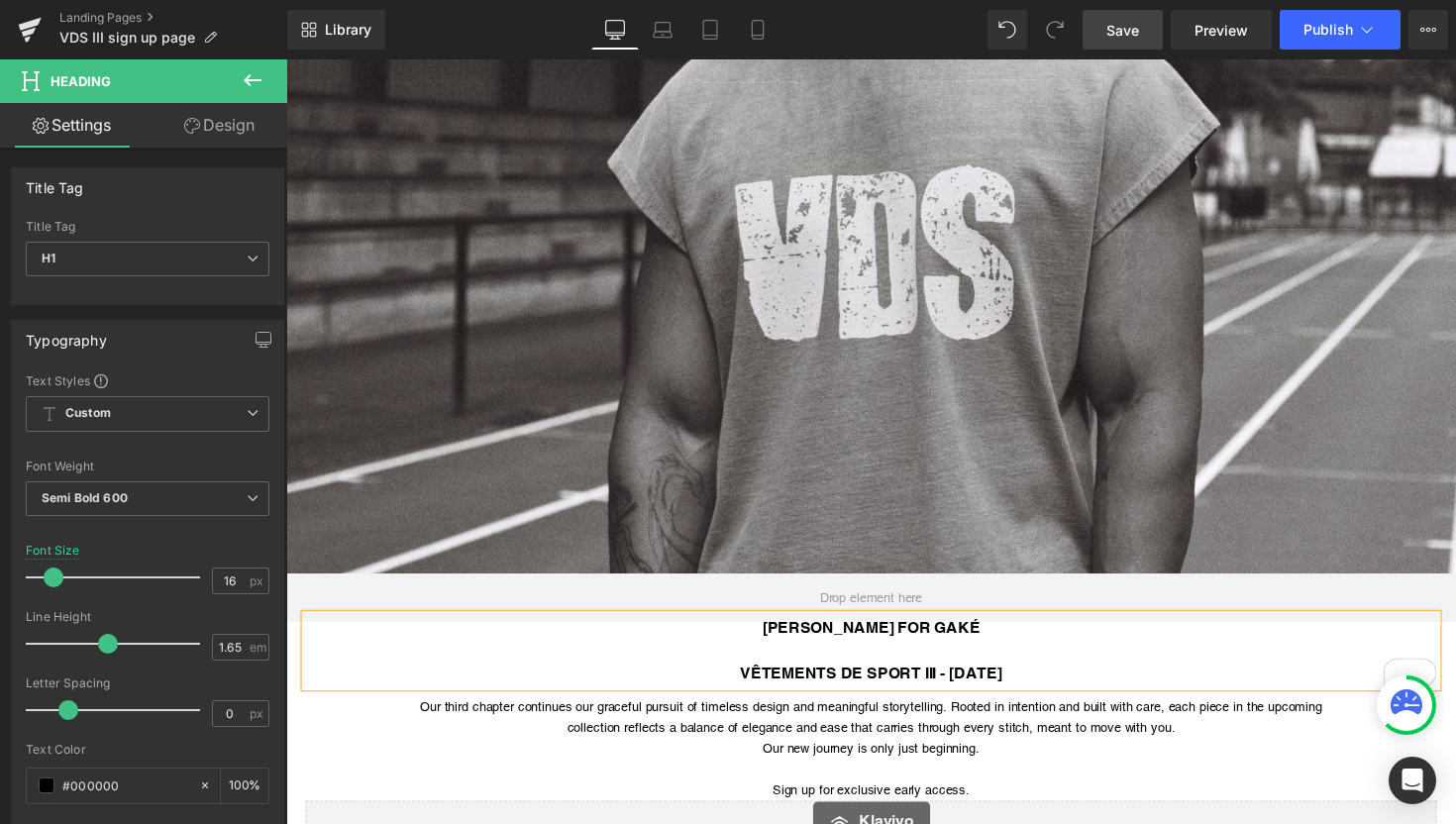 click on "[PERSON_NAME] FOR GAKÉ VÊTEMENTS DE SPORT III - [DATE] Heading         Our third chapter continues our graceful pursuit of timeless design and meaningful storytelling. Rooted in intention and built with care, each piece in the upcoming collection reflects a balance of elegance and ease that carries through every stitch, meant to move with you.  Our new journey is only just beginning. Sign up for exclusive early access.  Text Block           Klaviyo Klaviyo
09 Days
03 Hours
09 Minutes
58 Seconds
Countdown Timer" at bounding box center (885, 780) 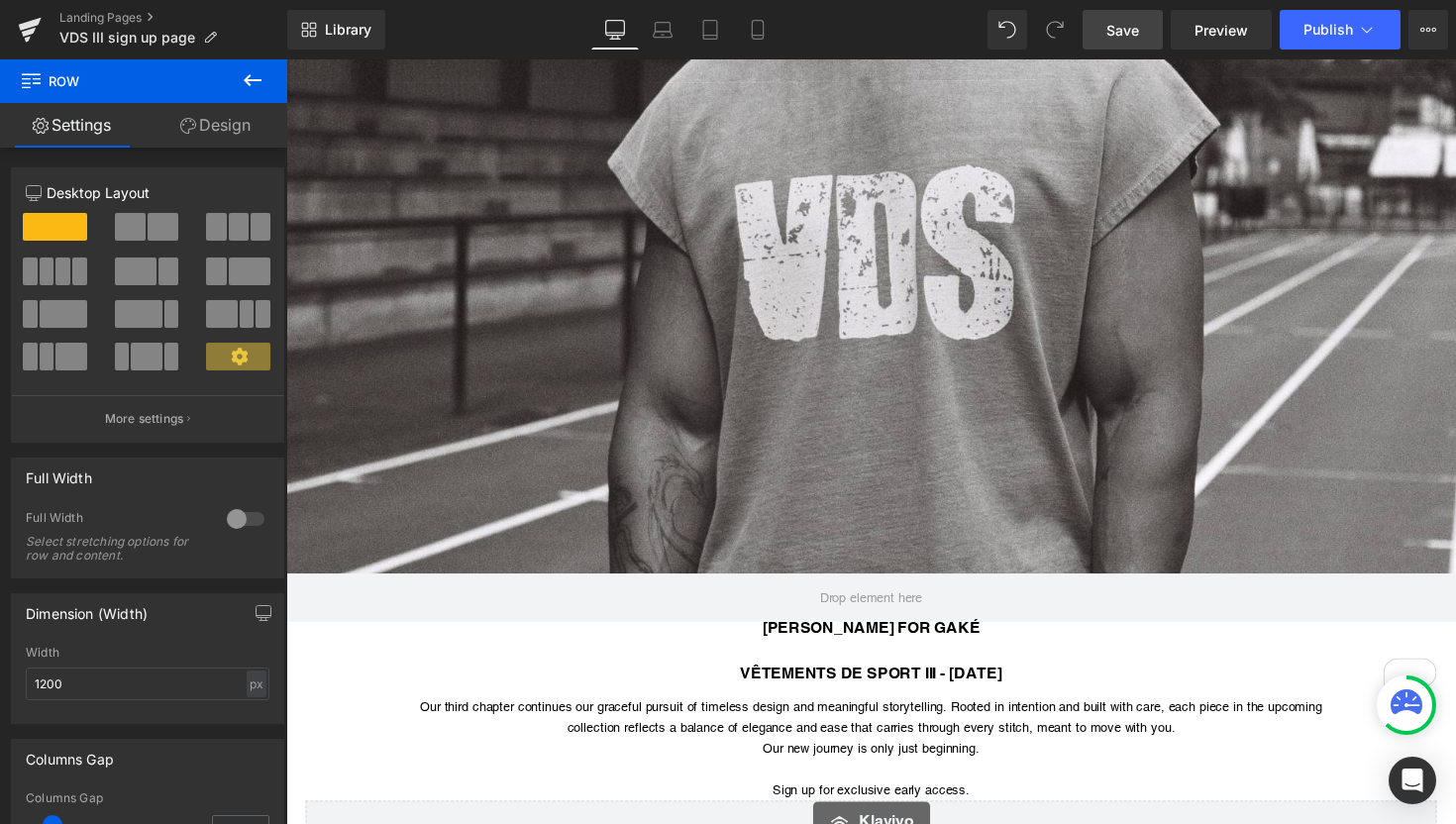 click on "Save" at bounding box center (1122, 30) 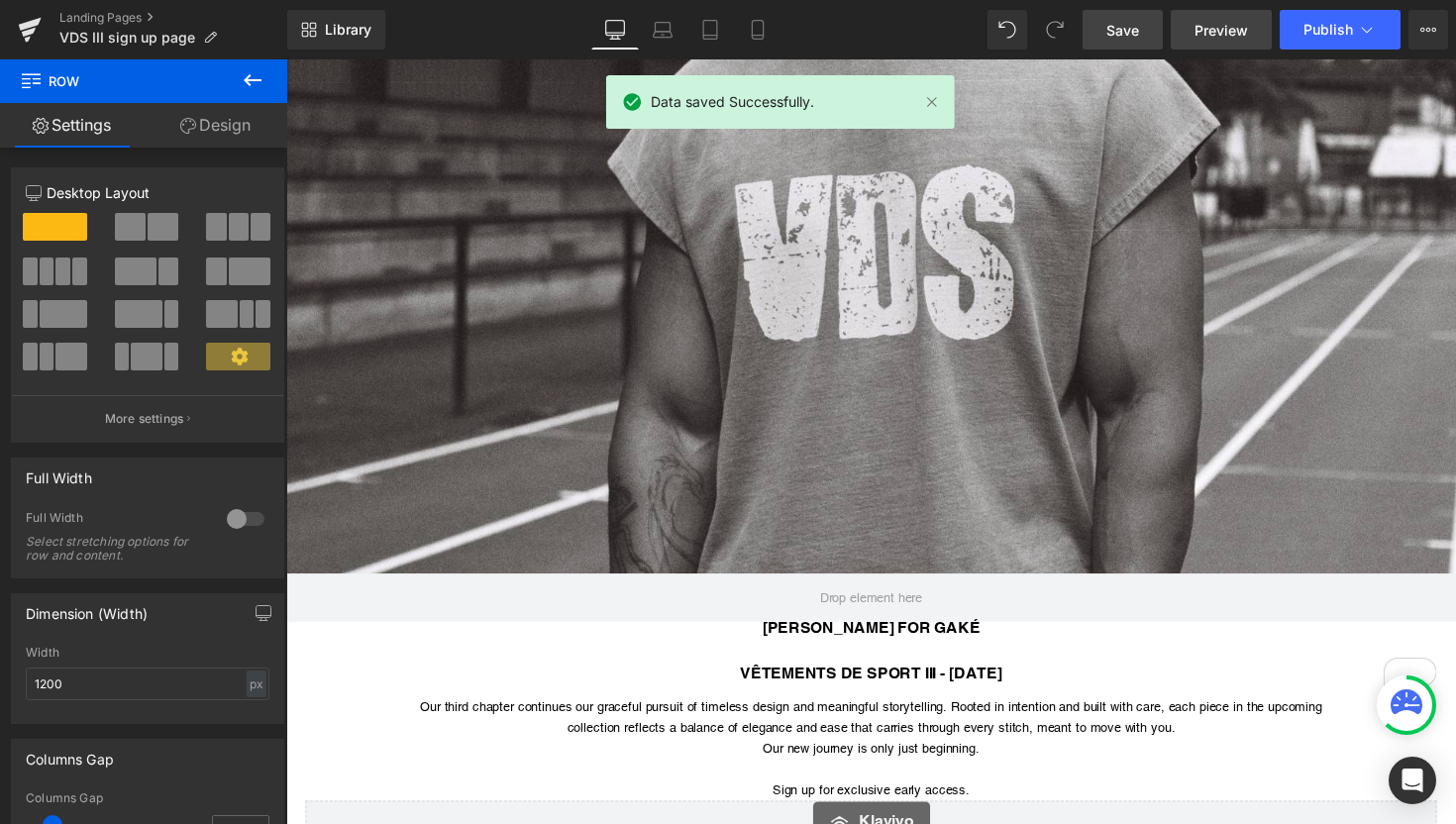 click on "Preview" at bounding box center (1221, 30) 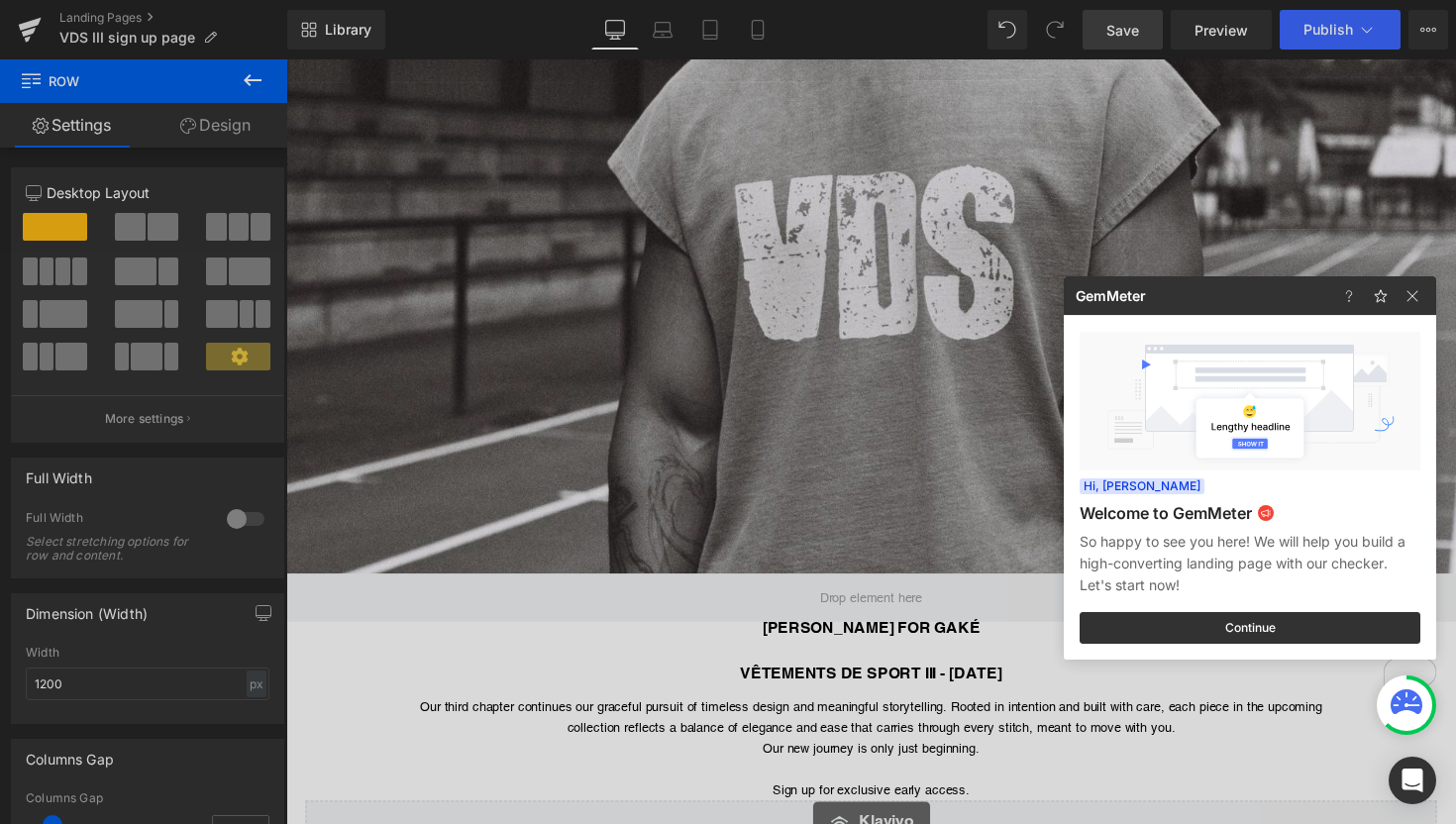 click at bounding box center [728, 412] 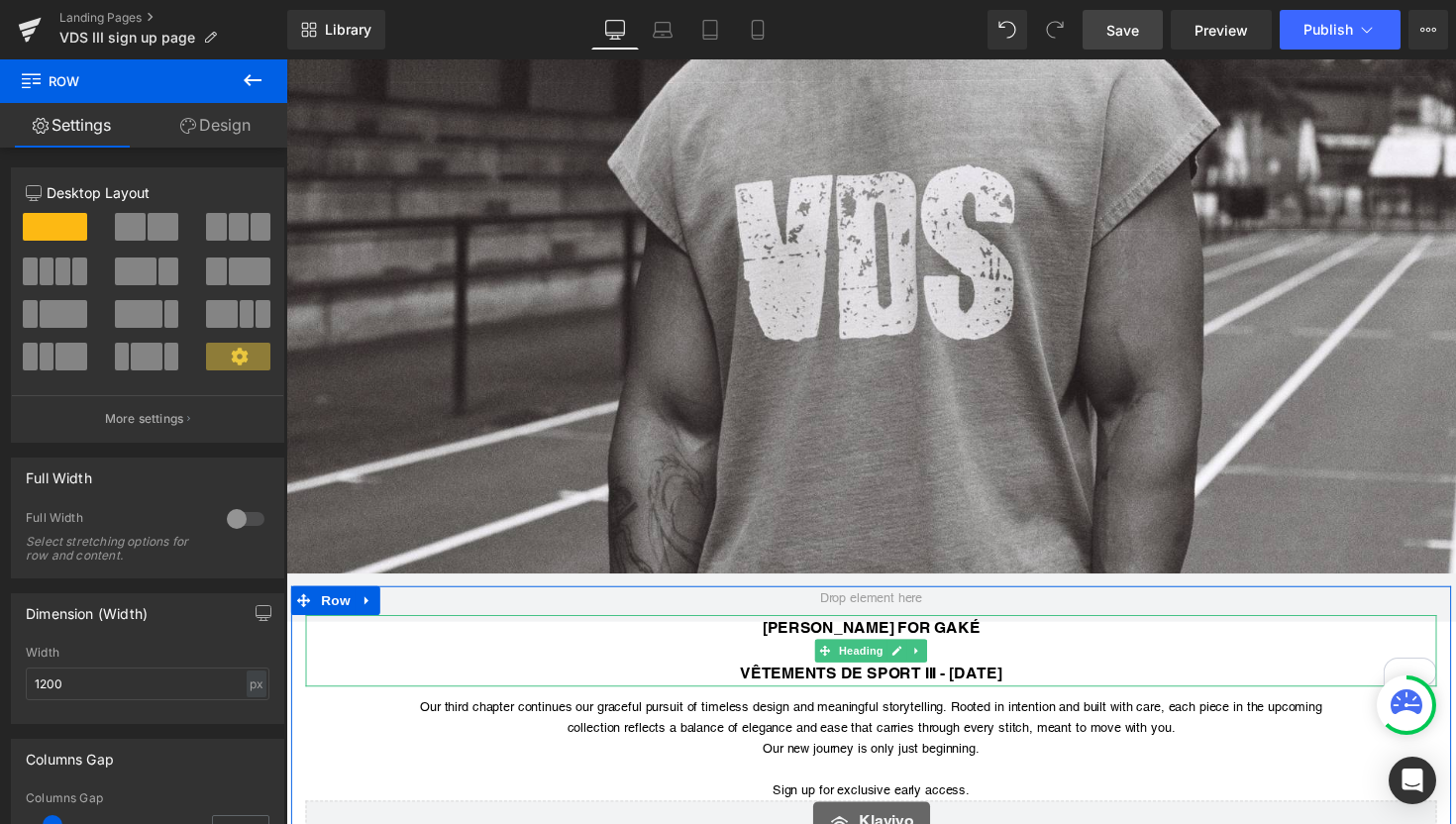 click at bounding box center [885, 665] 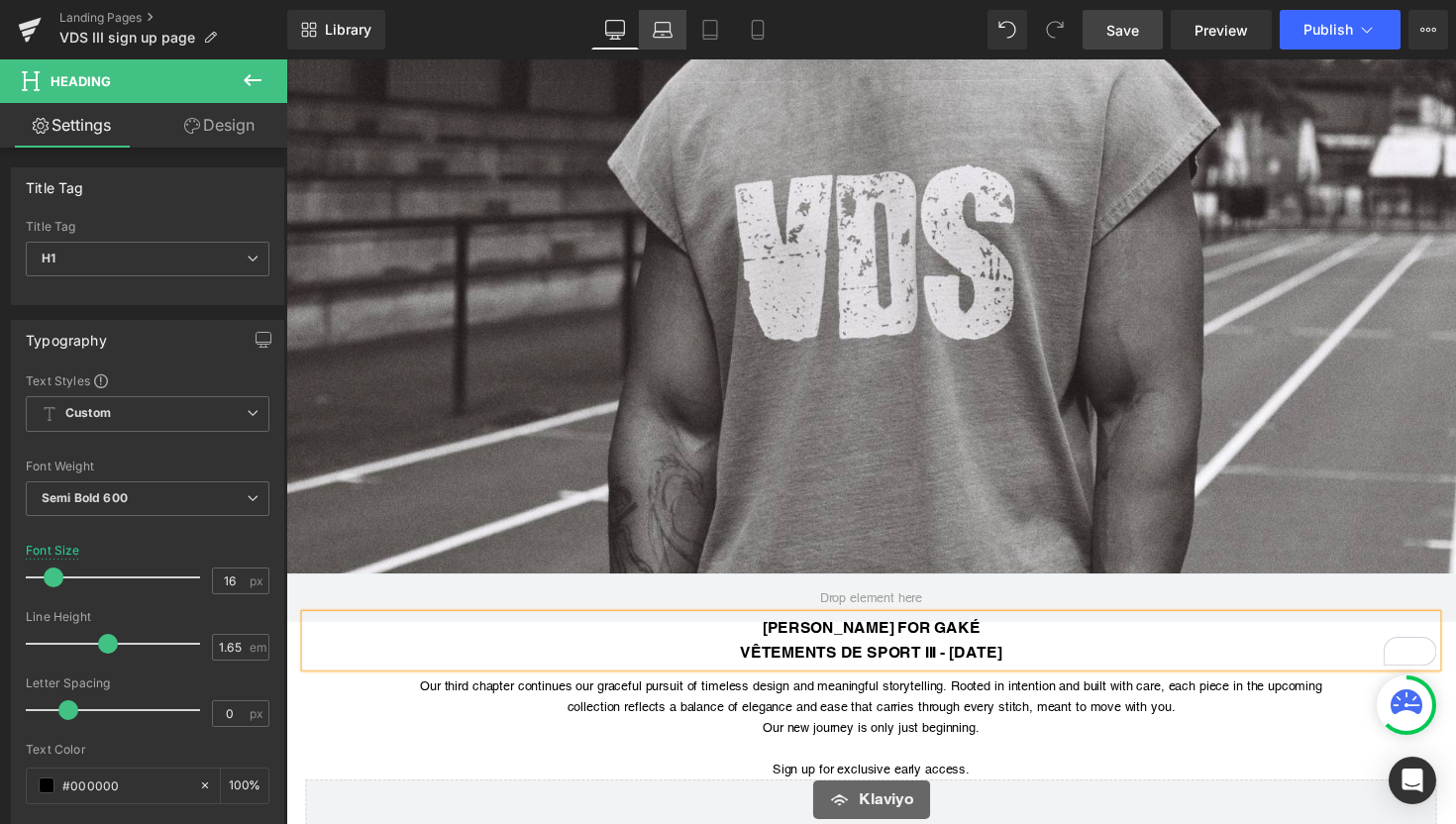 click 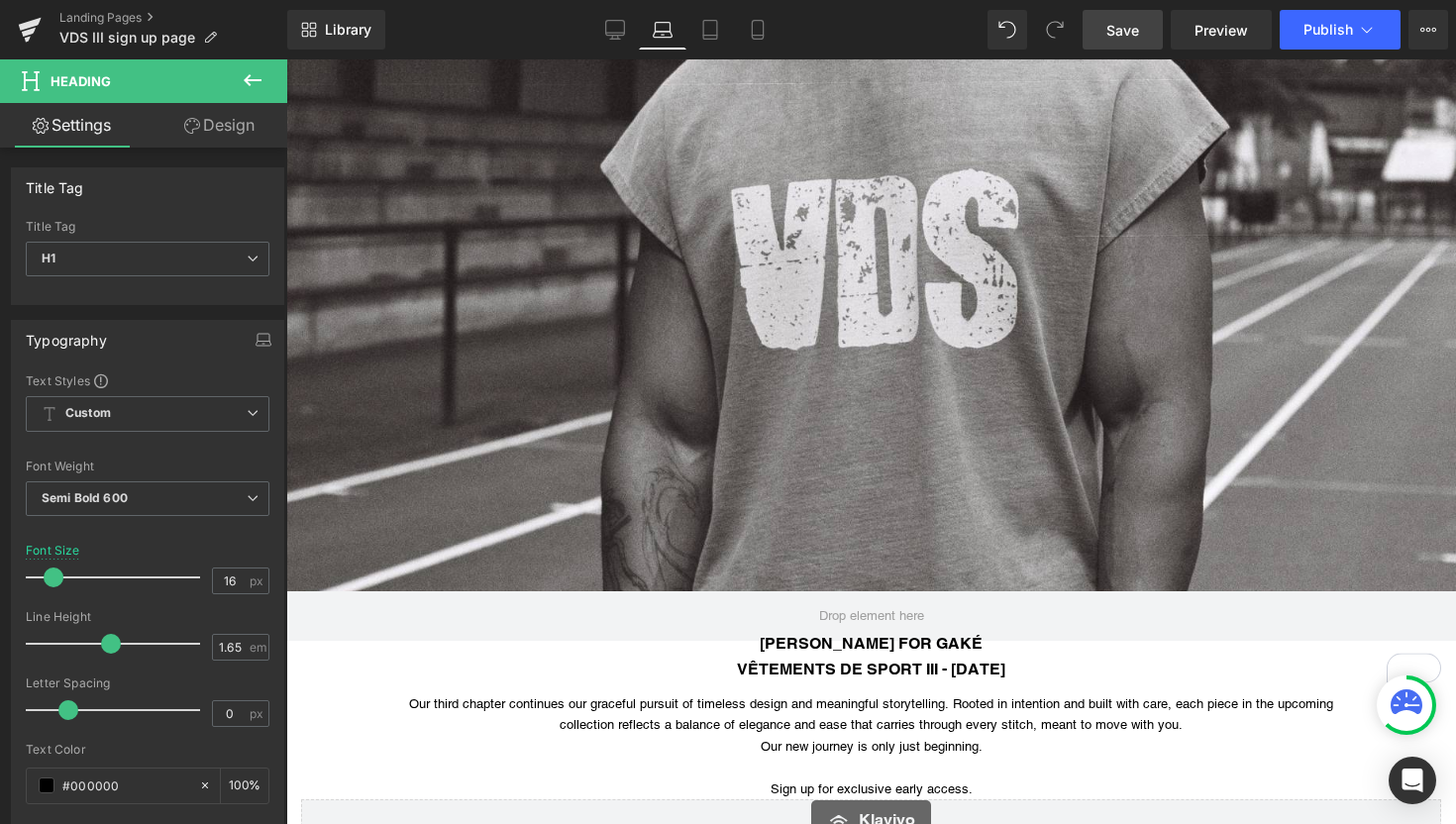 scroll, scrollTop: 464, scrollLeft: 0, axis: vertical 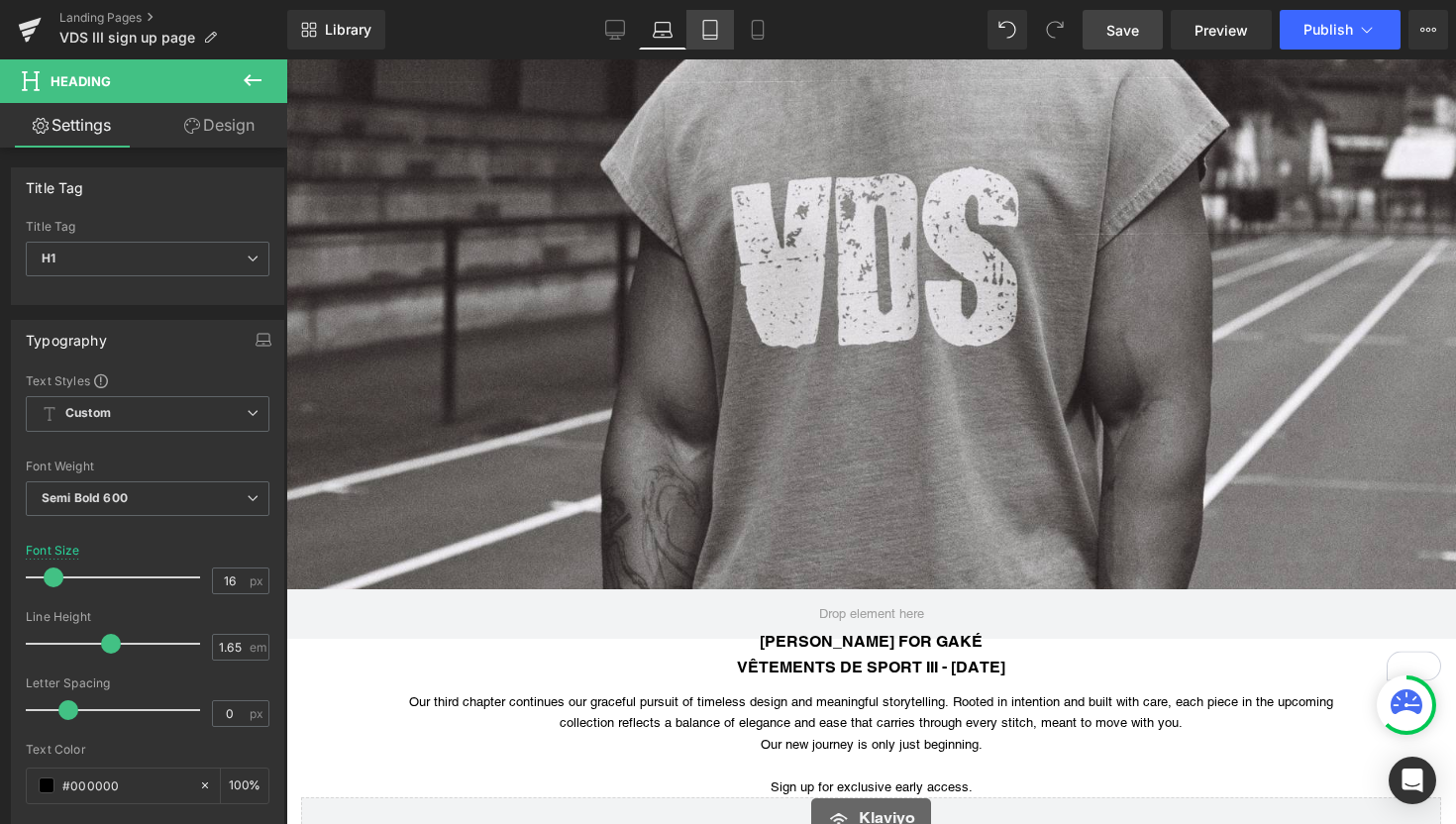click 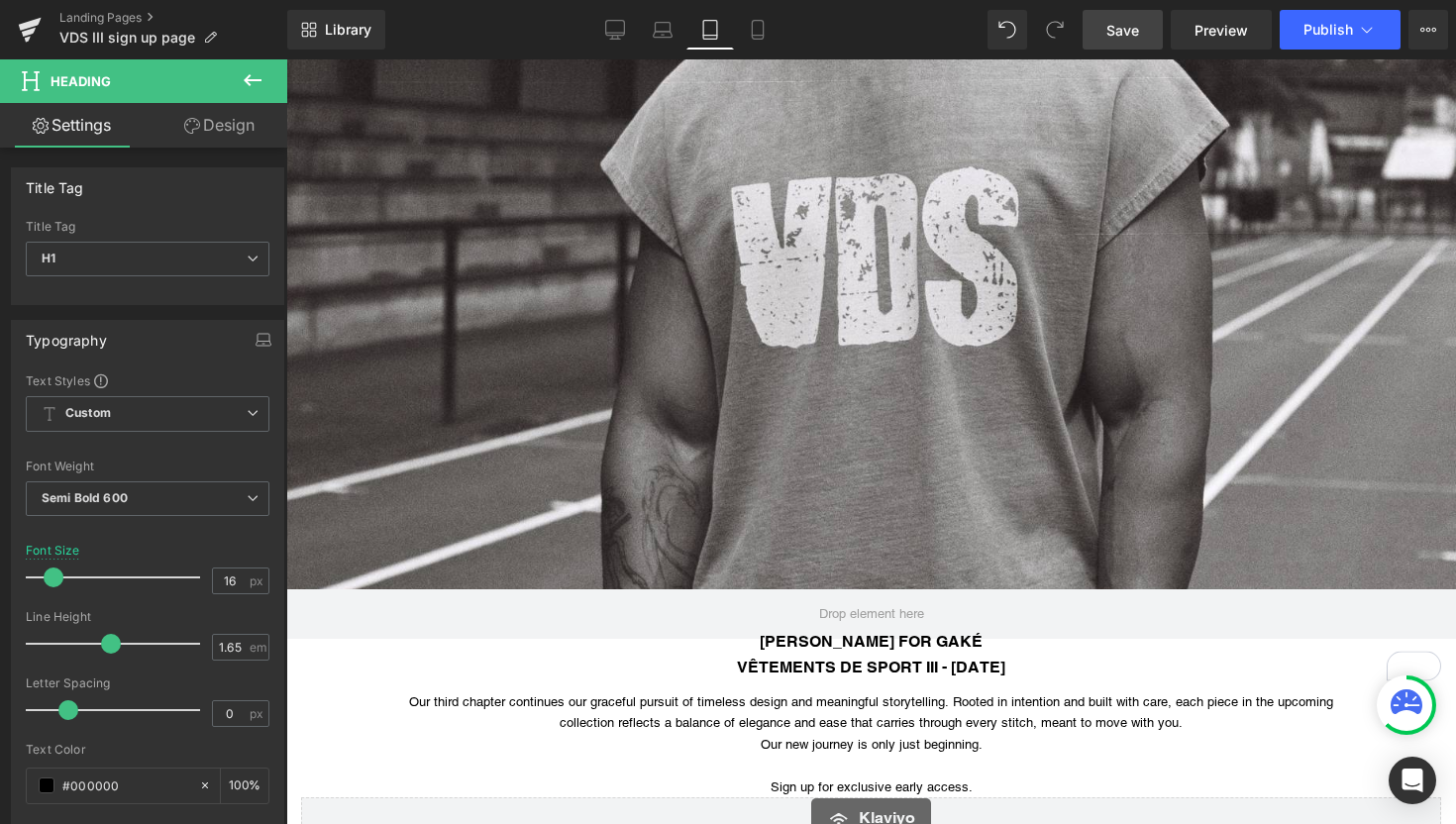 type on "100" 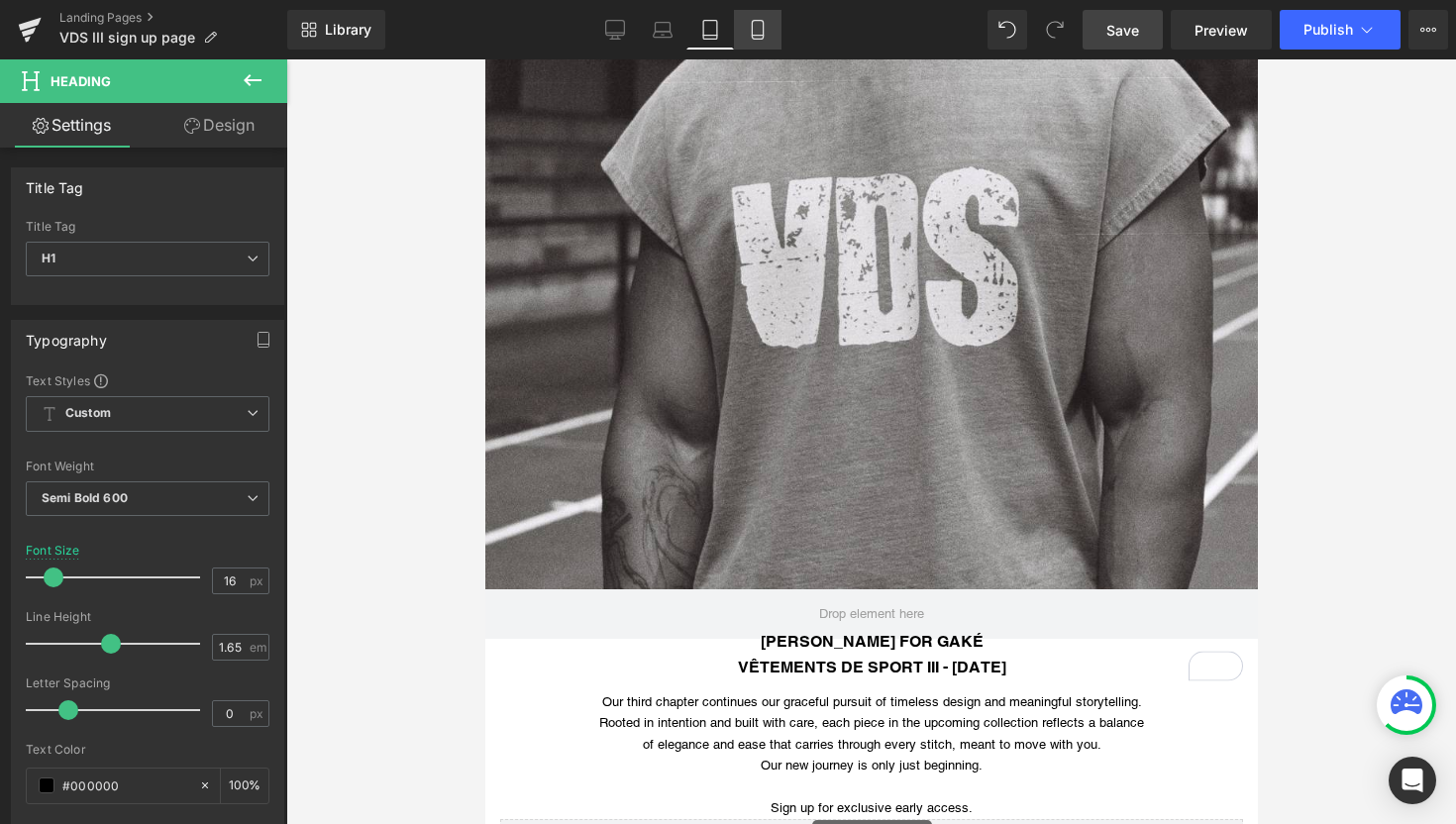 click 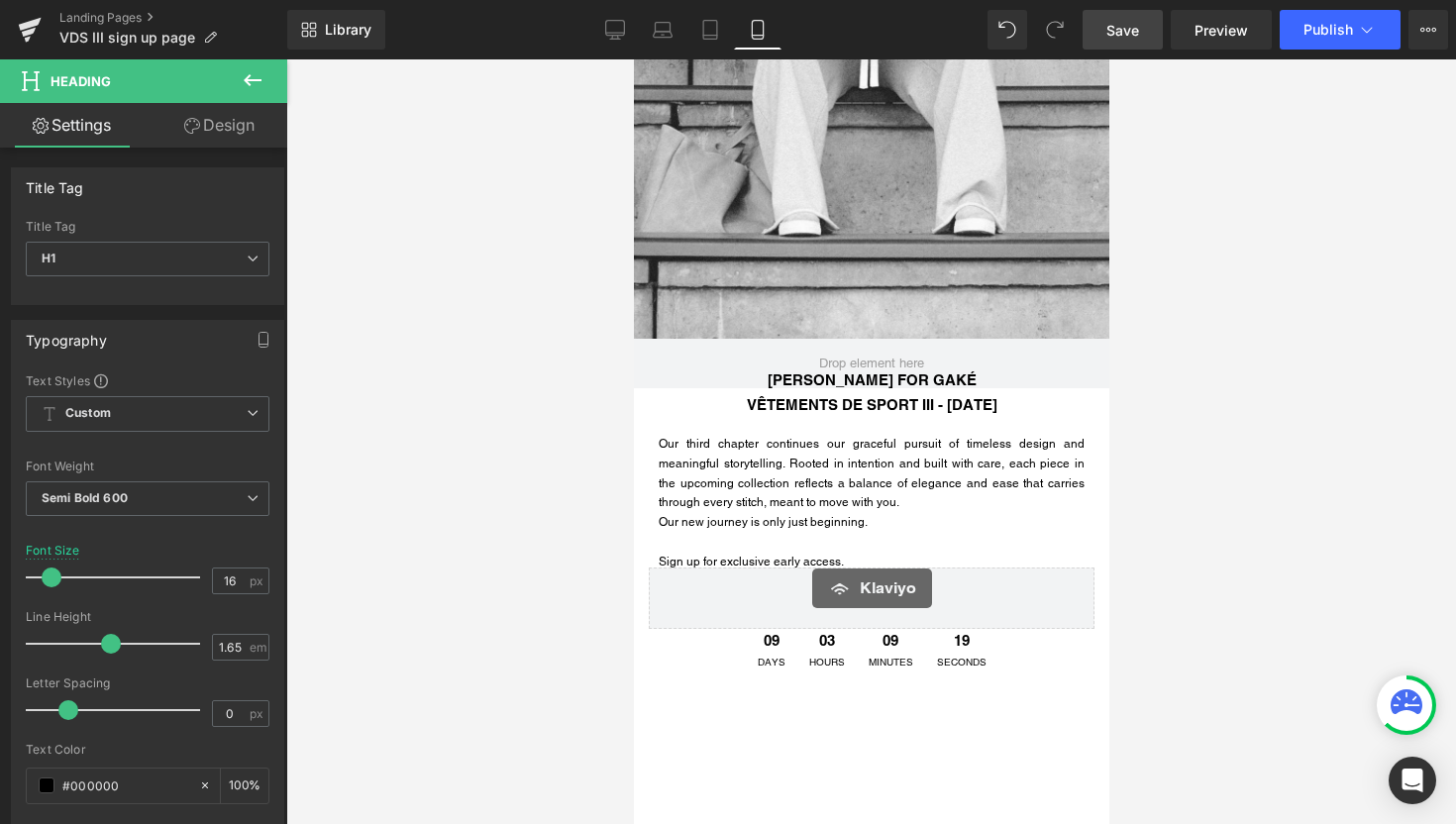 type on "15" 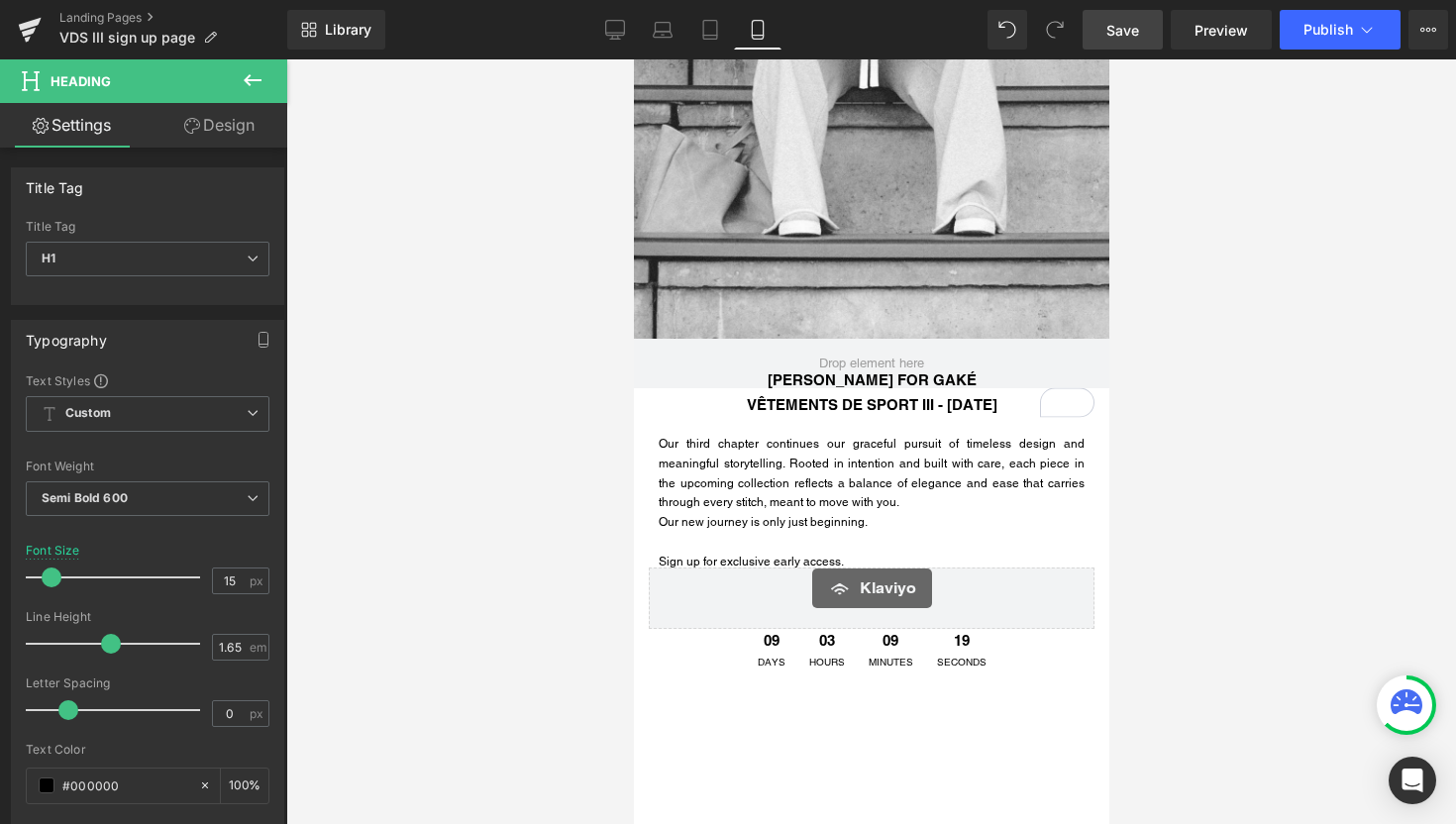 scroll, scrollTop: 204, scrollLeft: 0, axis: vertical 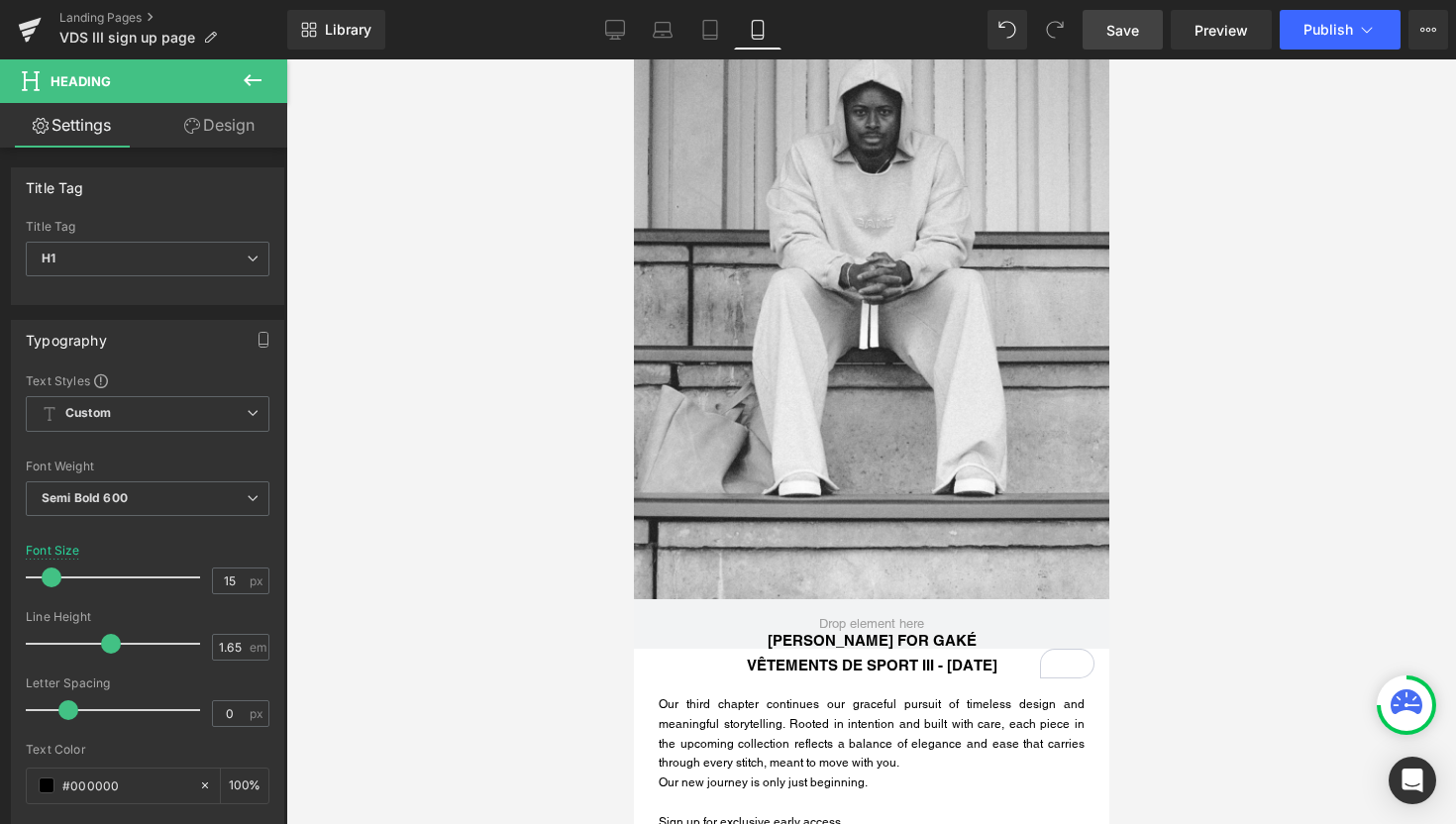 click on "Save" at bounding box center [1122, 30] 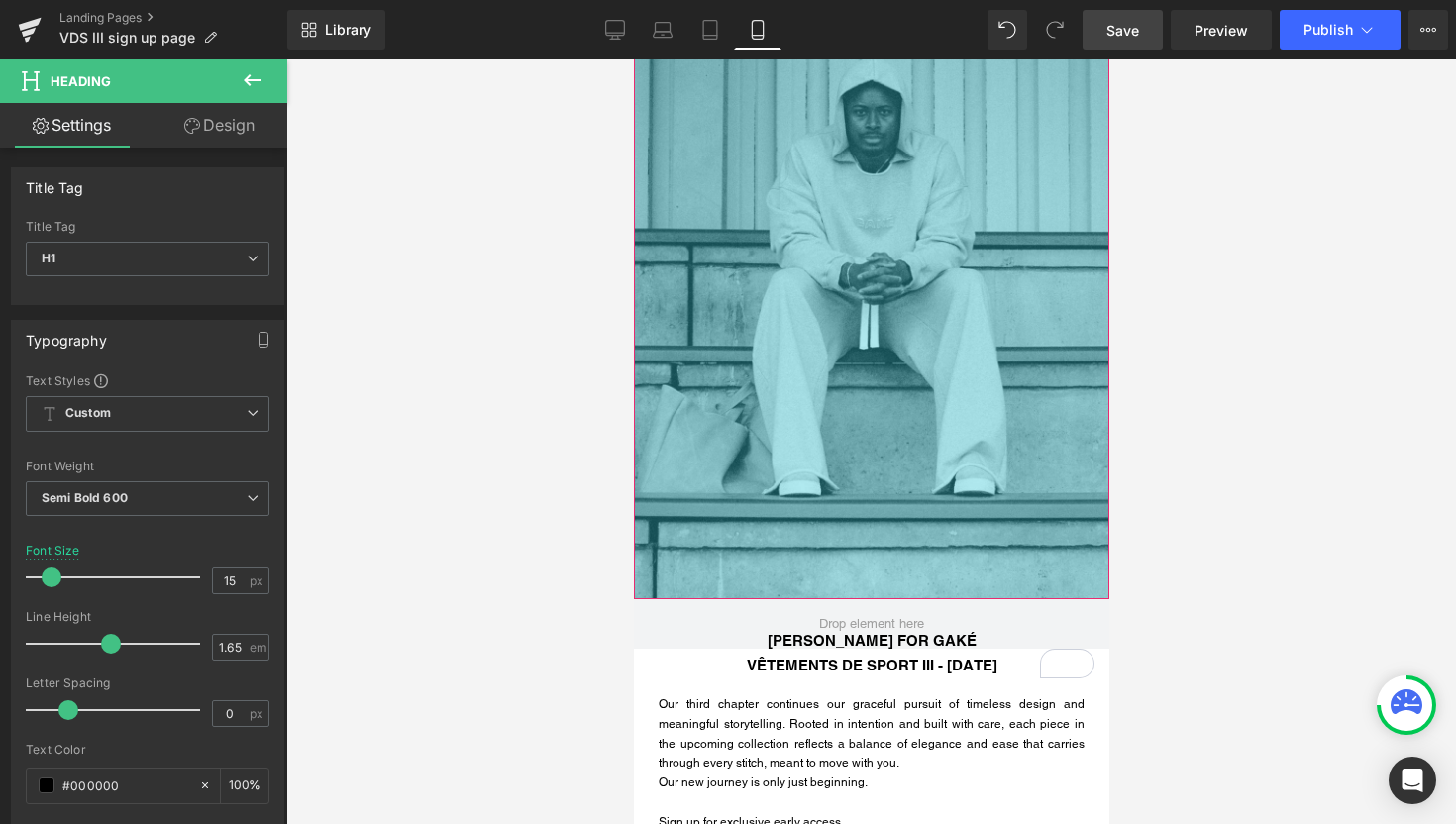 scroll, scrollTop: 381, scrollLeft: 0, axis: vertical 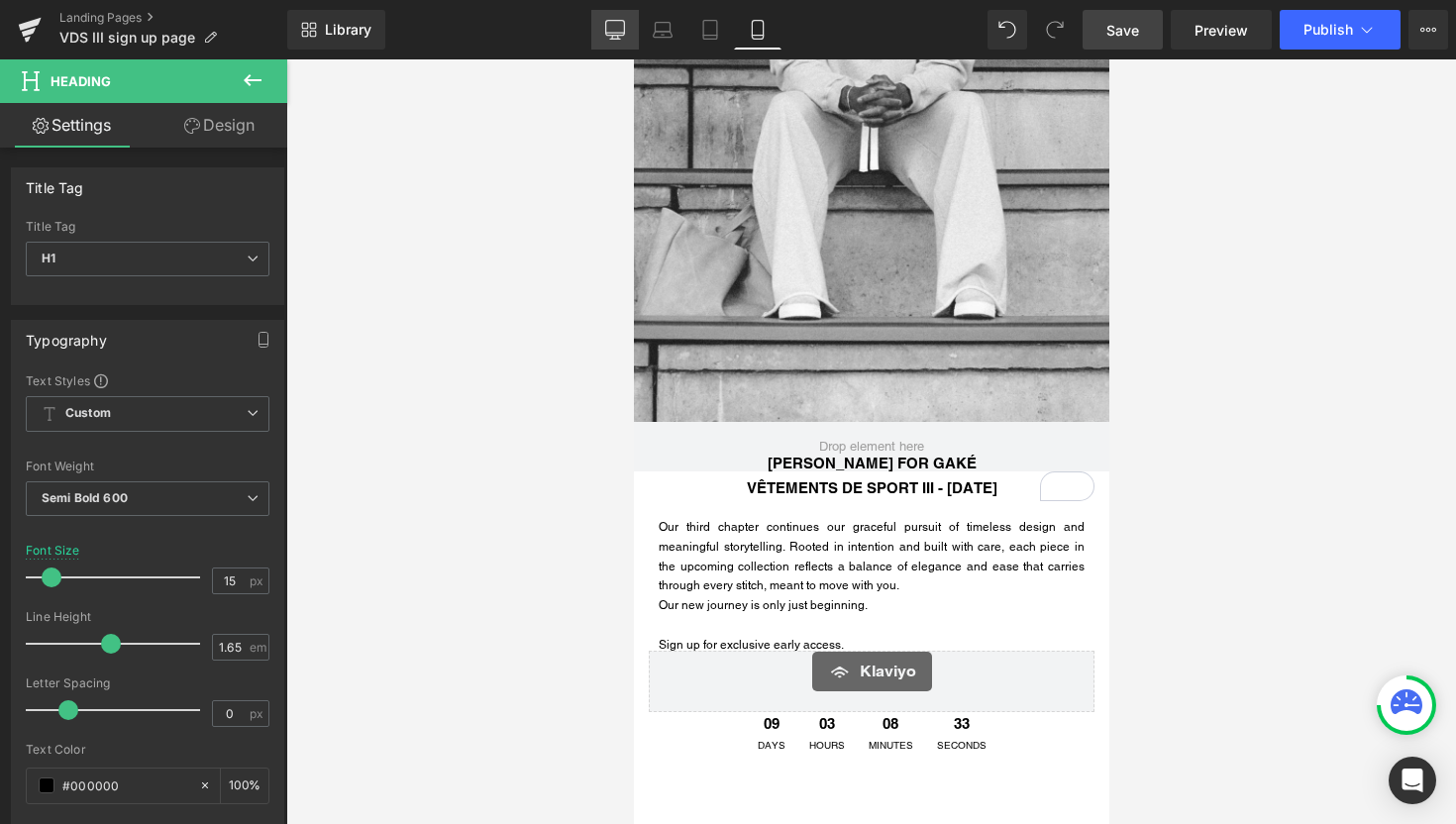 click 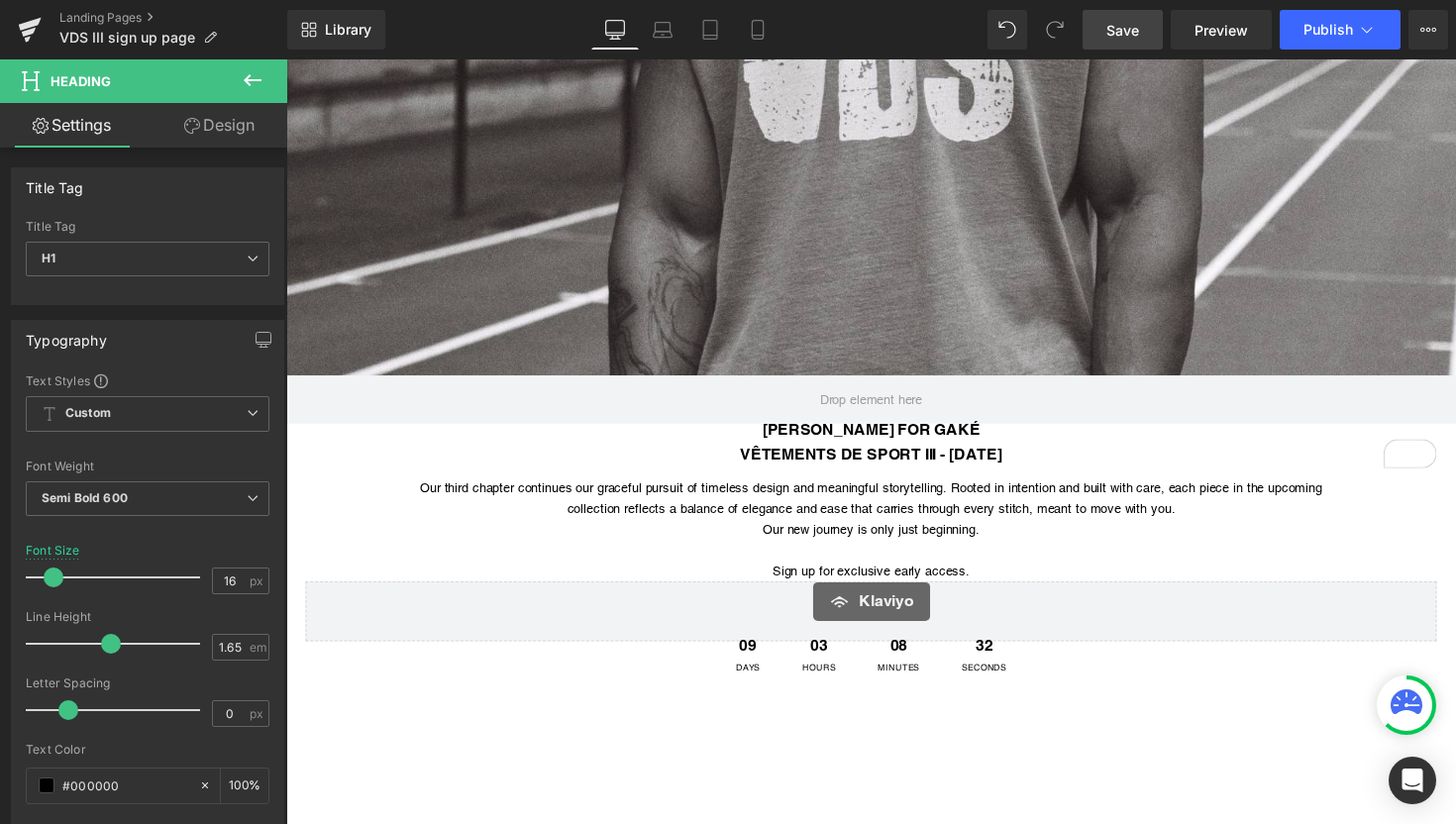scroll, scrollTop: 667, scrollLeft: 0, axis: vertical 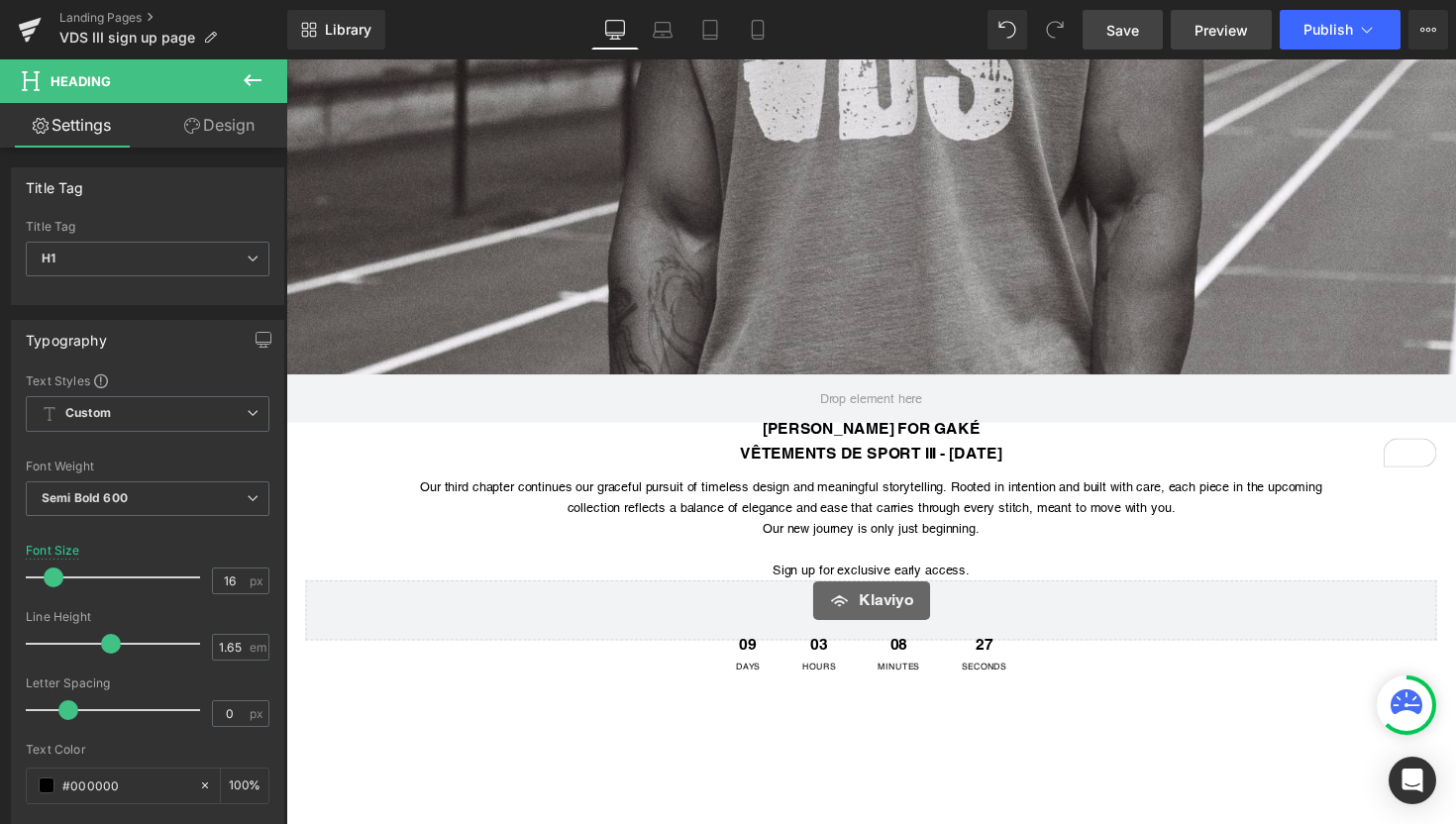 click on "Preview" at bounding box center [1221, 30] 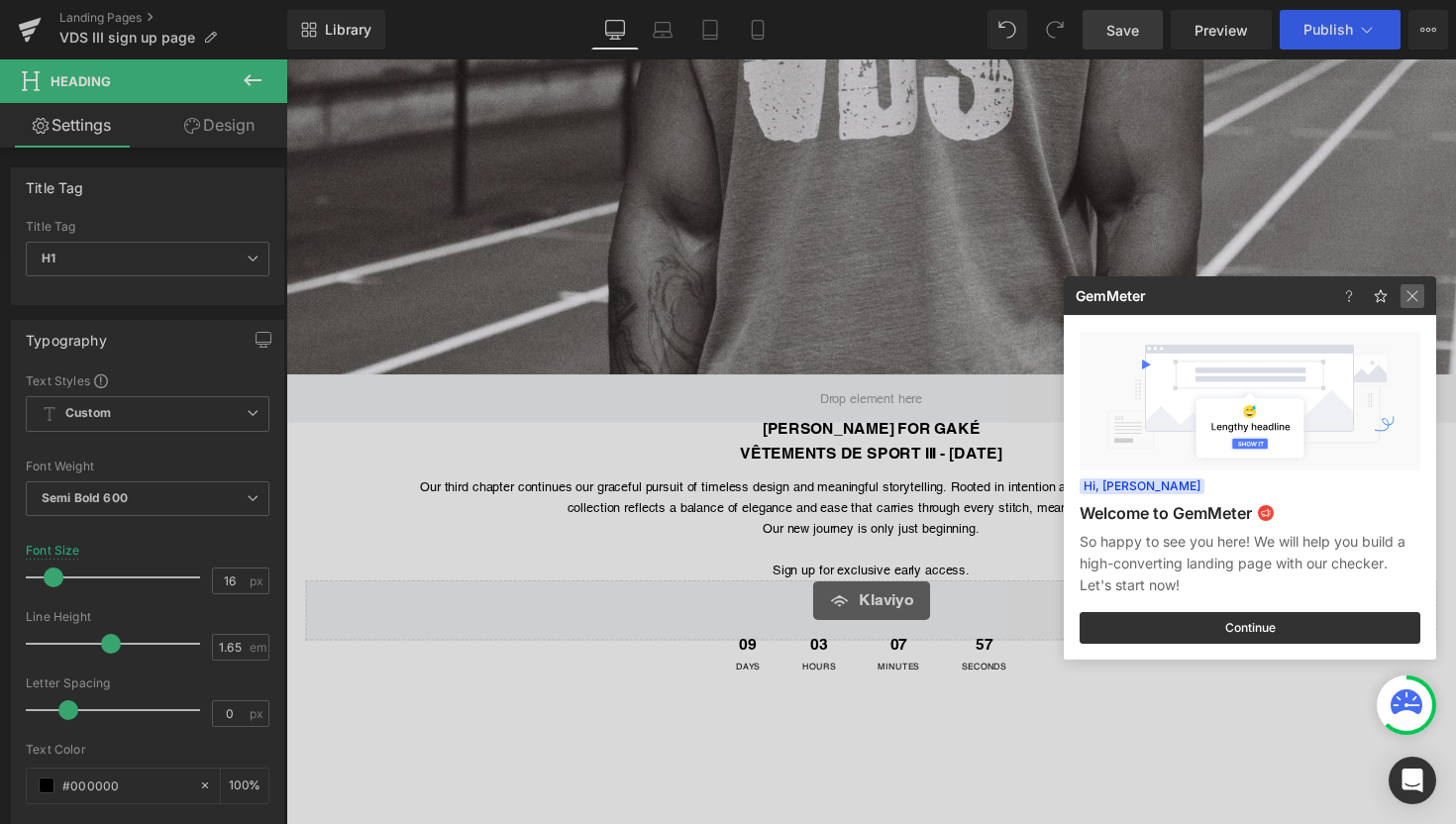 click 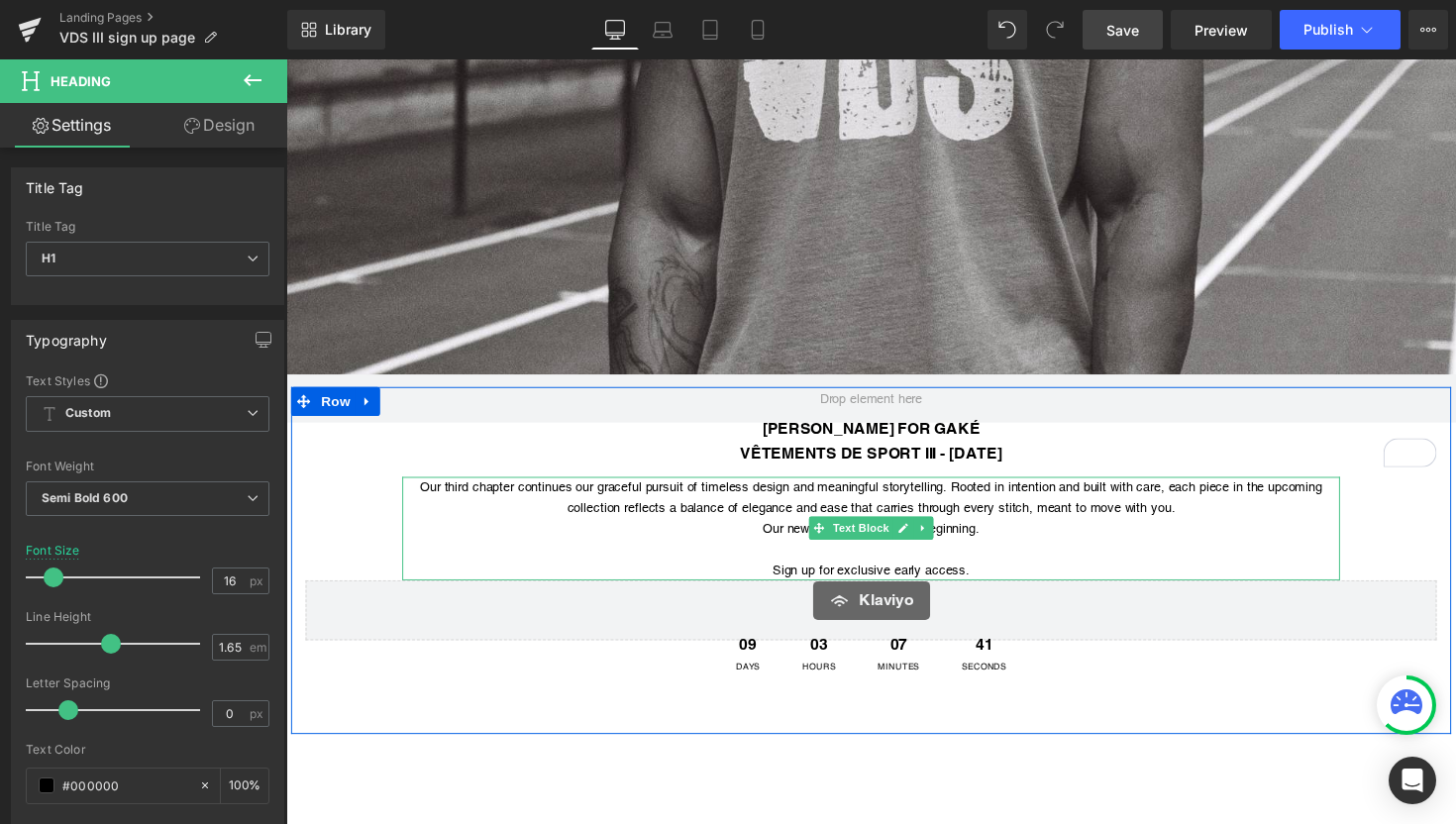 click at bounding box center [885, 561] 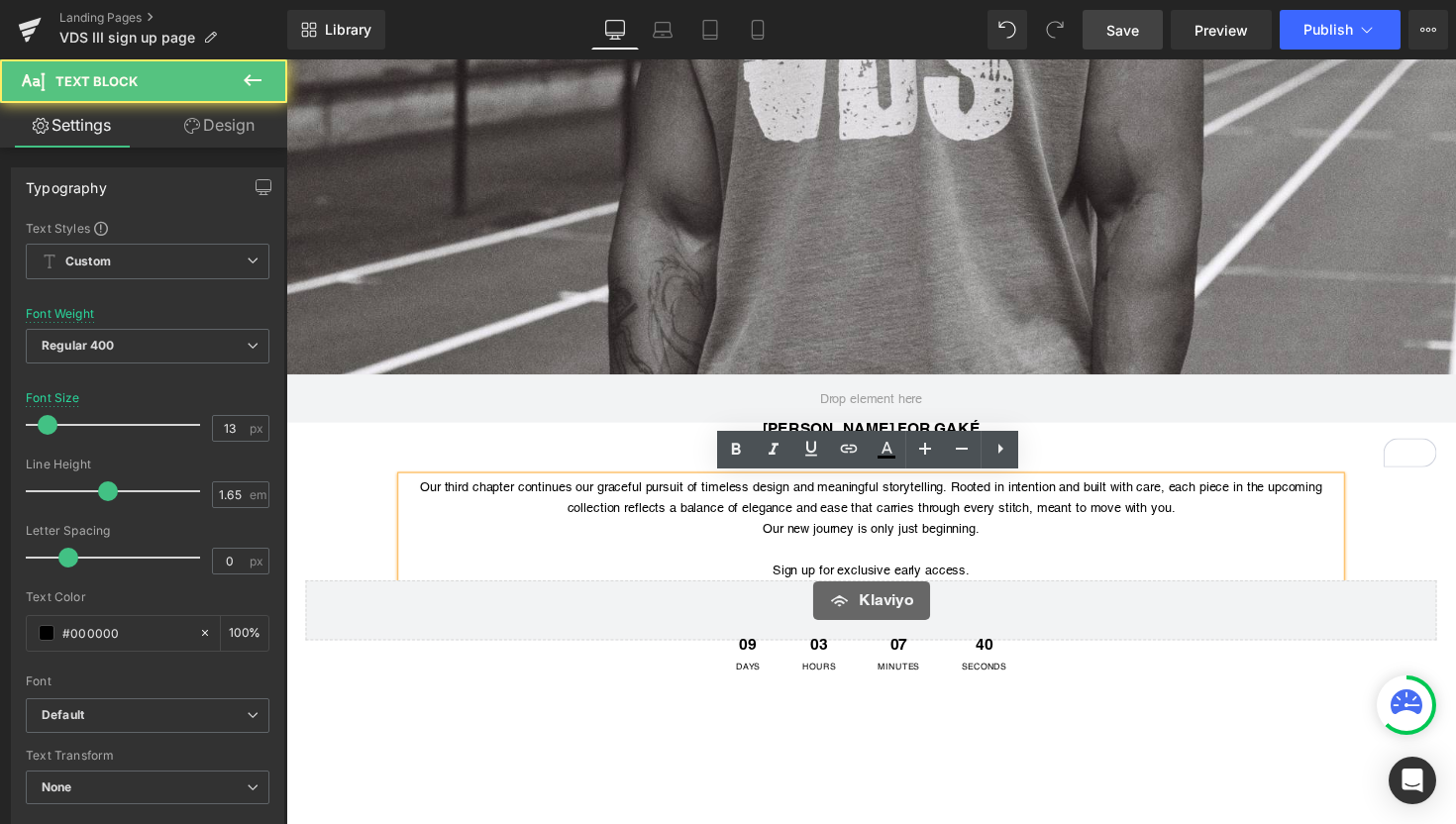 click on "Our new journey is only just beginning." at bounding box center [885, 540] 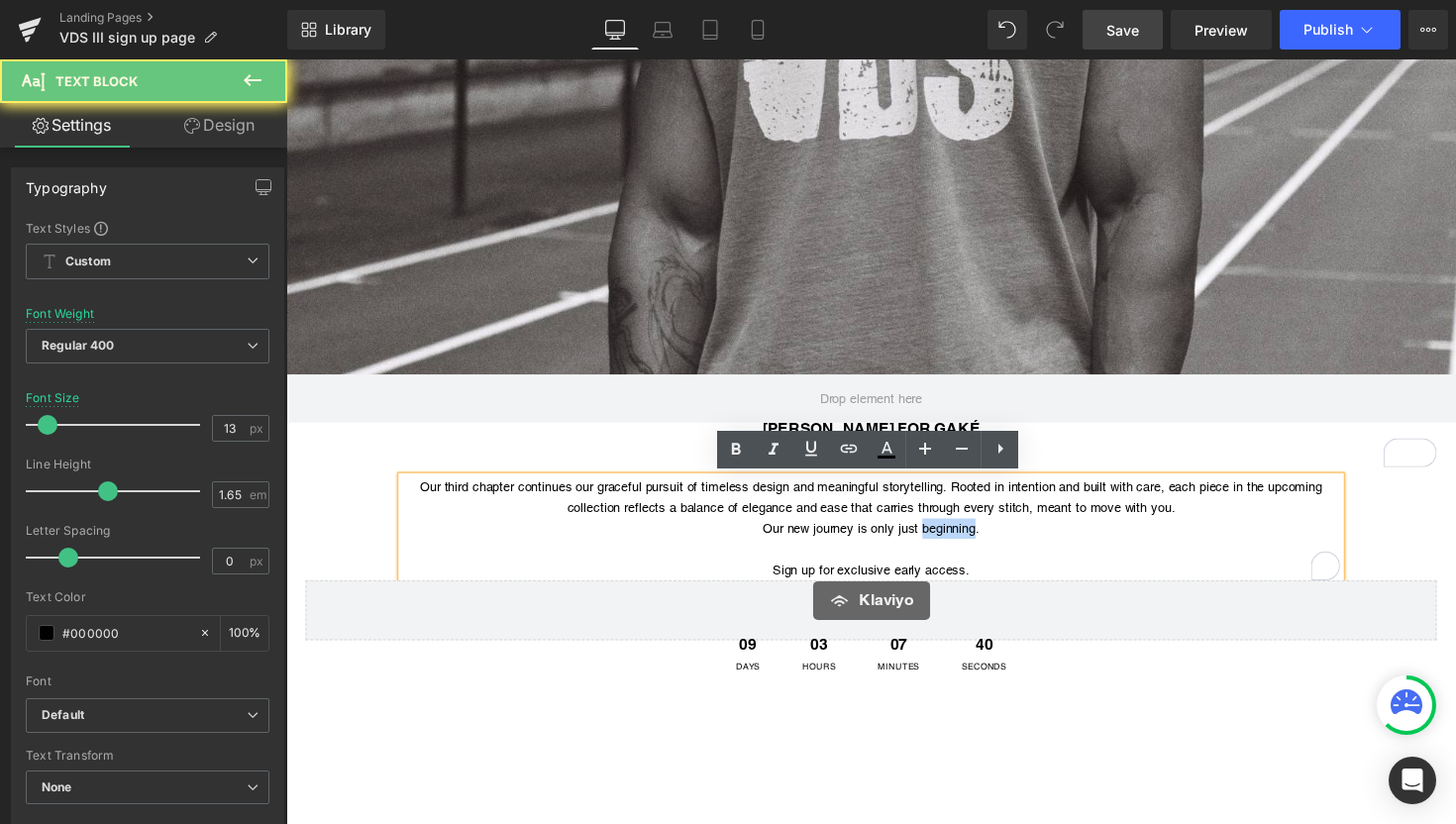 click on "Our new journey is only just beginning." at bounding box center (885, 540) 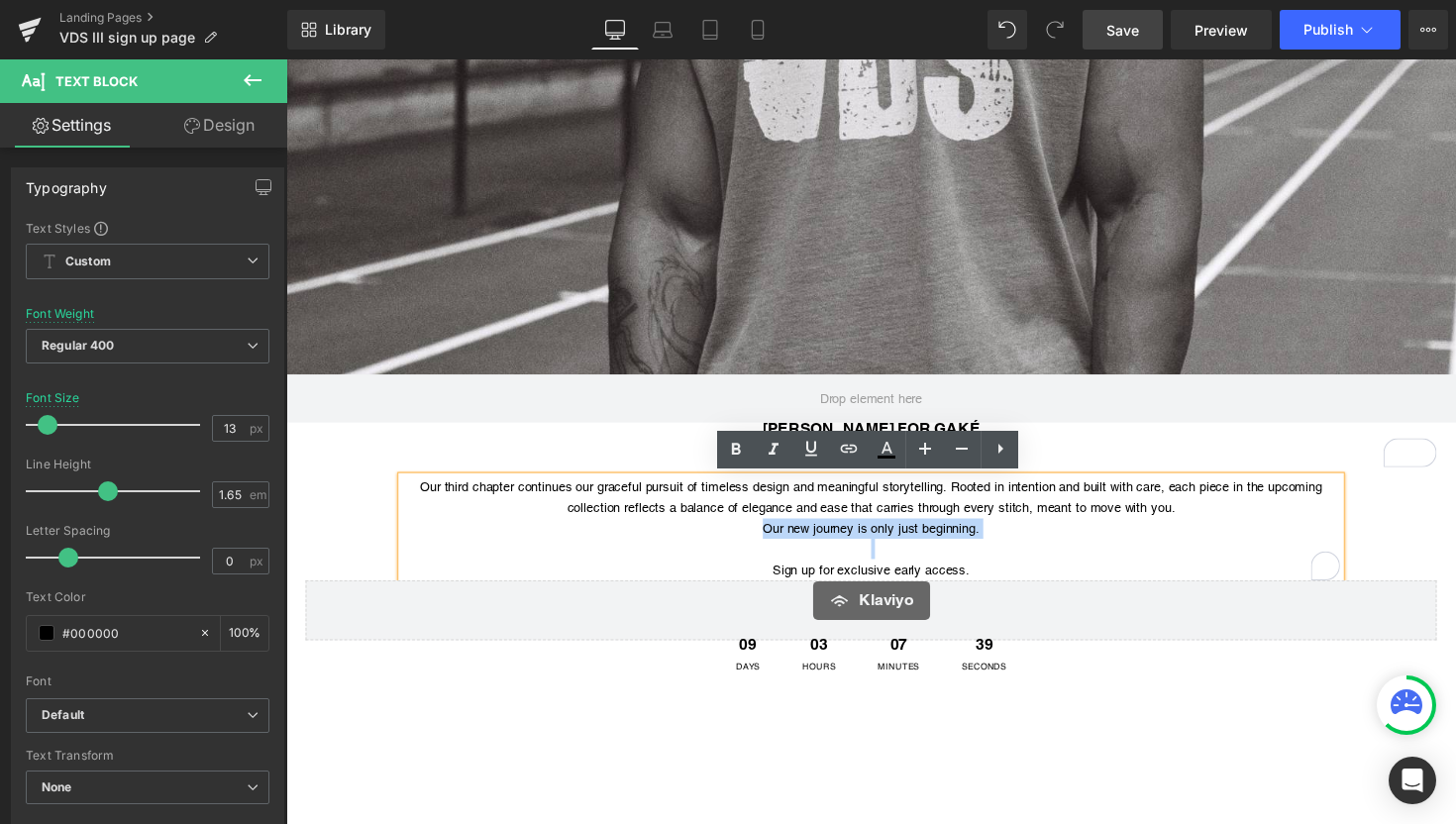 click on "Our new journey is only just beginning." at bounding box center (885, 540) 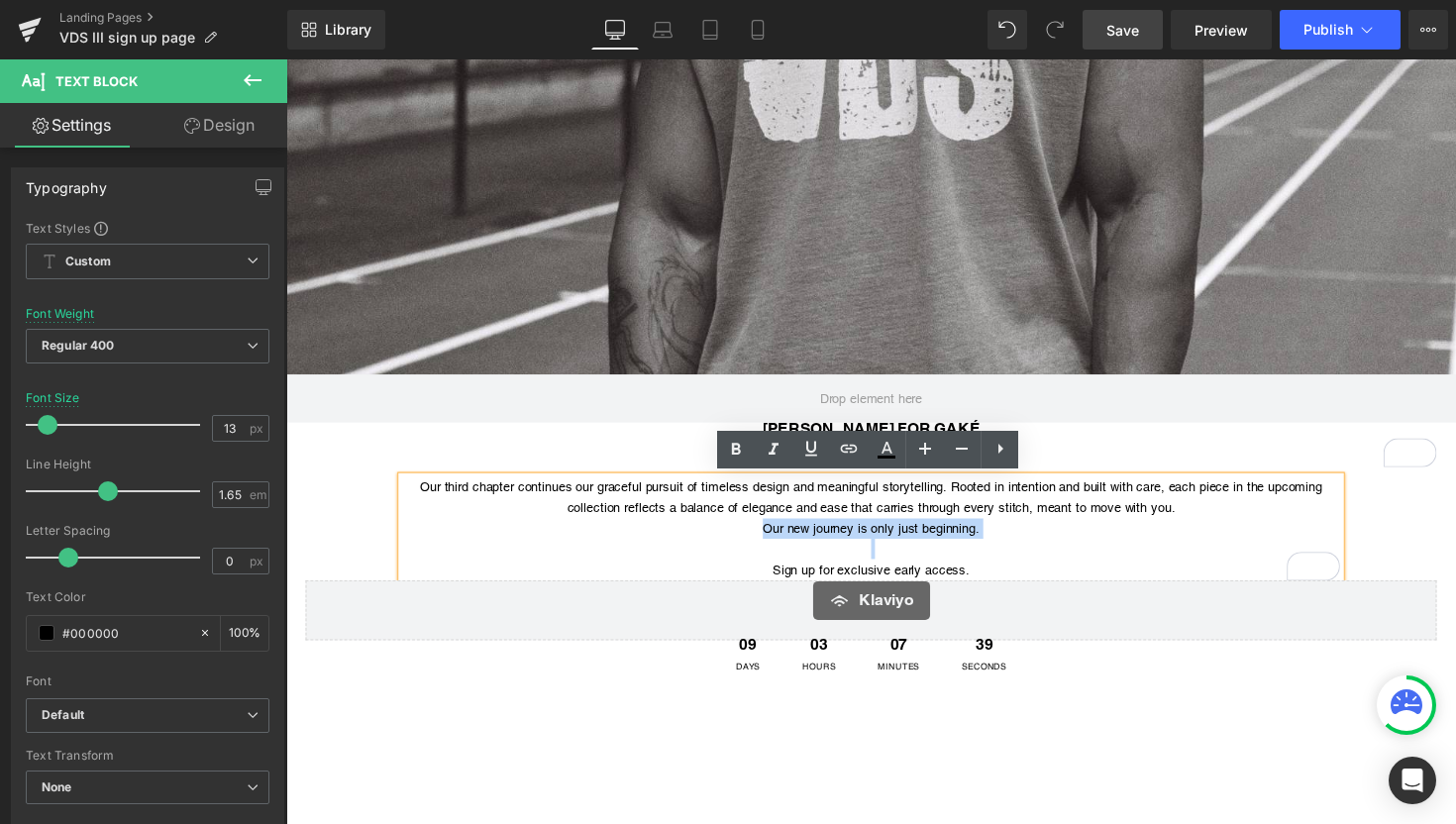 type 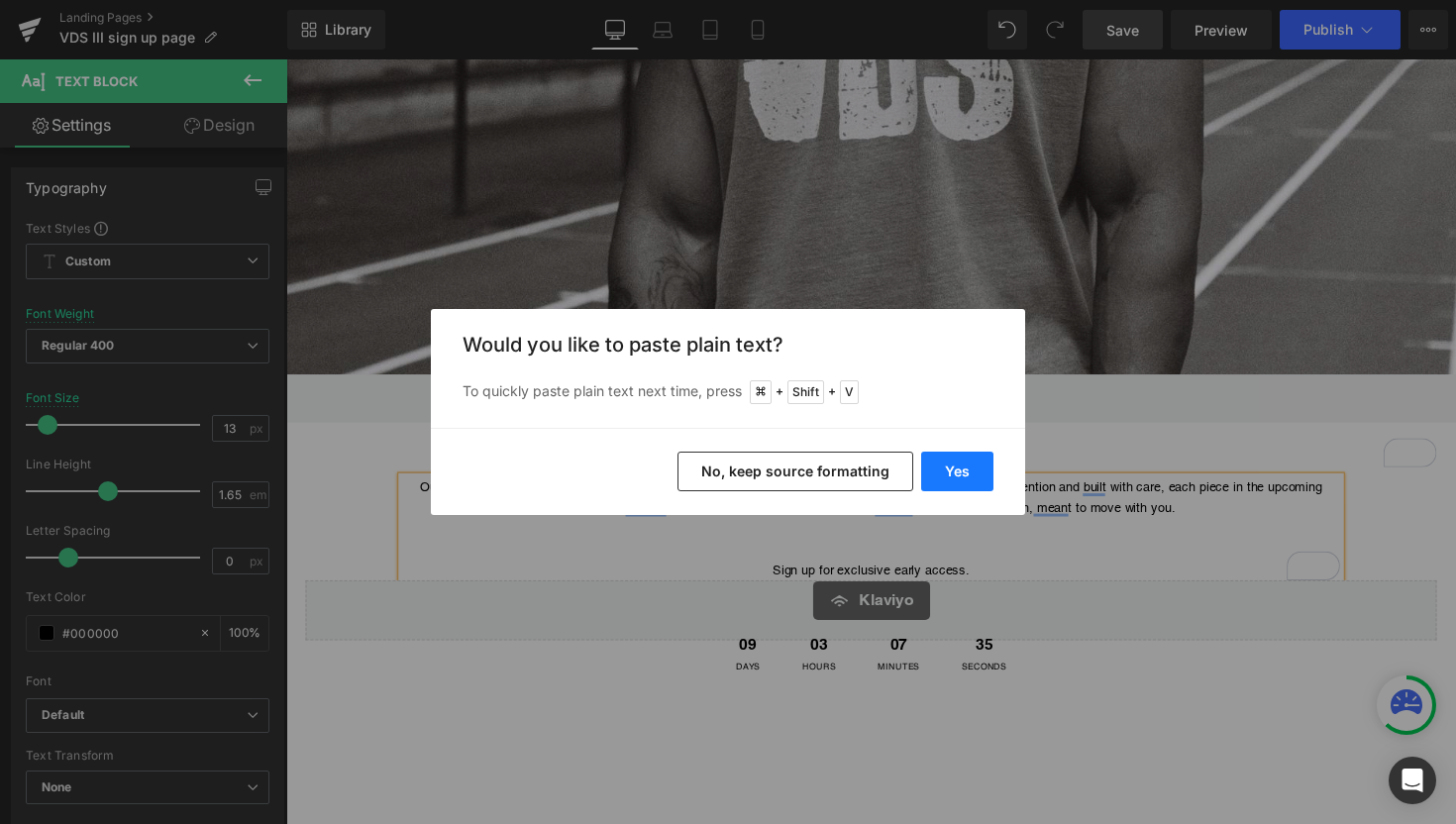 click on "Yes" at bounding box center [957, 471] 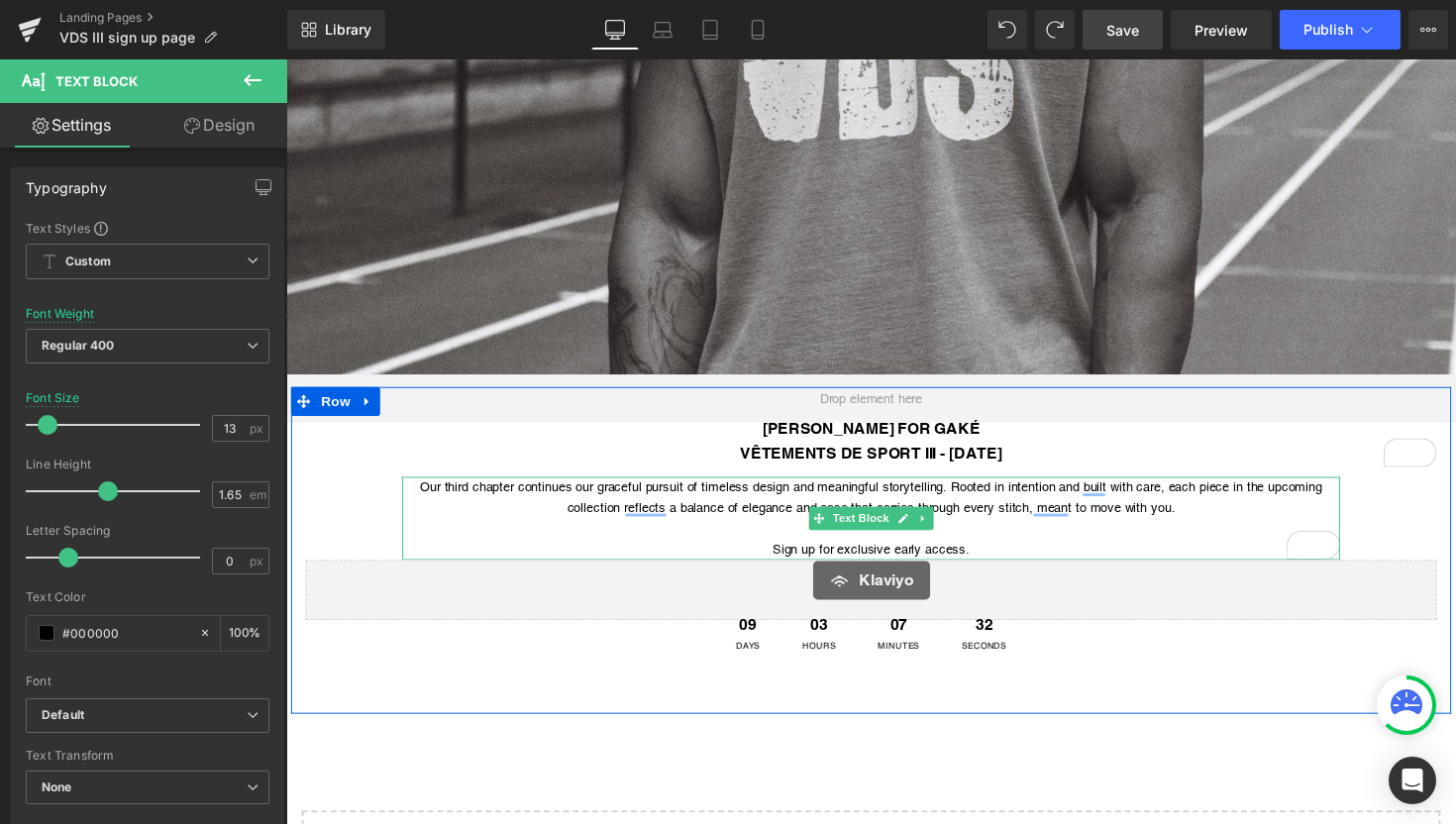 click on "Our third chapter continues our graceful pursuit of timeless design and meaningful storytelling. Rooted in intention and built with care, each piece in the upcoming collection reflects a balance of elegance and ease that carries through every stitch, meant to move with you." at bounding box center [885, 508] 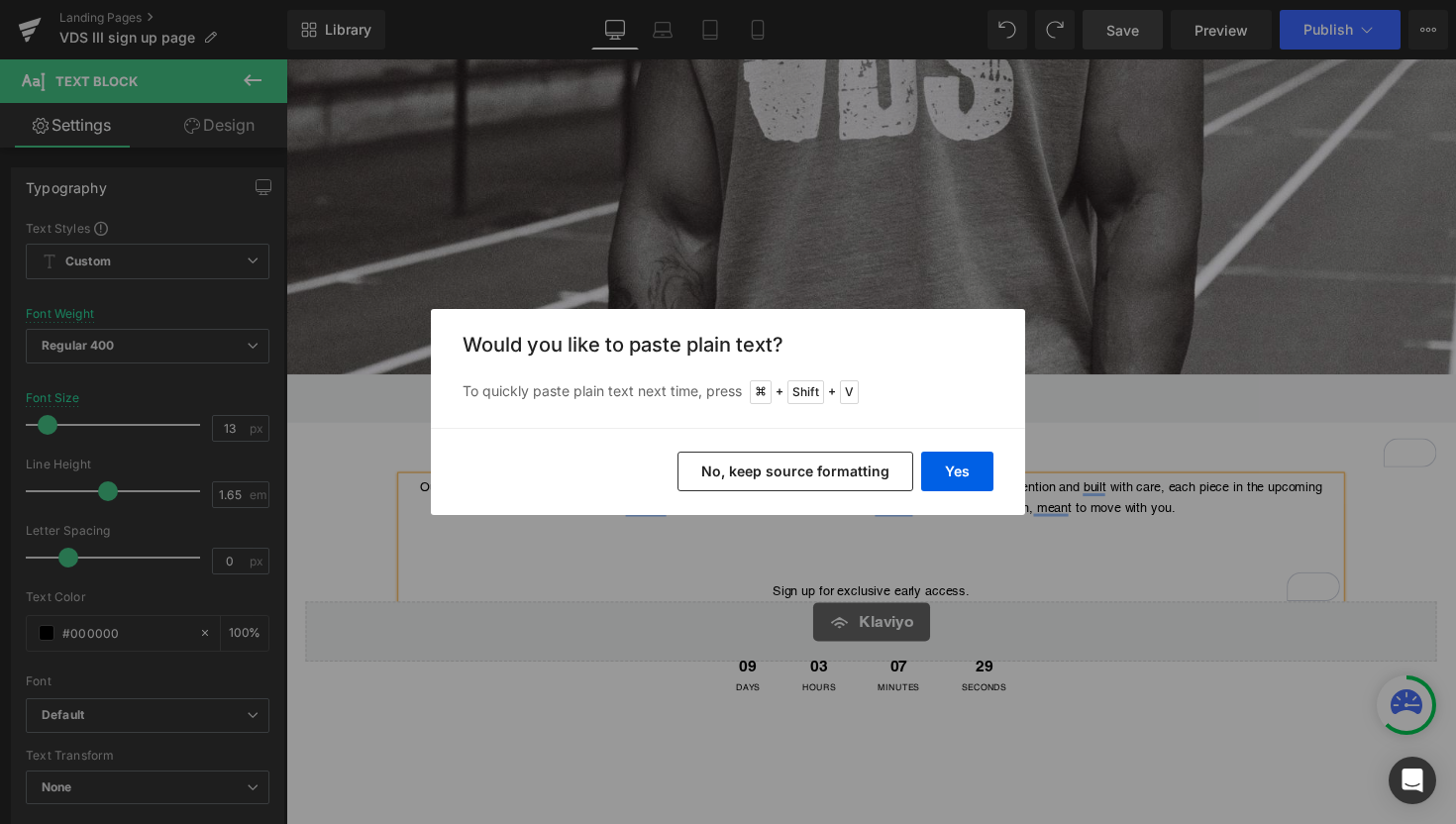 click on "No, keep source formatting" at bounding box center (795, 471) 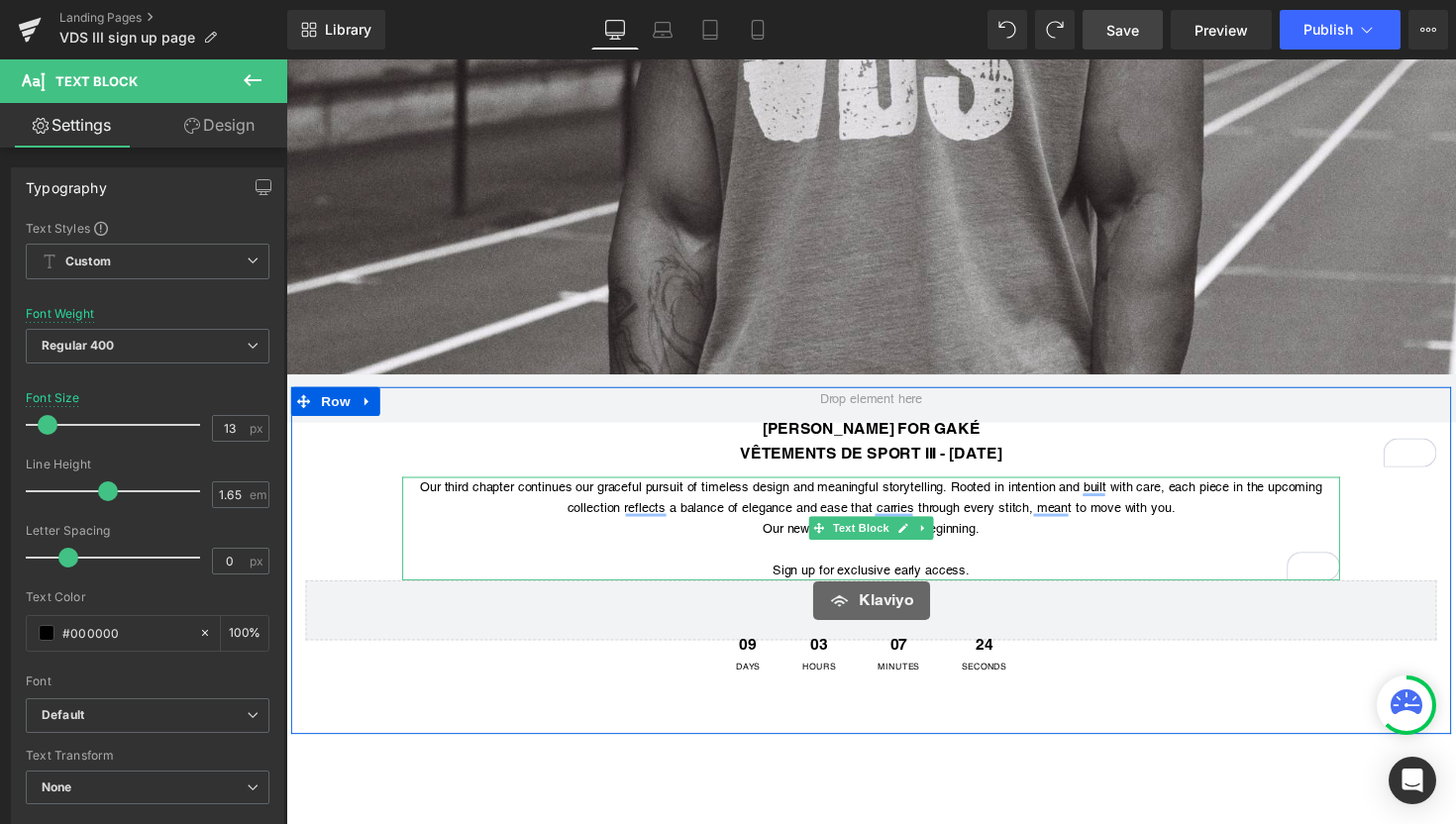 click on "Our new journey is only just beginning." at bounding box center [885, 540] 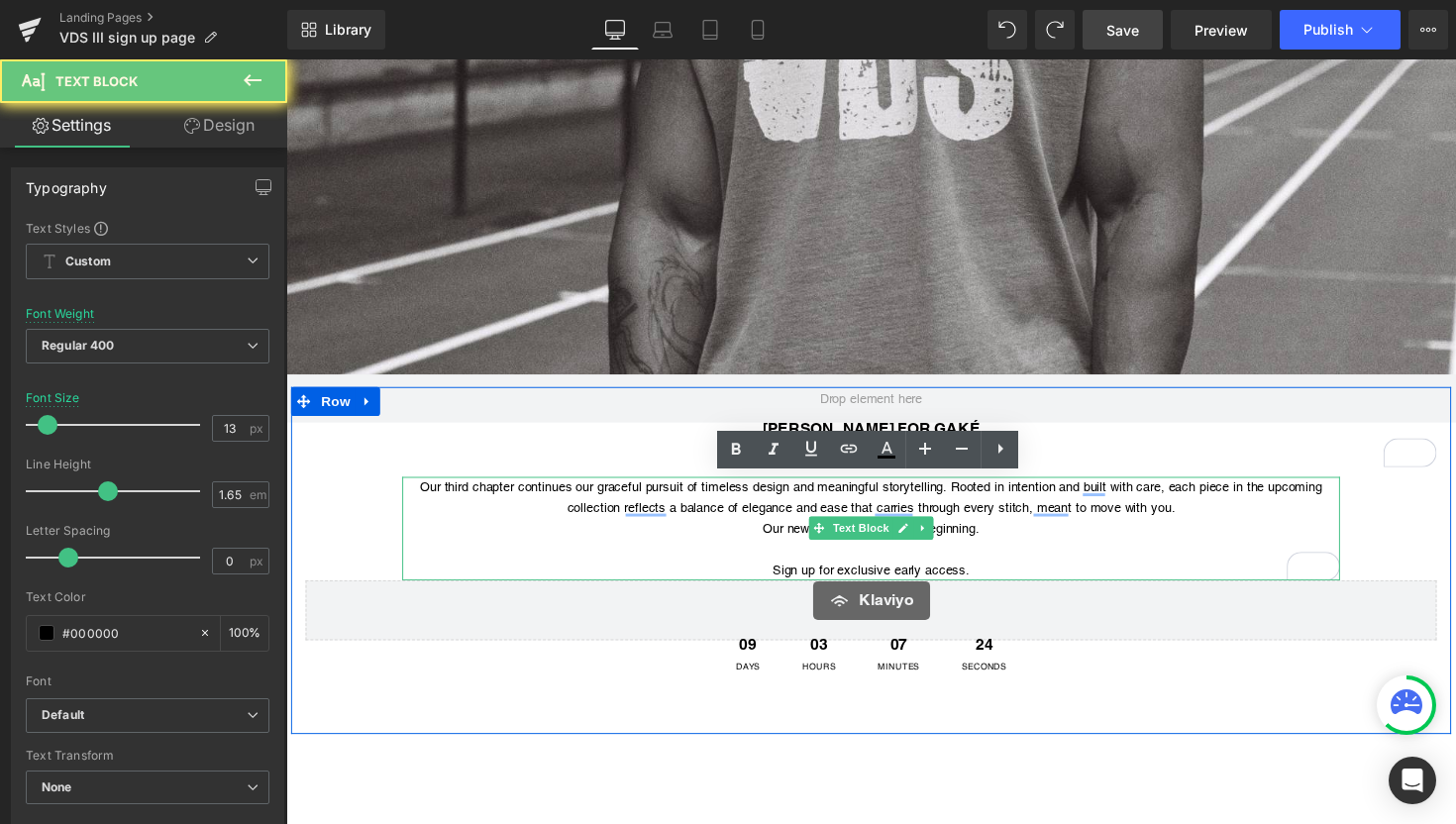 click on "Our new journey is only just beginning." at bounding box center (885, 540) 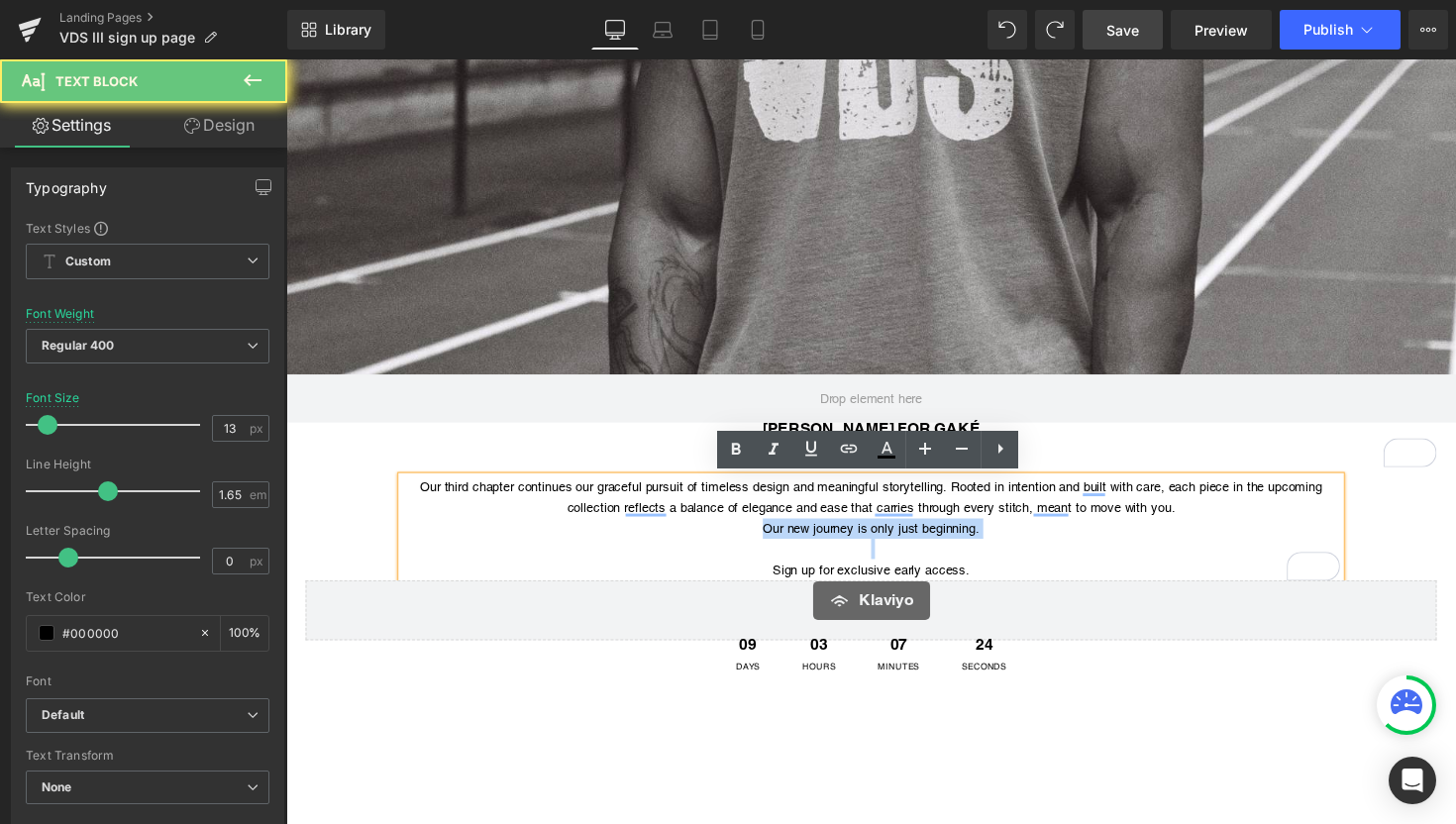 click on "Our new journey is only just beginning." at bounding box center (885, 540) 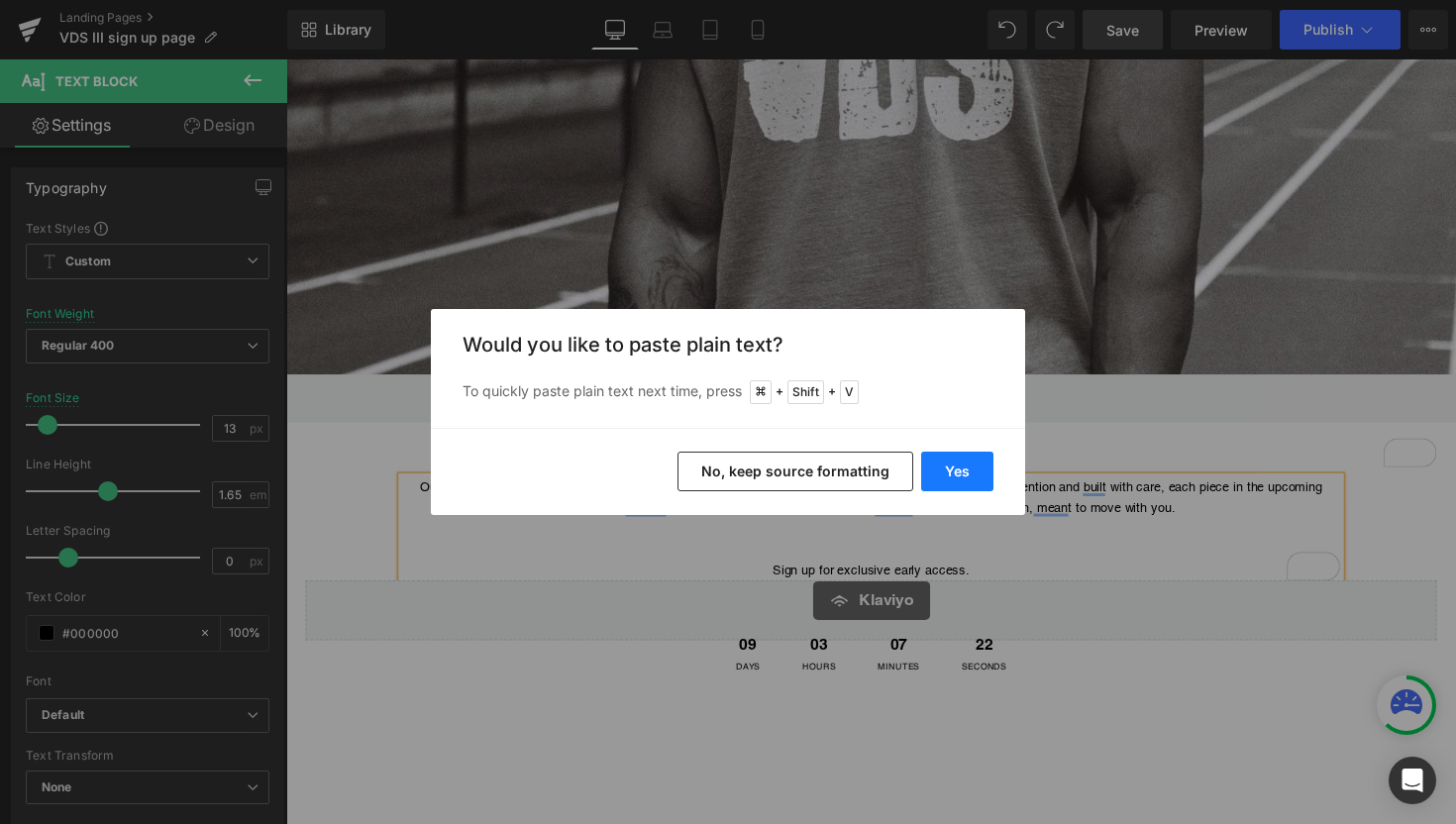 click on "Yes" at bounding box center [957, 471] 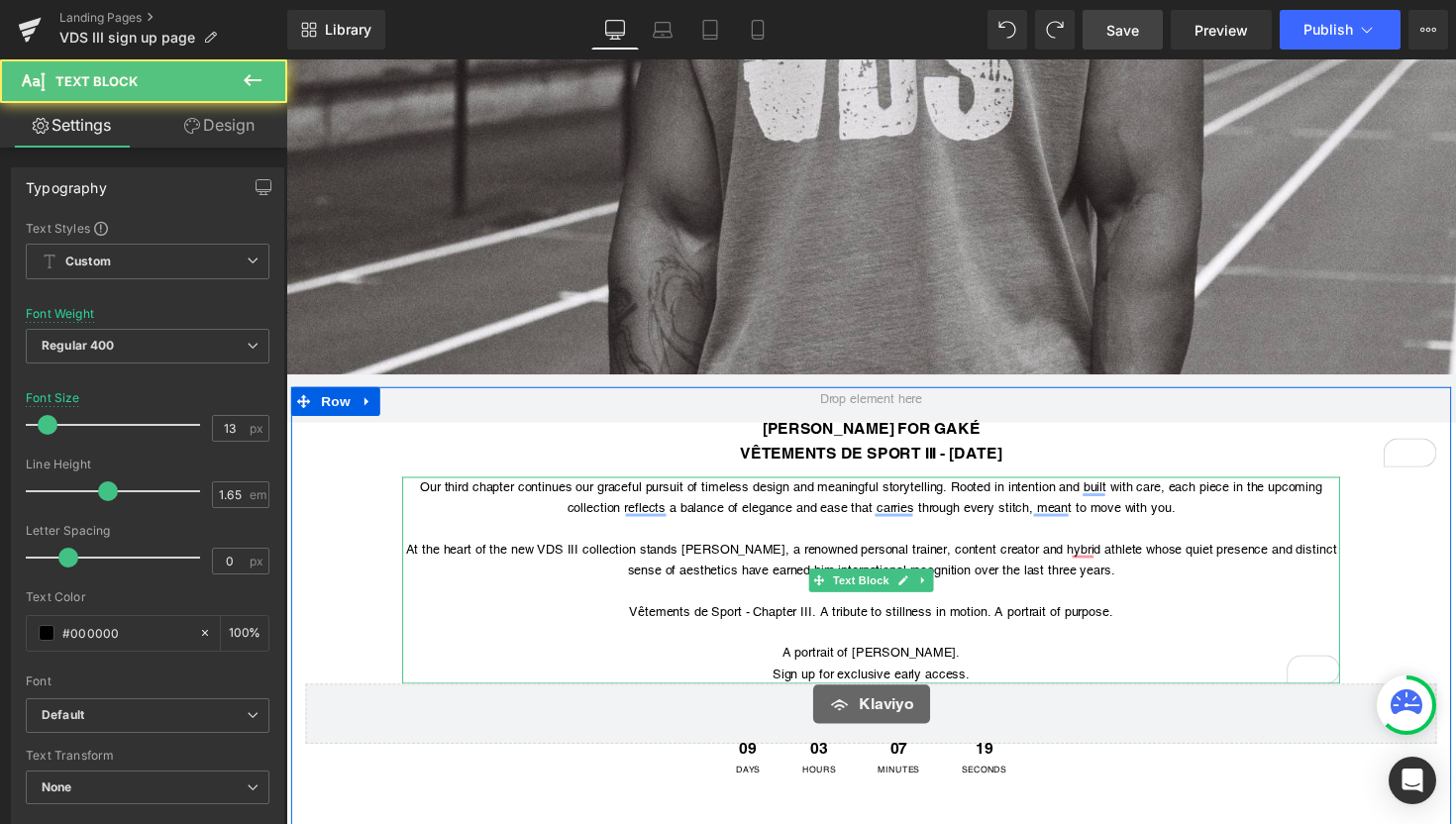click on "A portrait of [PERSON_NAME]." at bounding box center [885, 667] 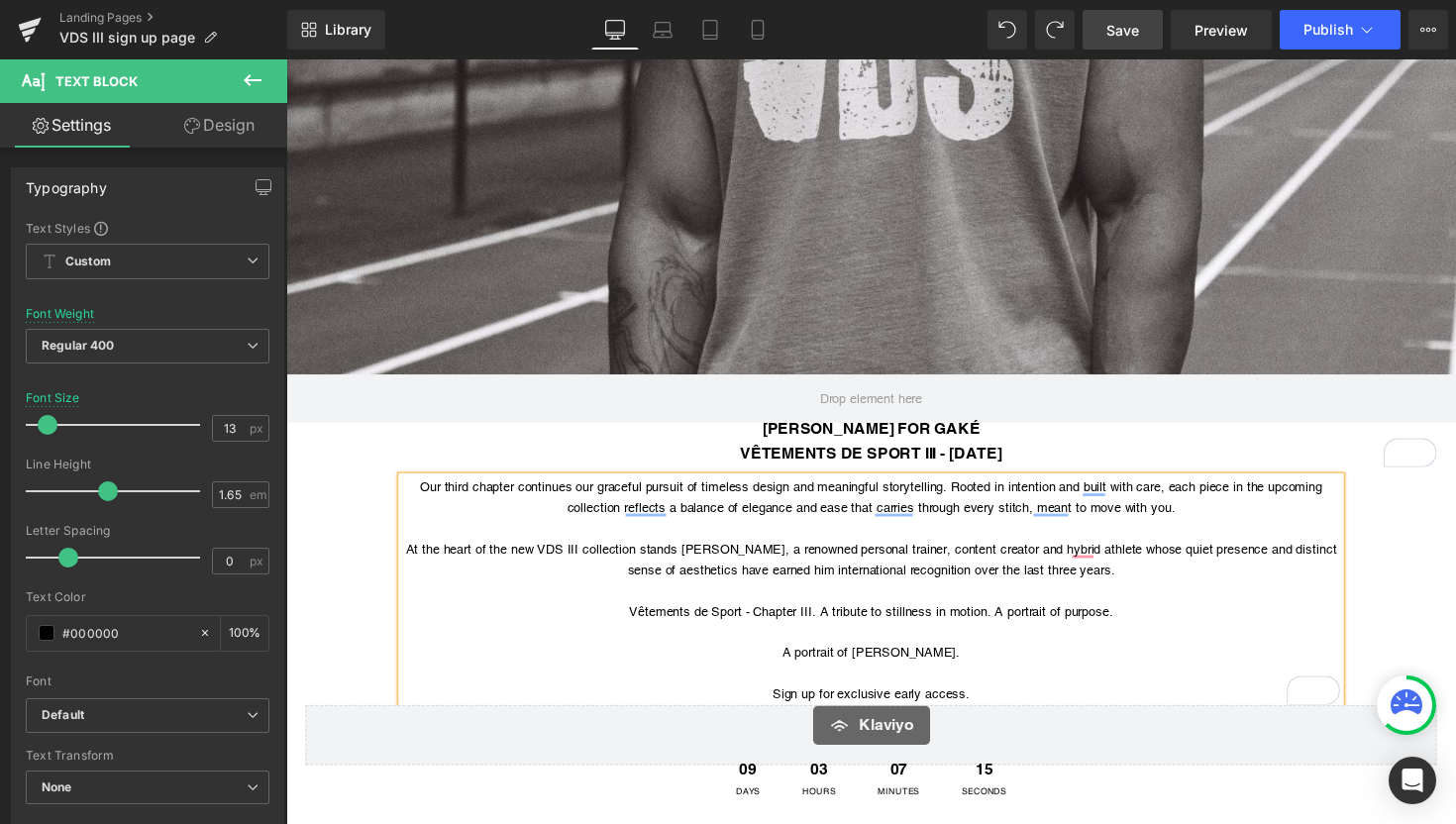 click on "Our third chapter continues our graceful pursuit of timeless design and meaningful storytelling. Rooted in intention and built with care, each piece in the upcoming collection reflects a balance of elegance and ease that carries through every stitch, meant to move with you." at bounding box center [885, 508] 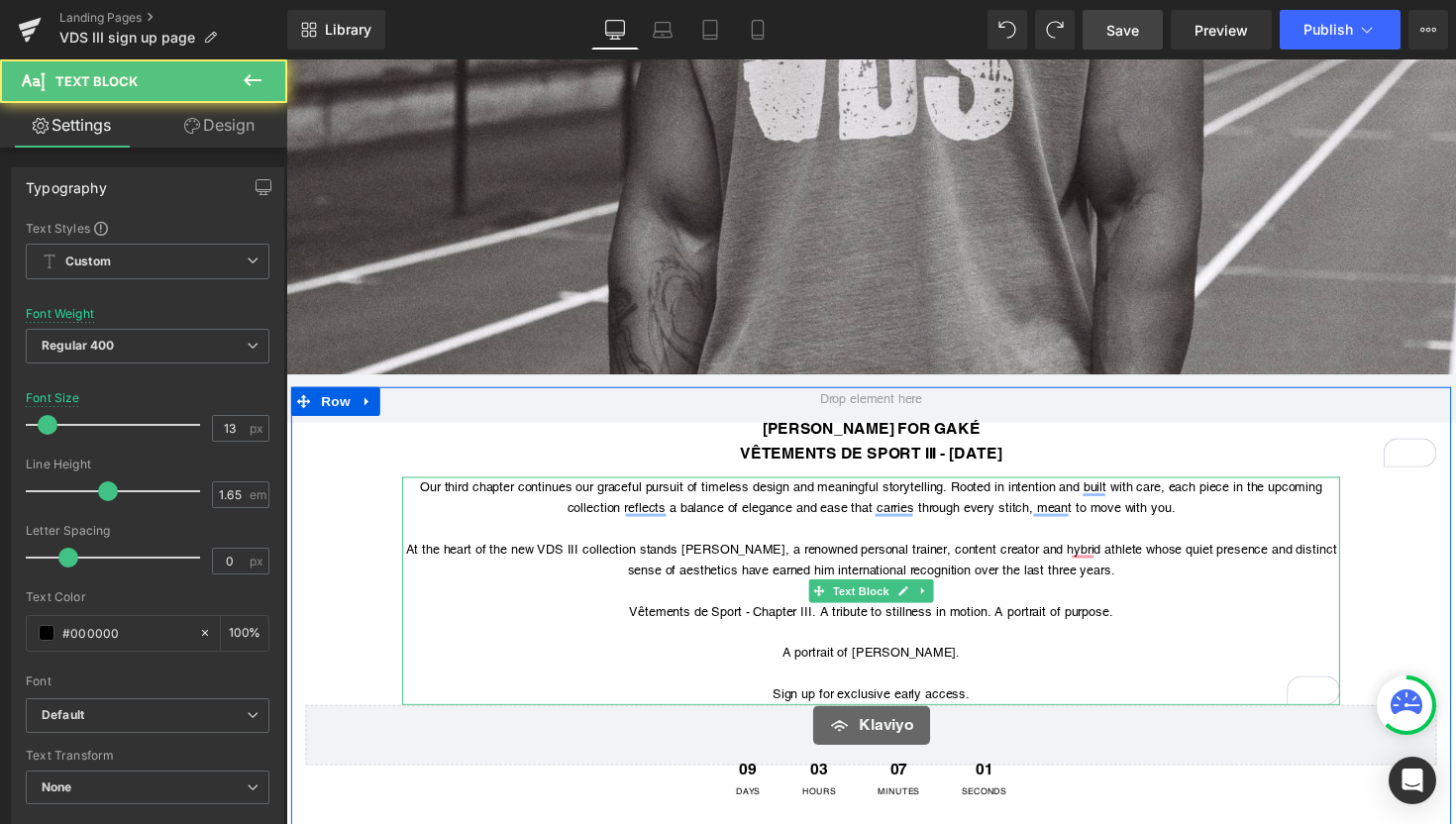 click on "At the heart of the new VDS III collection stands [PERSON_NAME], a renowned personal trainer, content creator and hybrid athlete whose quiet presence and distinct sense of aesthetics have earned him international recognition over the last three years." at bounding box center (885, 571) 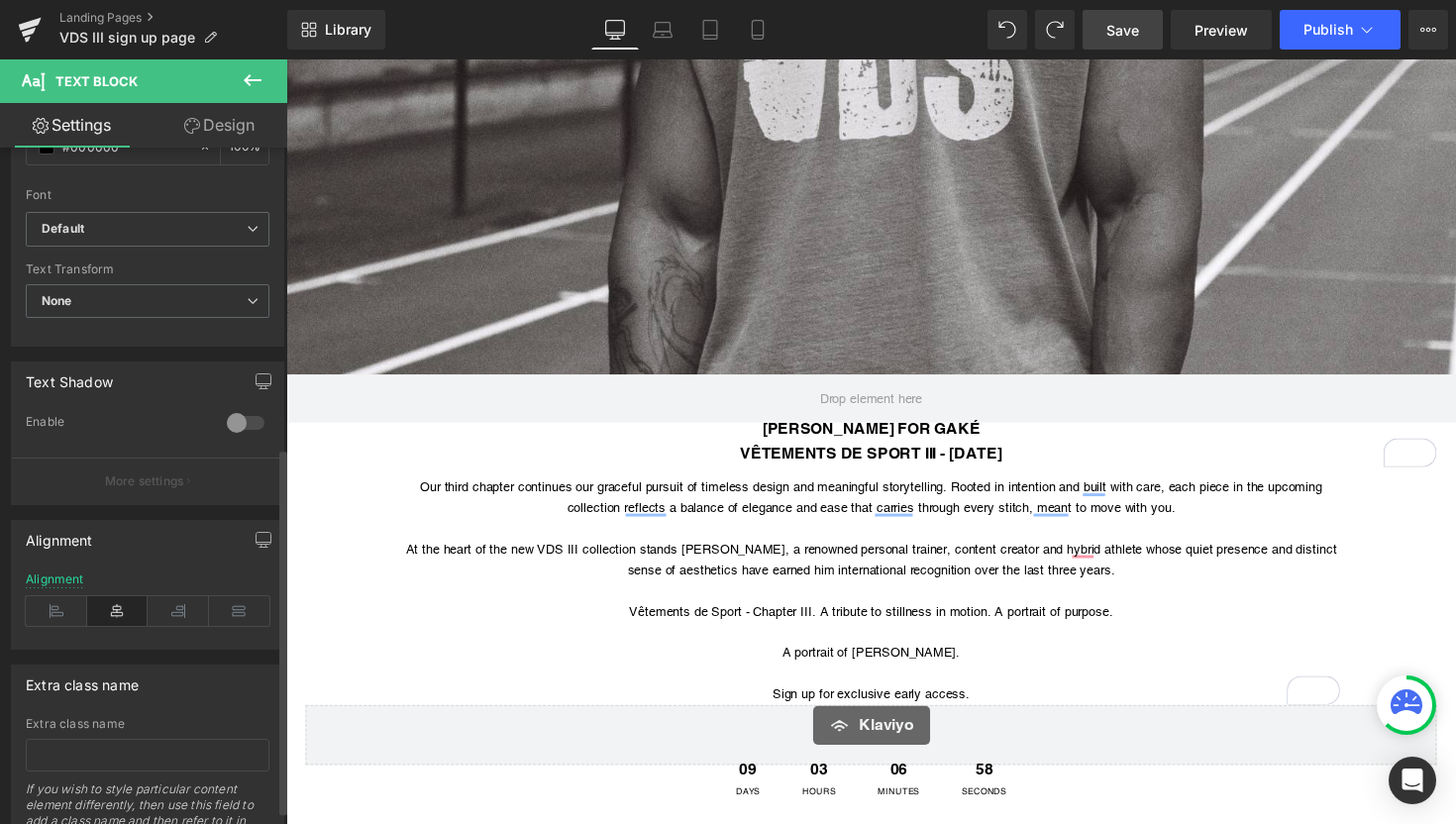 scroll, scrollTop: 577, scrollLeft: 0, axis: vertical 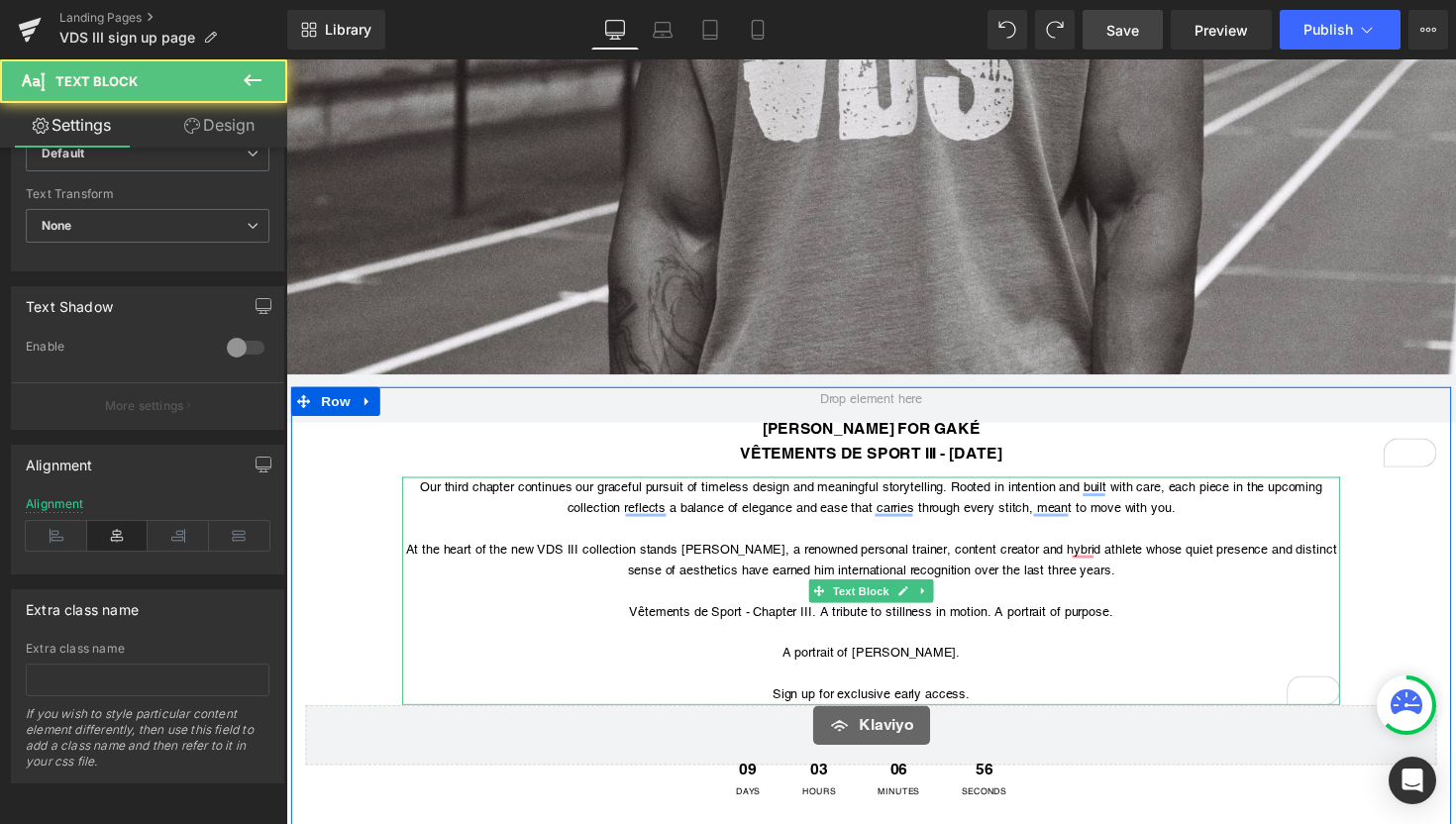 click at bounding box center [885, 540] 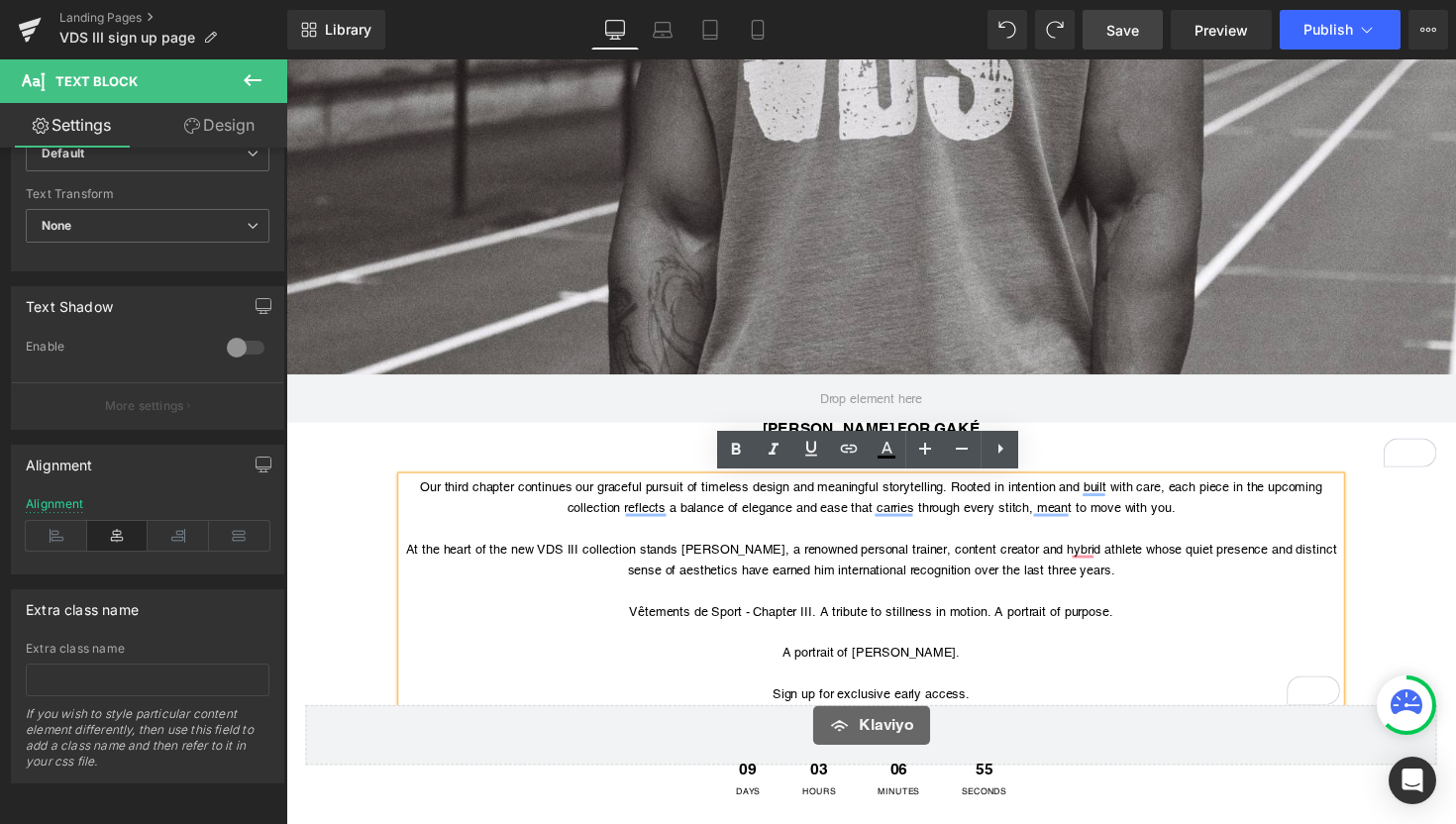 click on "[PERSON_NAME] FOR GAKÉ VÊTEMENTS DE SPORT III - [DATE] Heading         Our third chapter continues our graceful pursuit of timeless design and meaningful storytelling. Rooted in intention and built with care, each piece in the upcoming collection reflects a balance of elegance and ease that carries through every stitch, meant to move with you.  At the heart of the new VDS III collection stands [PERSON_NAME], a renowned personal trainer, content creator and hybrid athlete whose quiet presence and distinct sense of aesthetics have earned him international recognition over the last three years.  Vêtements de Sport - Chapter III. A tribute to stillness in motion. A portrait of purpose.    A portrait of [PERSON_NAME].  Sign up for exclusive early access.  Text Block           Klaviyo Klaviyo
09 Days
03 Hours
06 Minutes
55 Seconds" at bounding box center [885, 637] 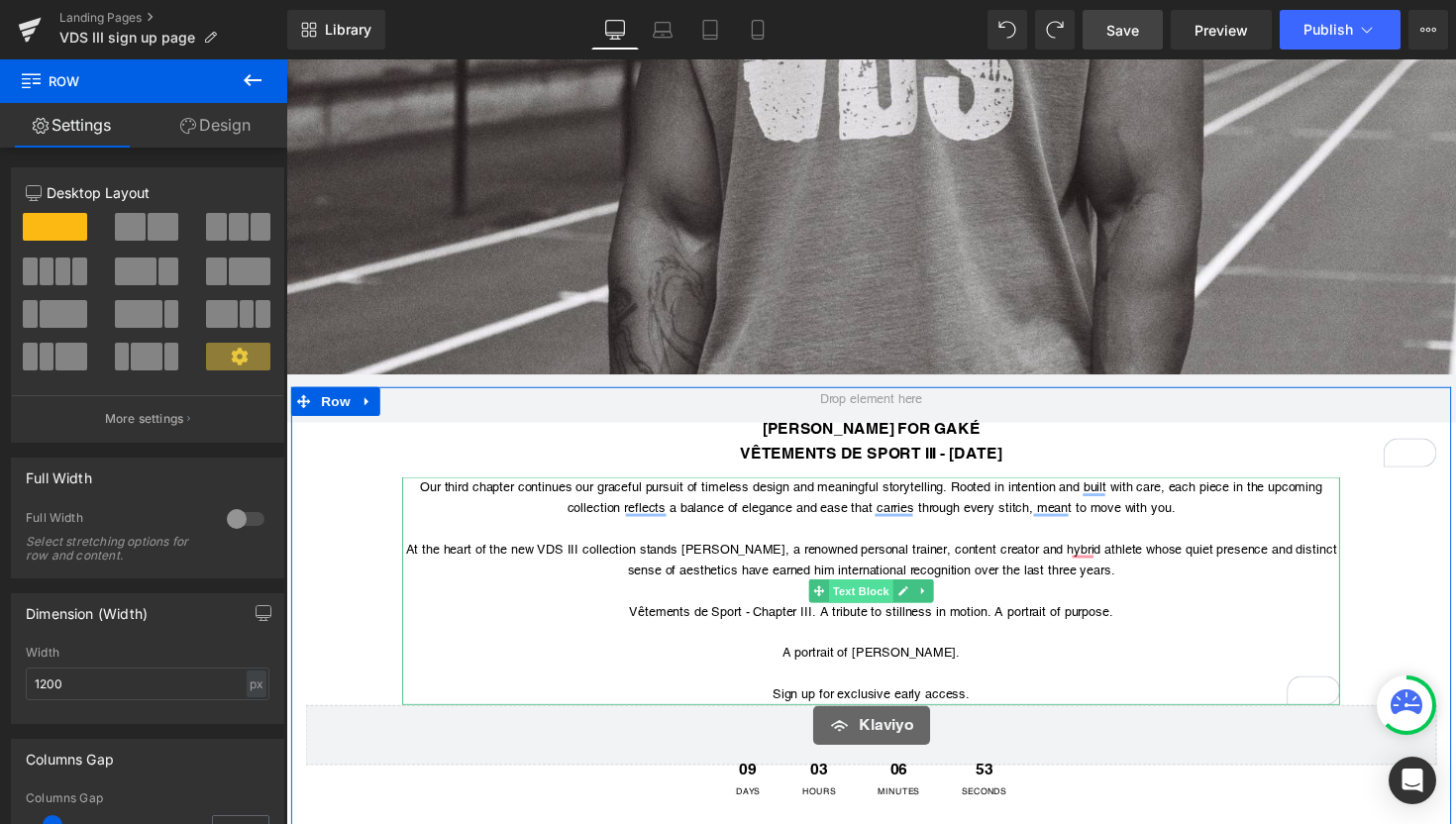 click on "Text Block" at bounding box center (875, 604) 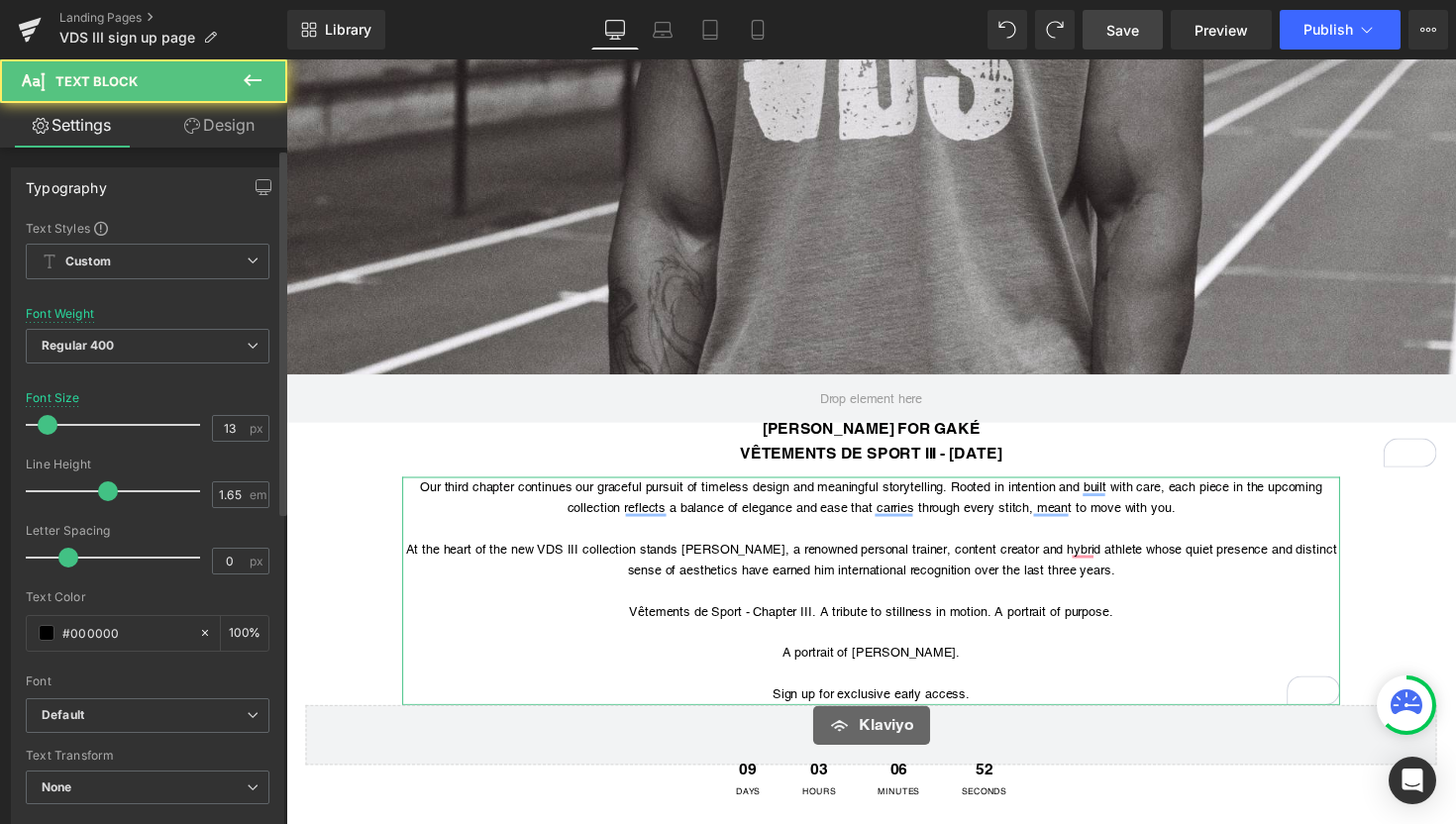 scroll, scrollTop: 577, scrollLeft: 0, axis: vertical 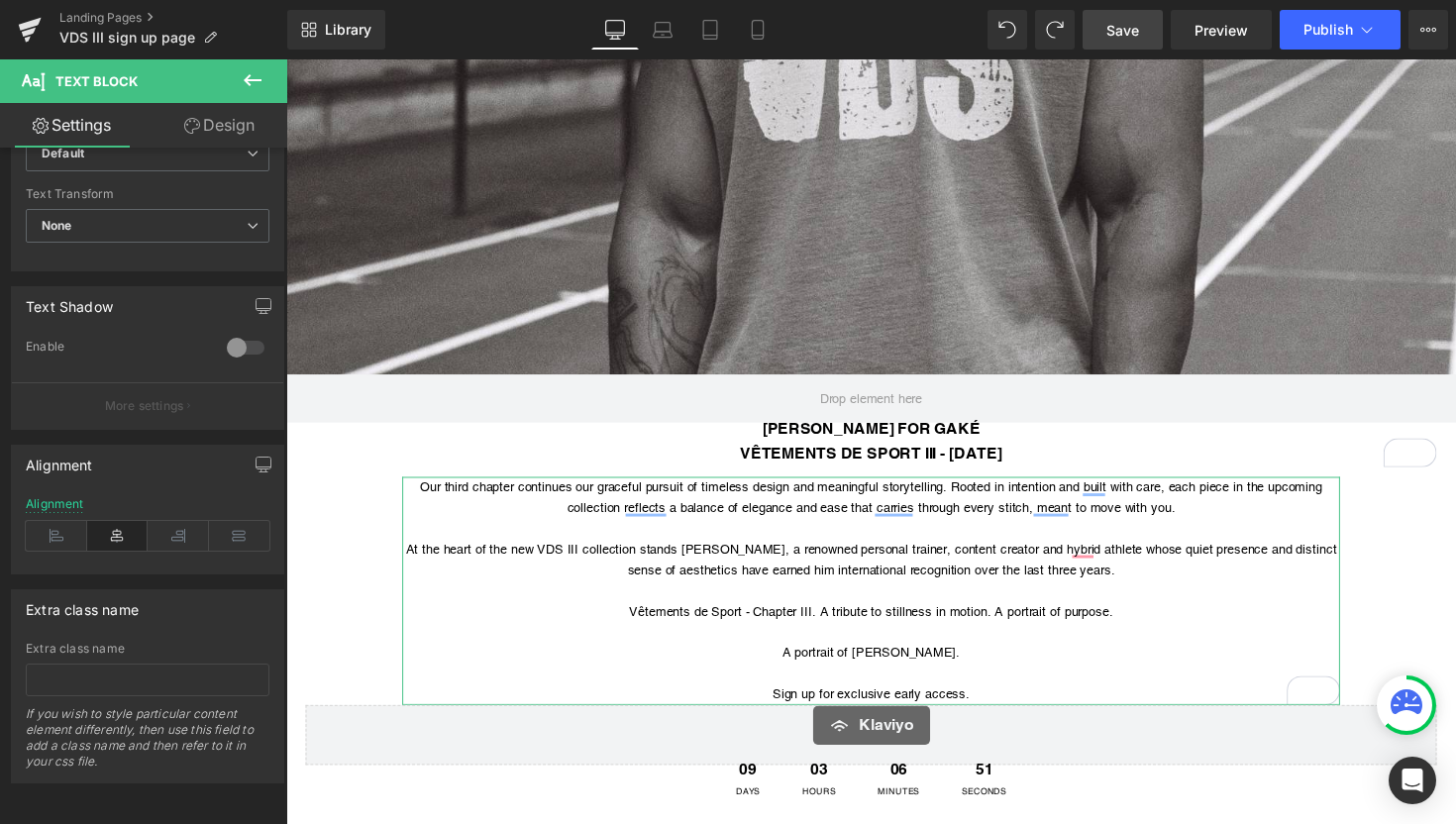 click on "Design" at bounding box center (219, 125) 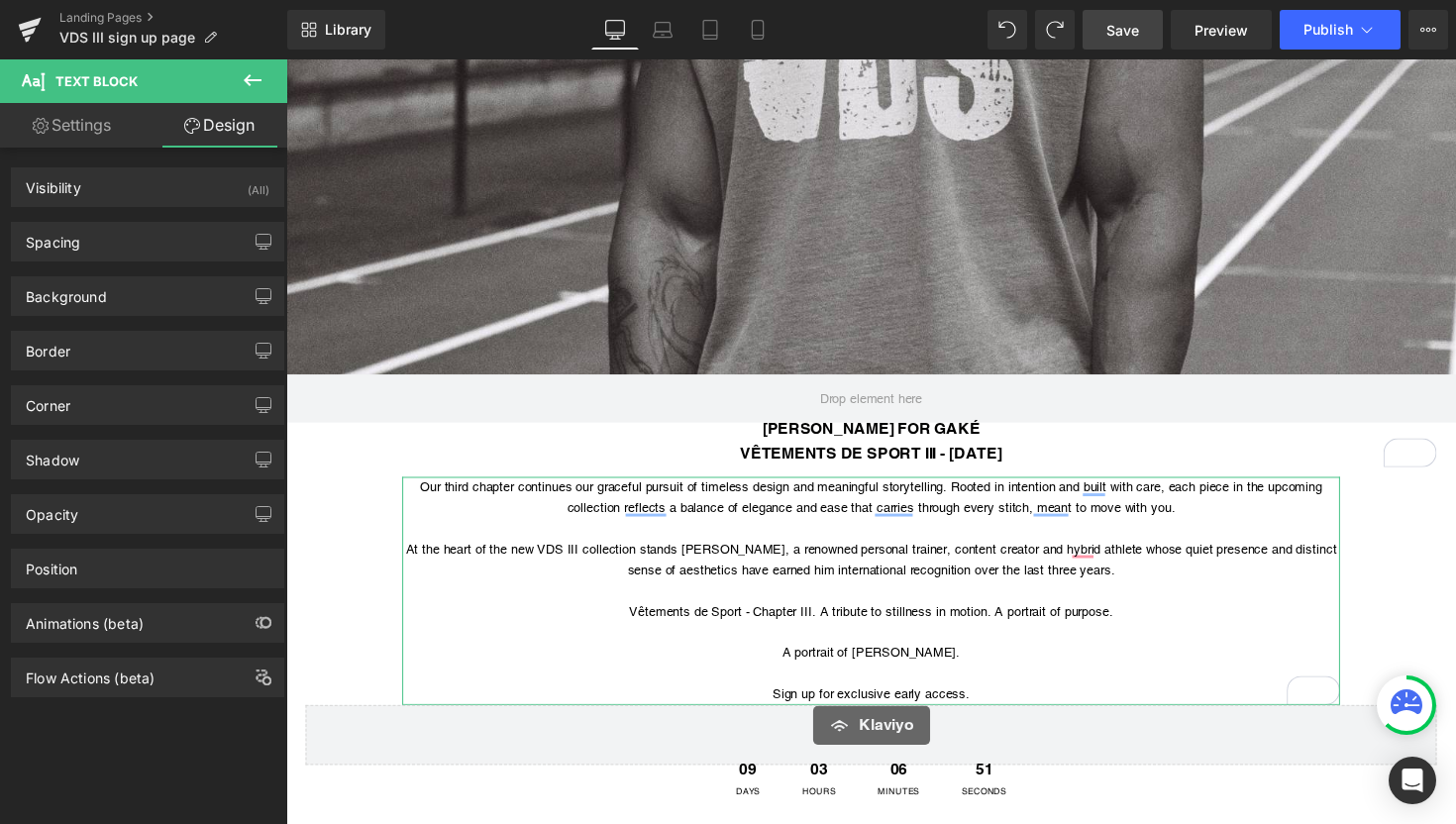 type on "10" 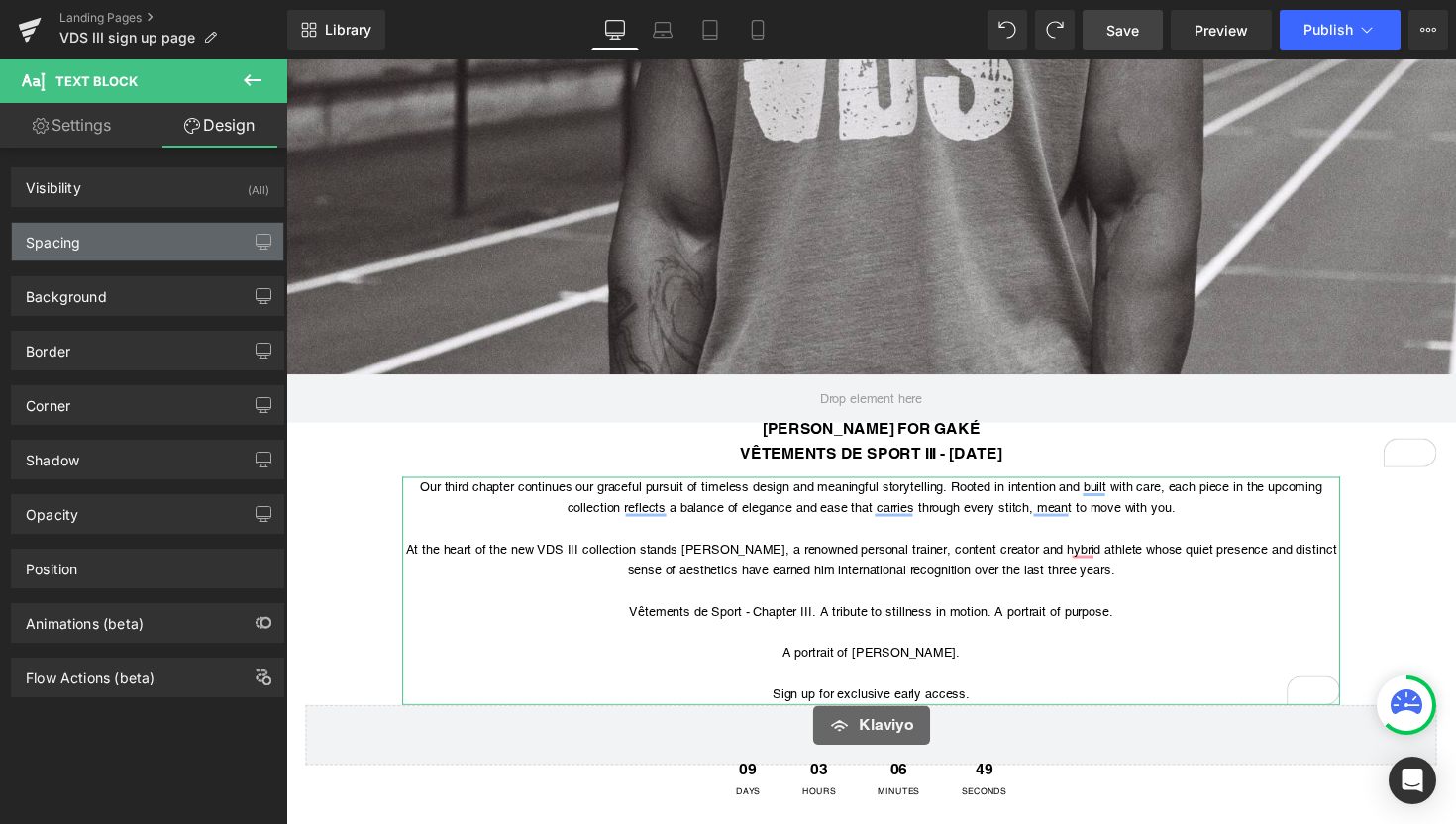 click on "Spacing" at bounding box center [148, 242] 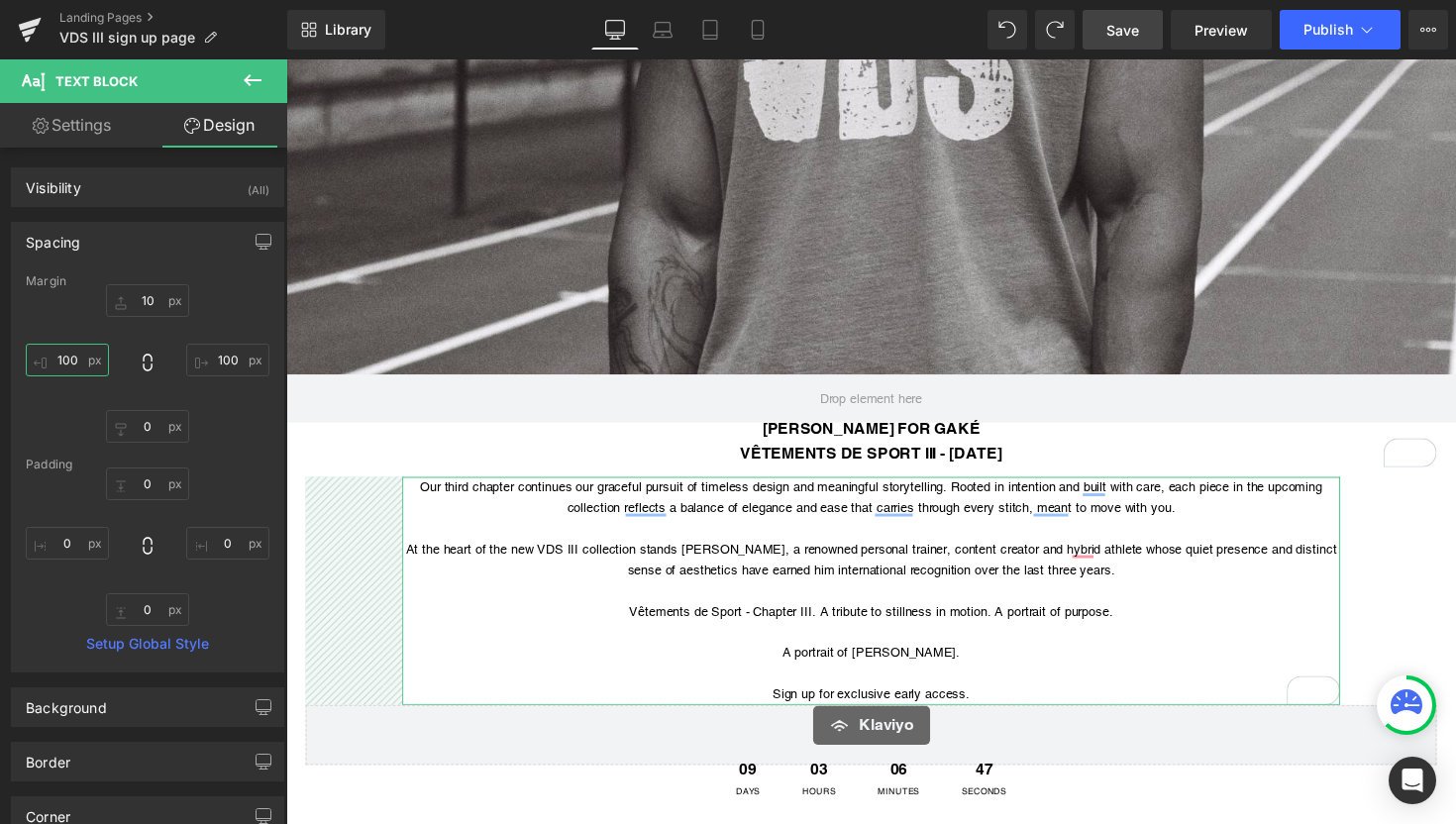 click on "100" at bounding box center [67, 360] 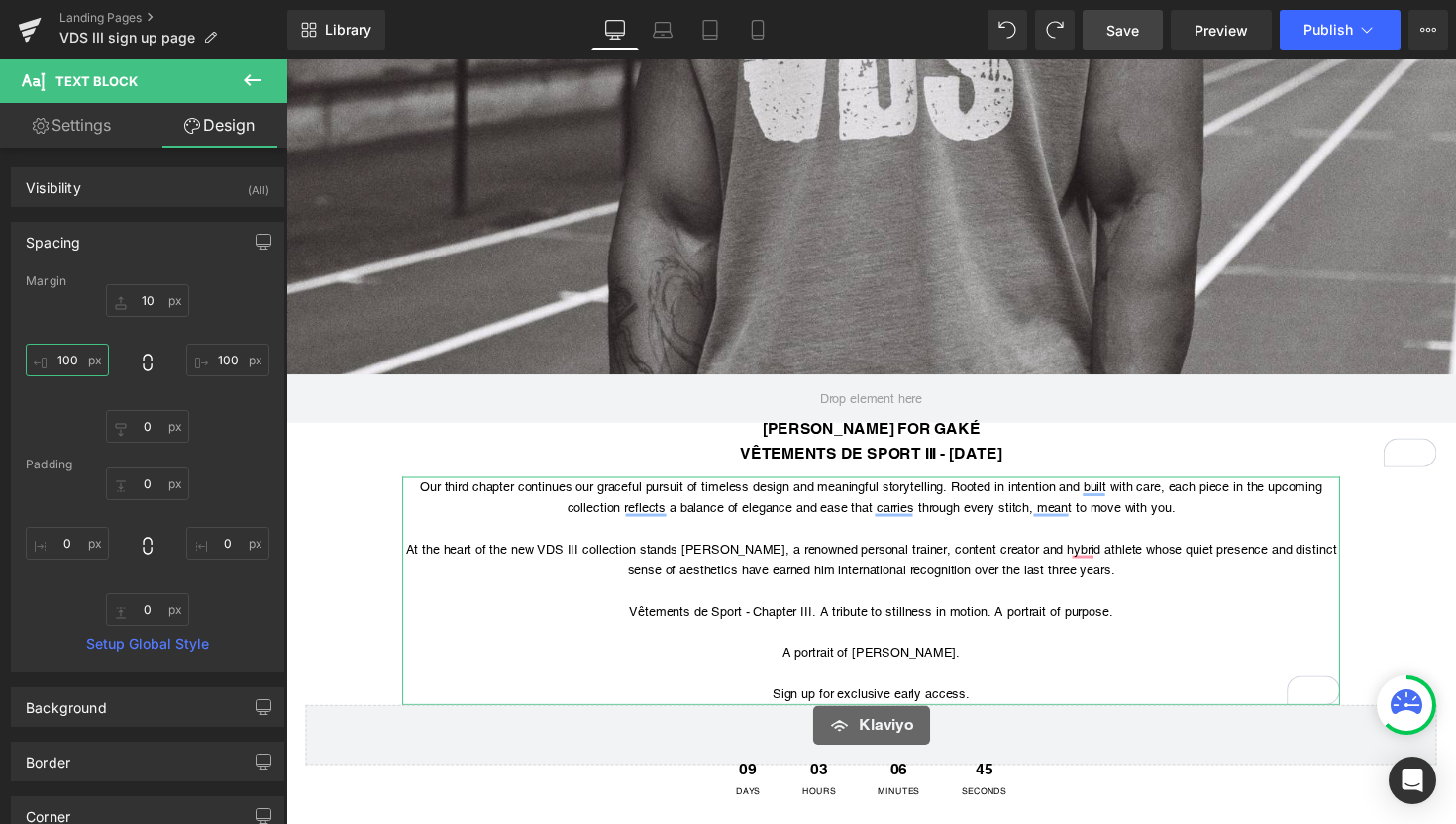 click on "100" at bounding box center (67, 360) 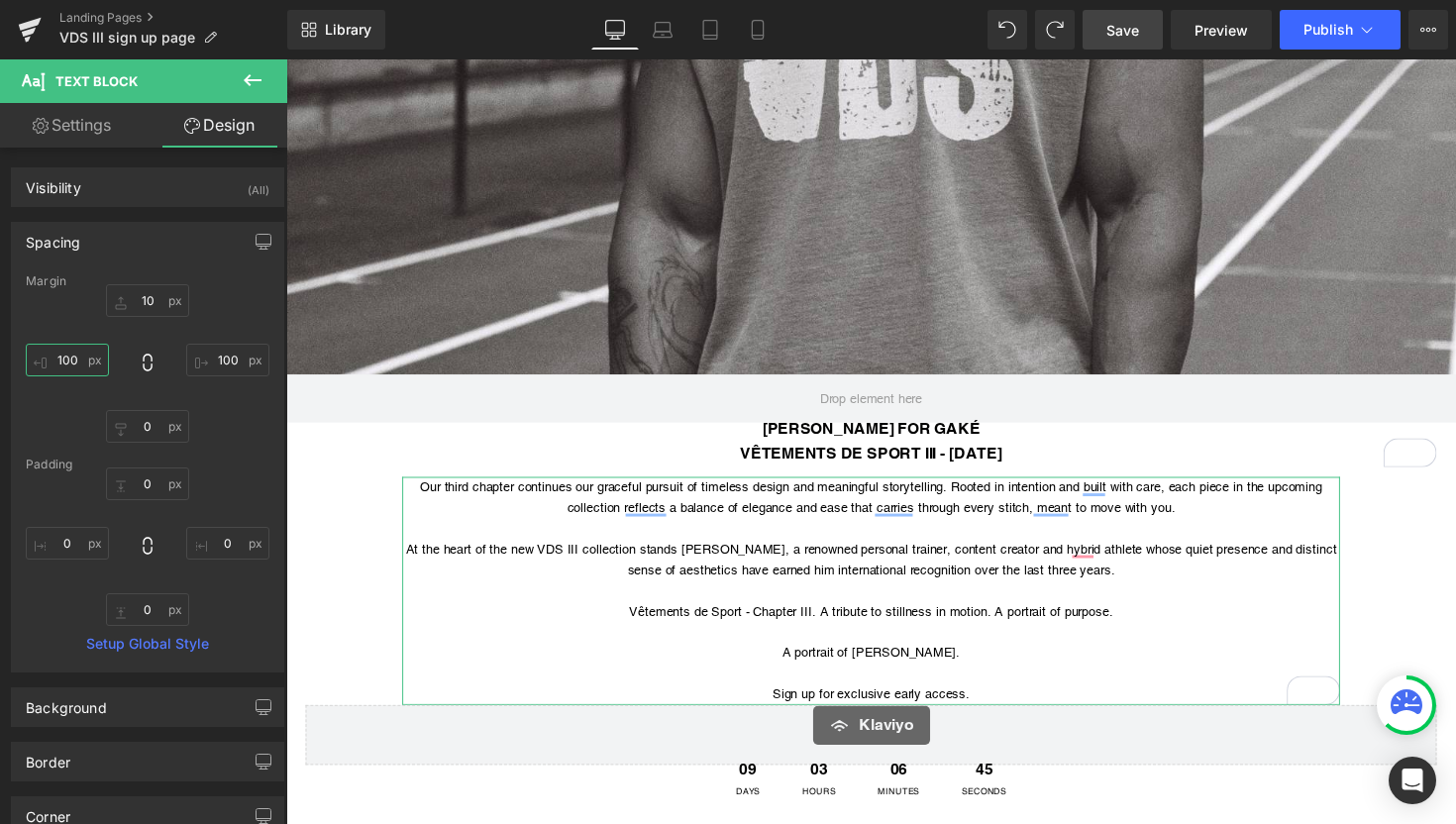 click on "100" at bounding box center (67, 360) 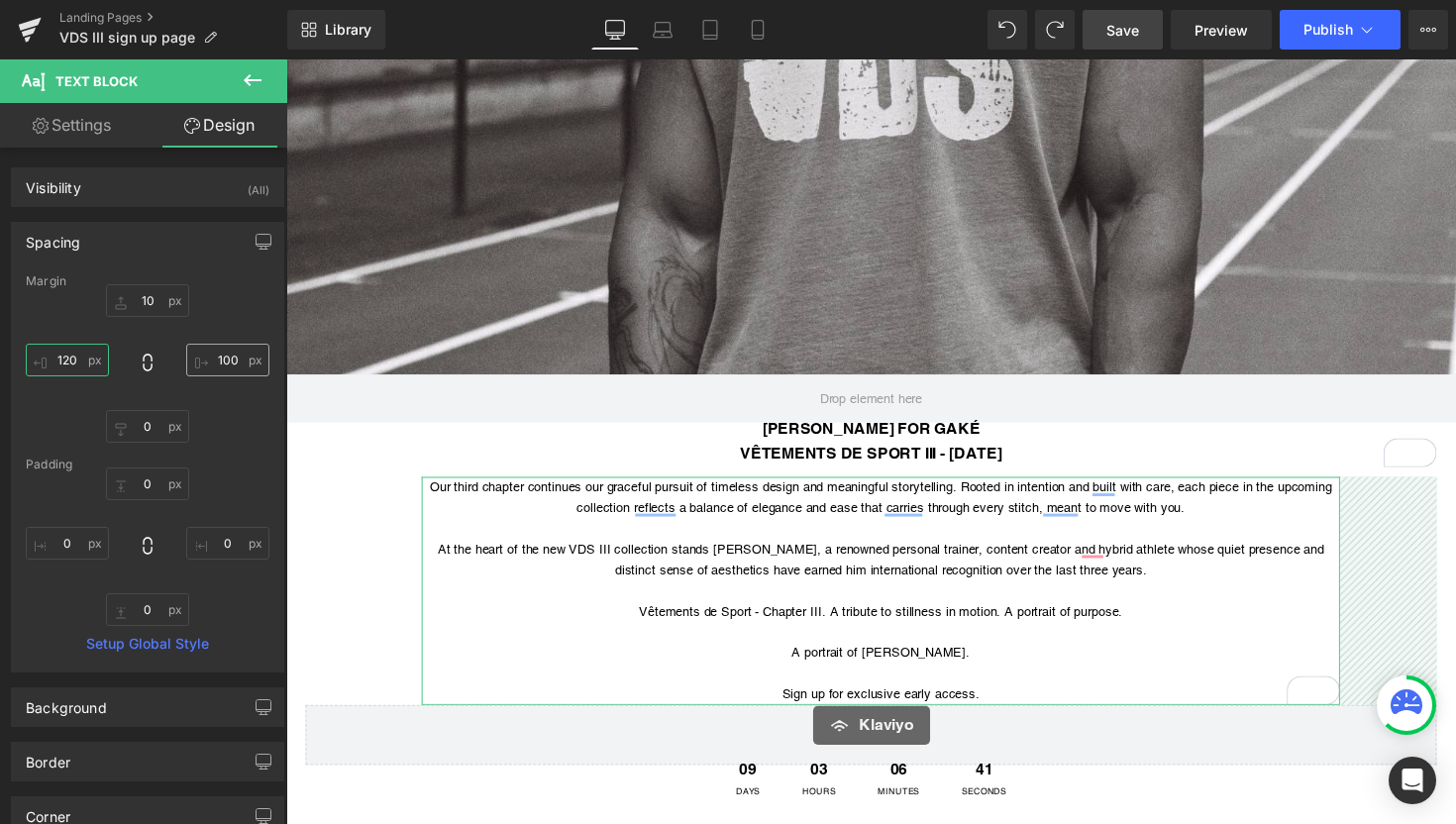type on "120" 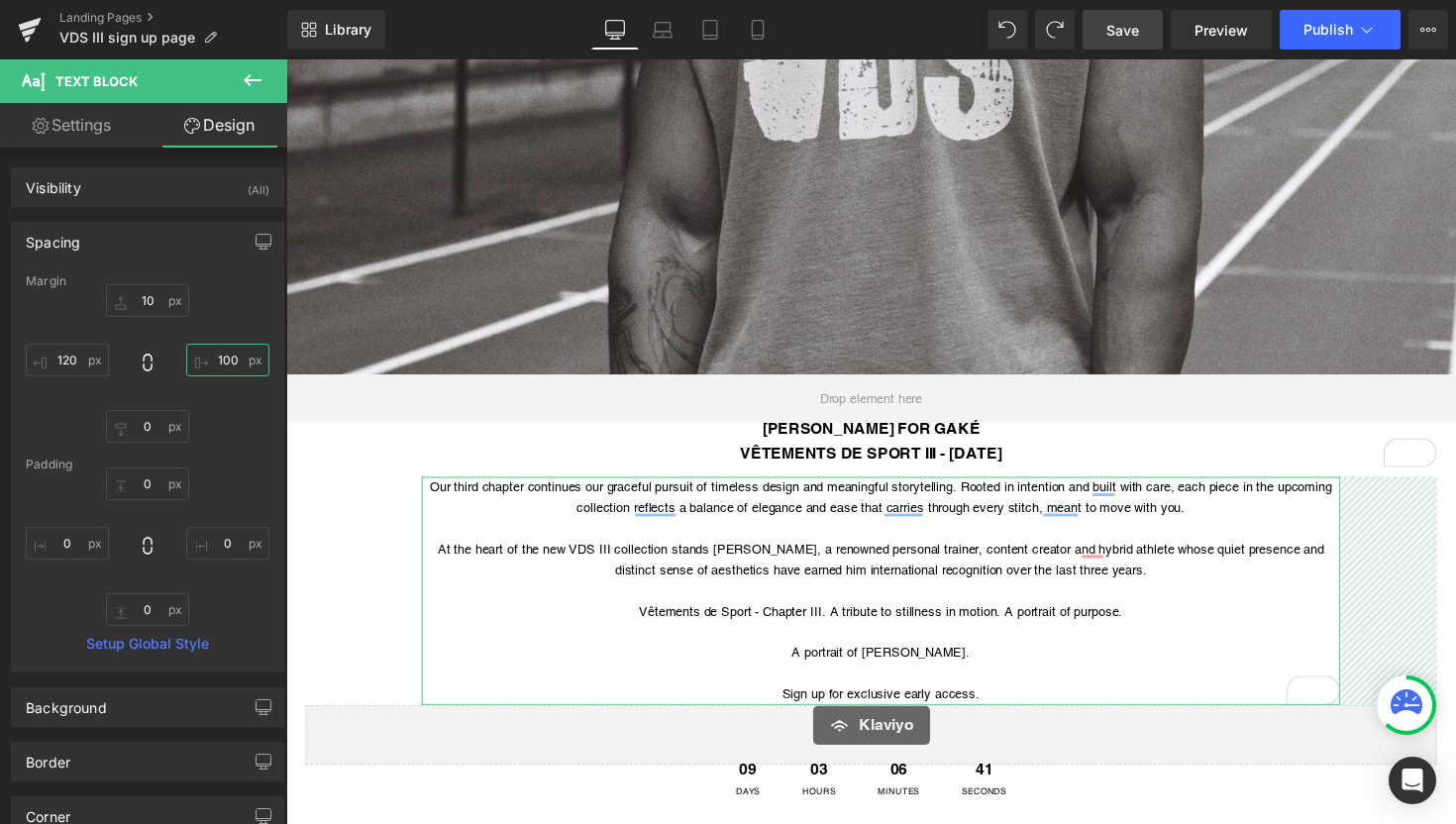 click on "100" at bounding box center [228, 360] 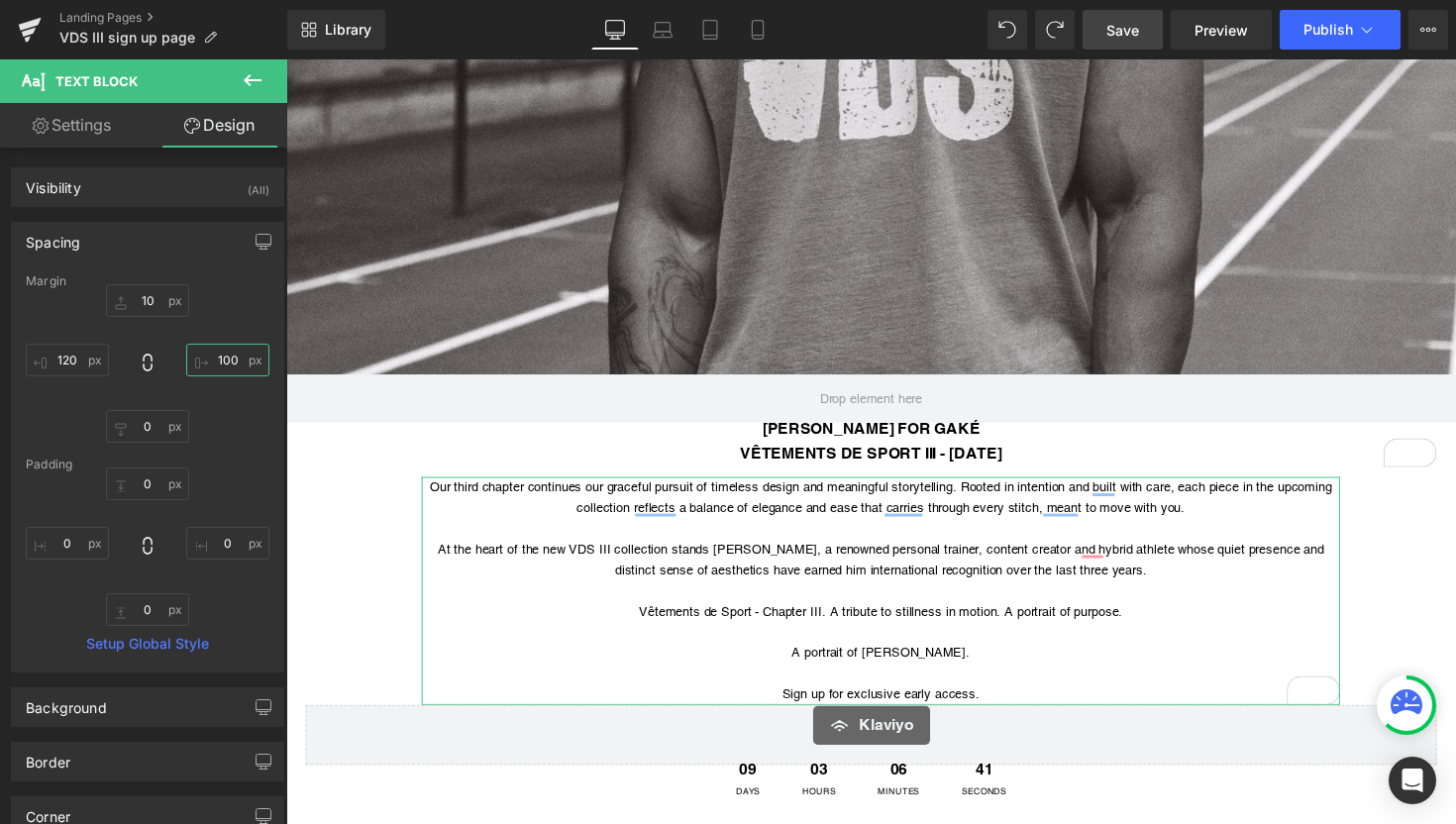 click on "100" at bounding box center [228, 360] 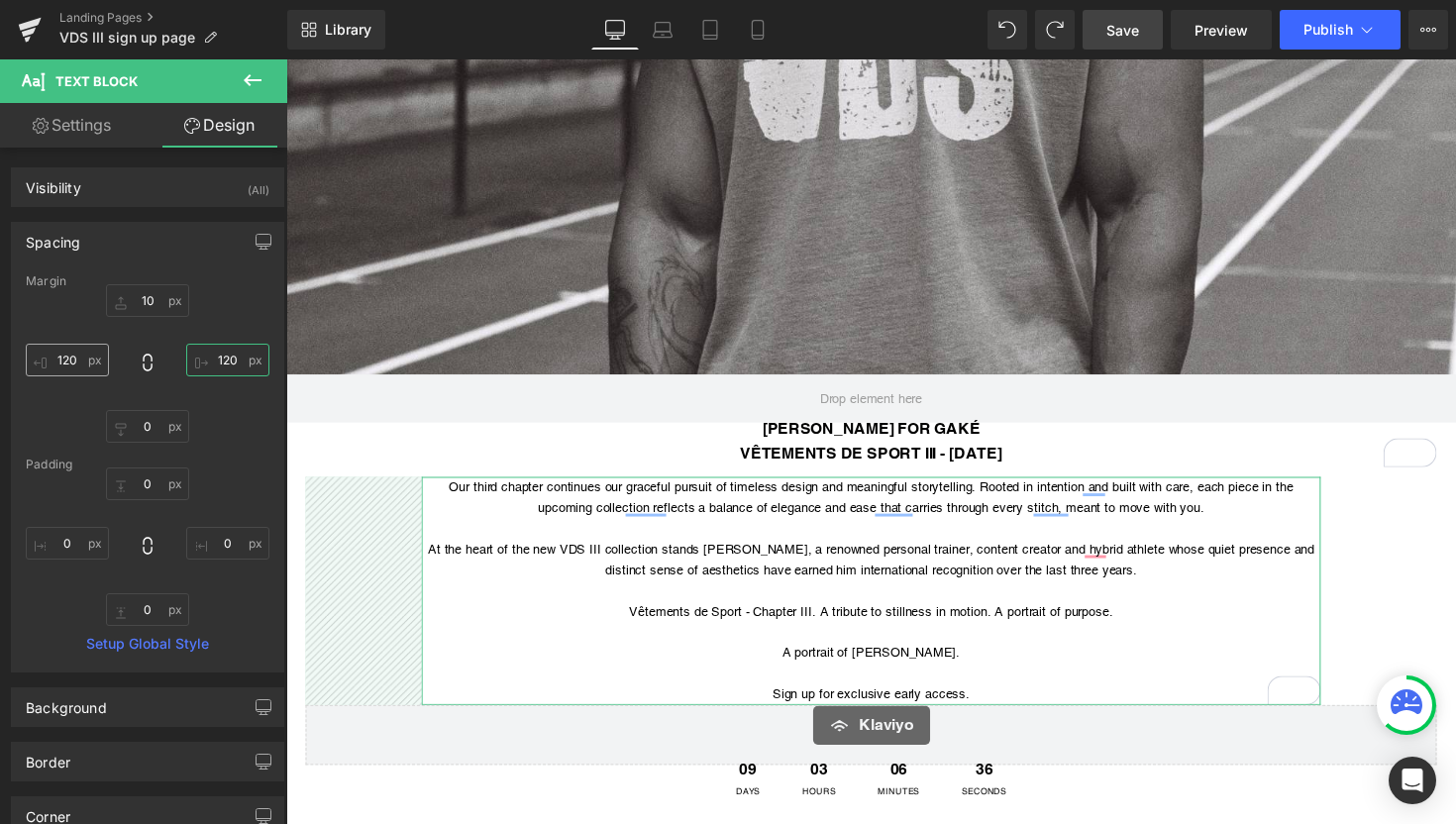 type on "120" 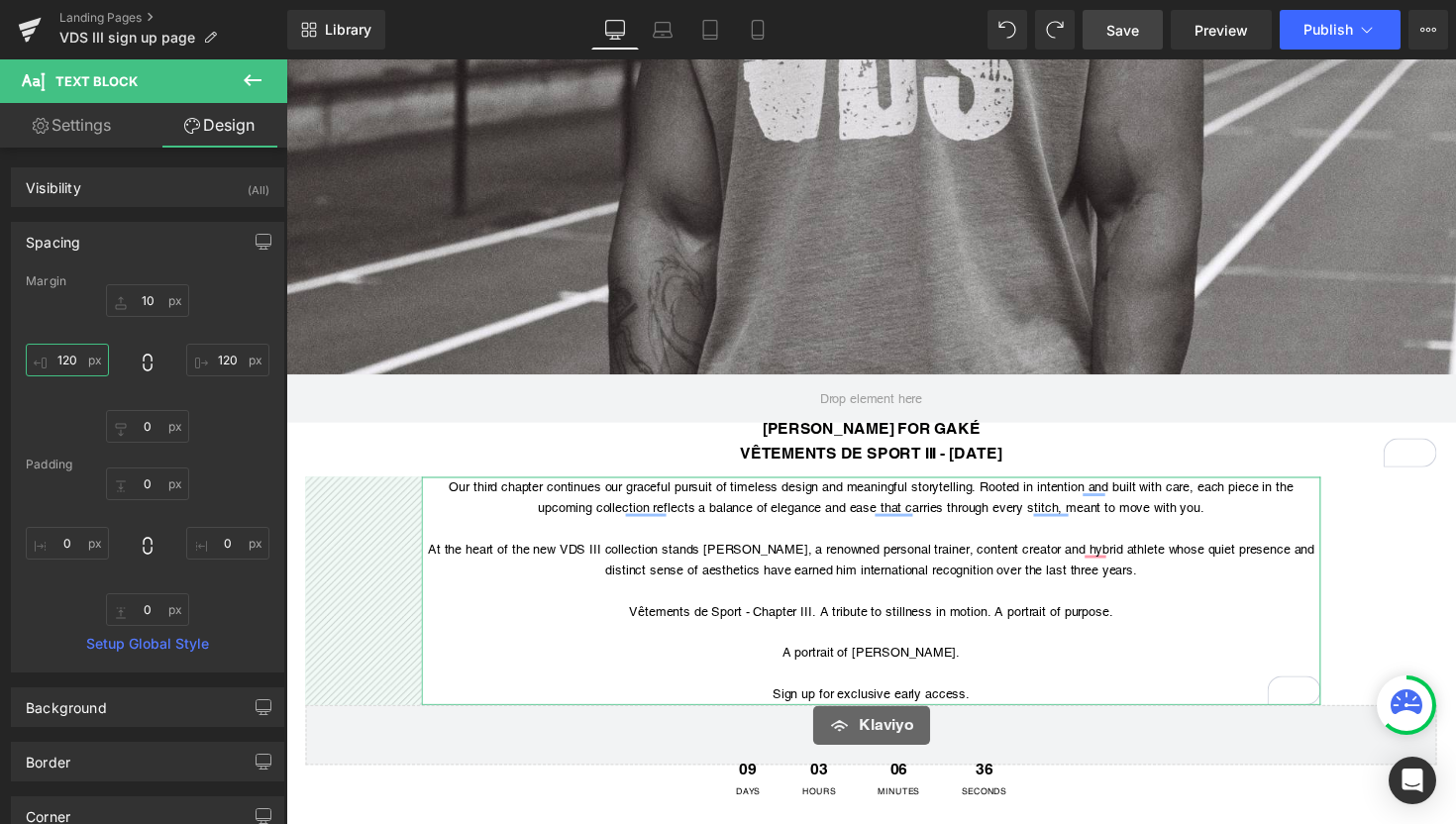 click on "120" at bounding box center (67, 360) 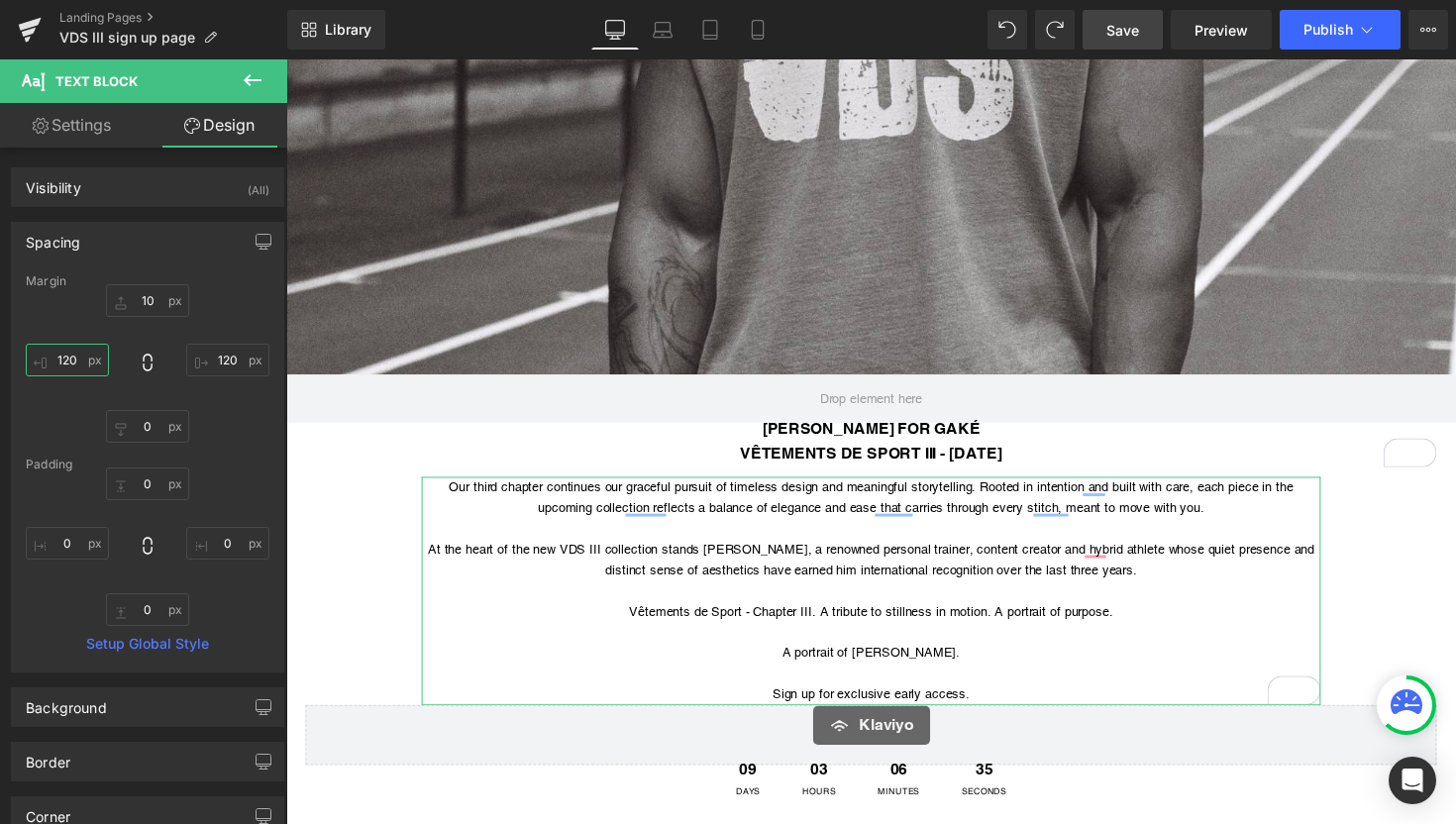 click on "120" at bounding box center [67, 360] 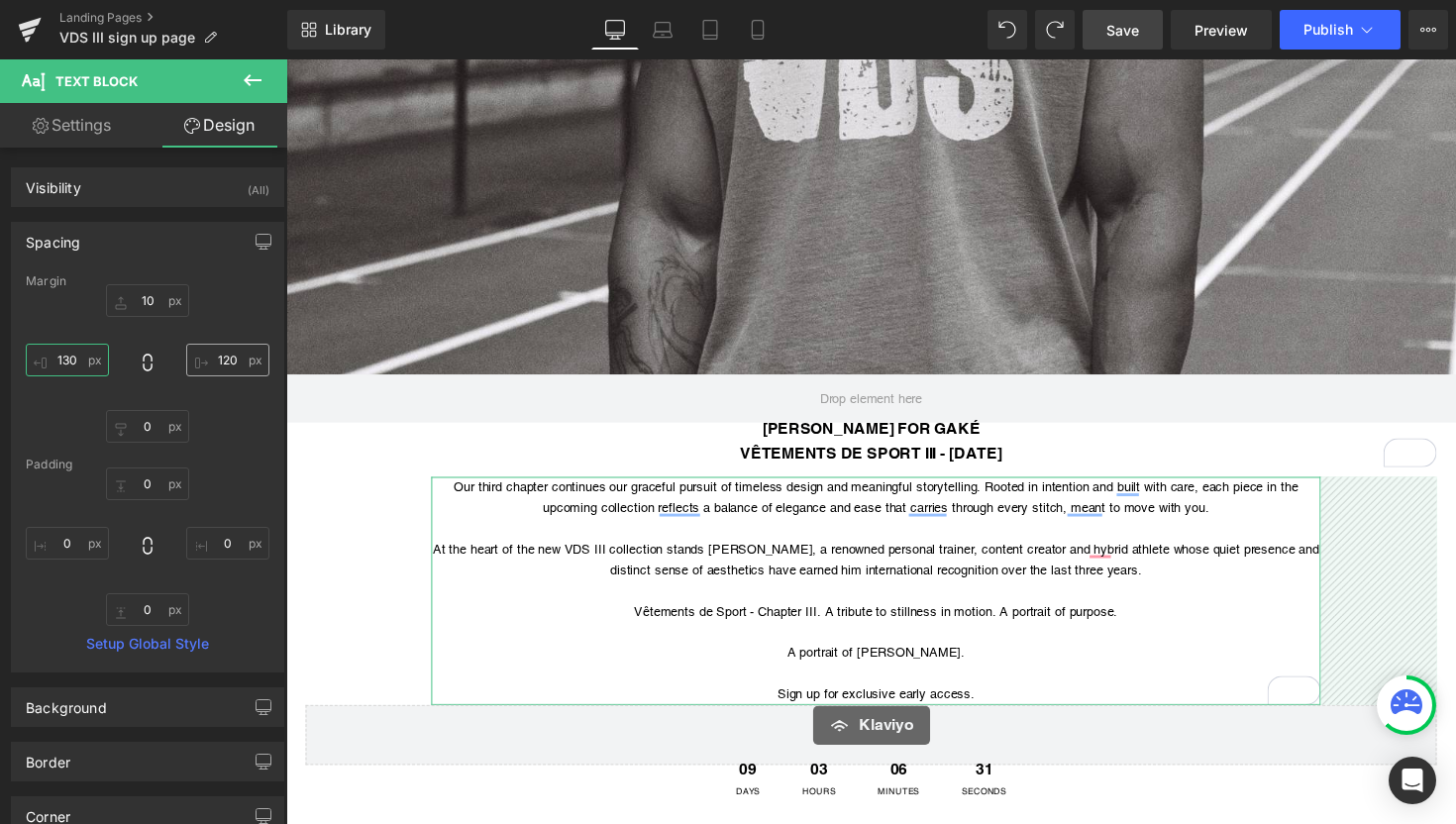 type on "130" 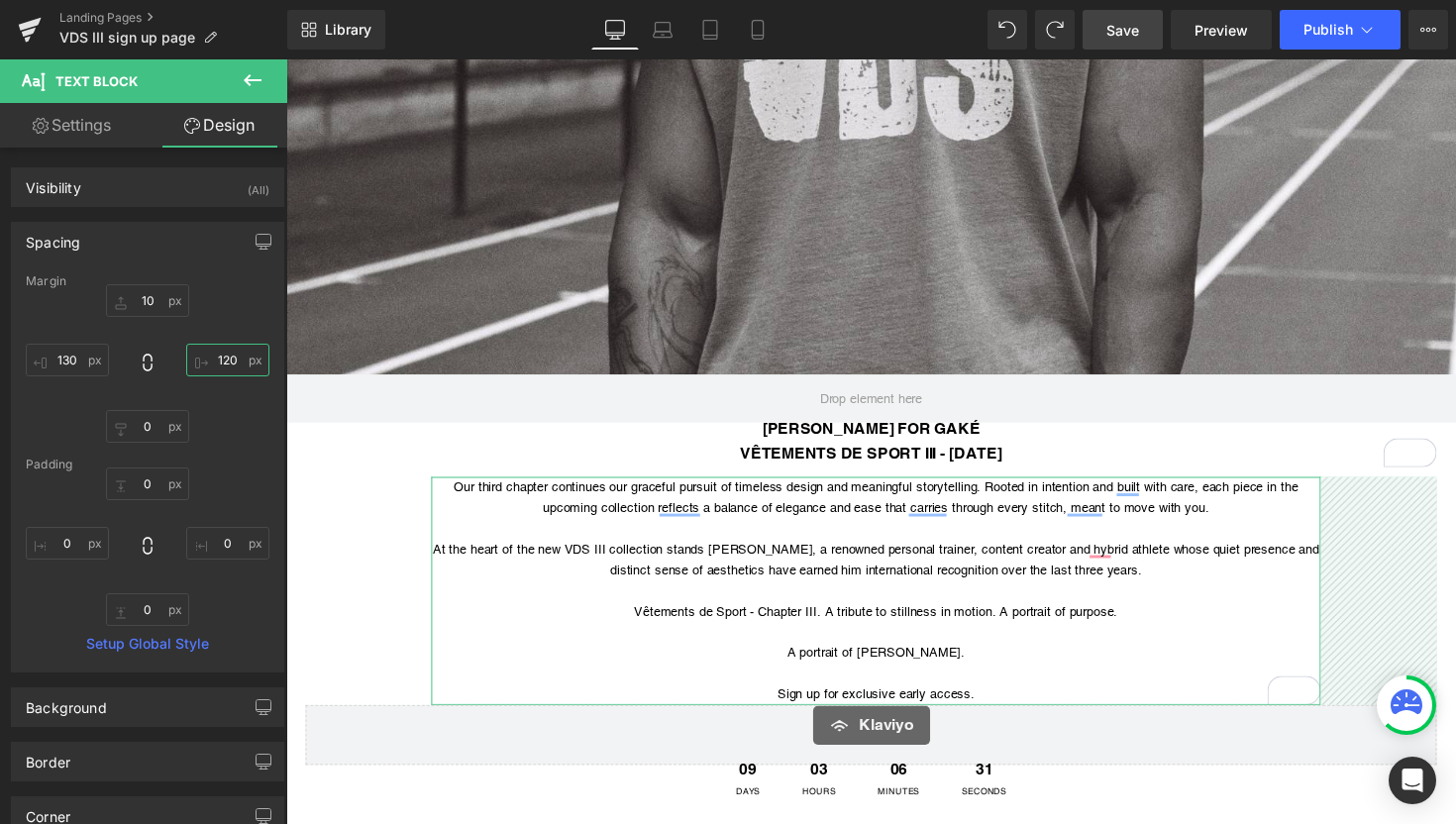 click on "120" at bounding box center [228, 360] 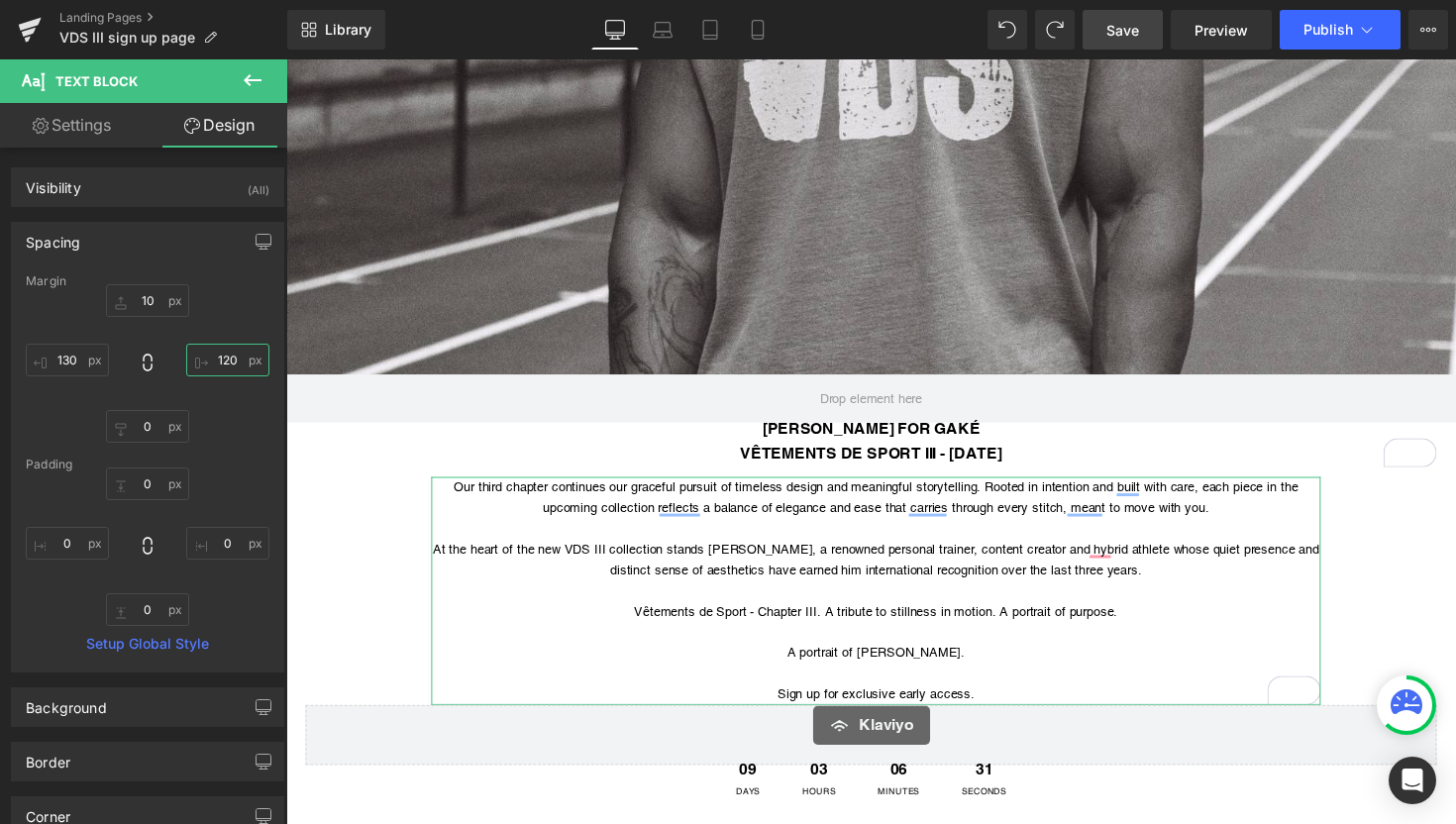 click on "120" at bounding box center [228, 360] 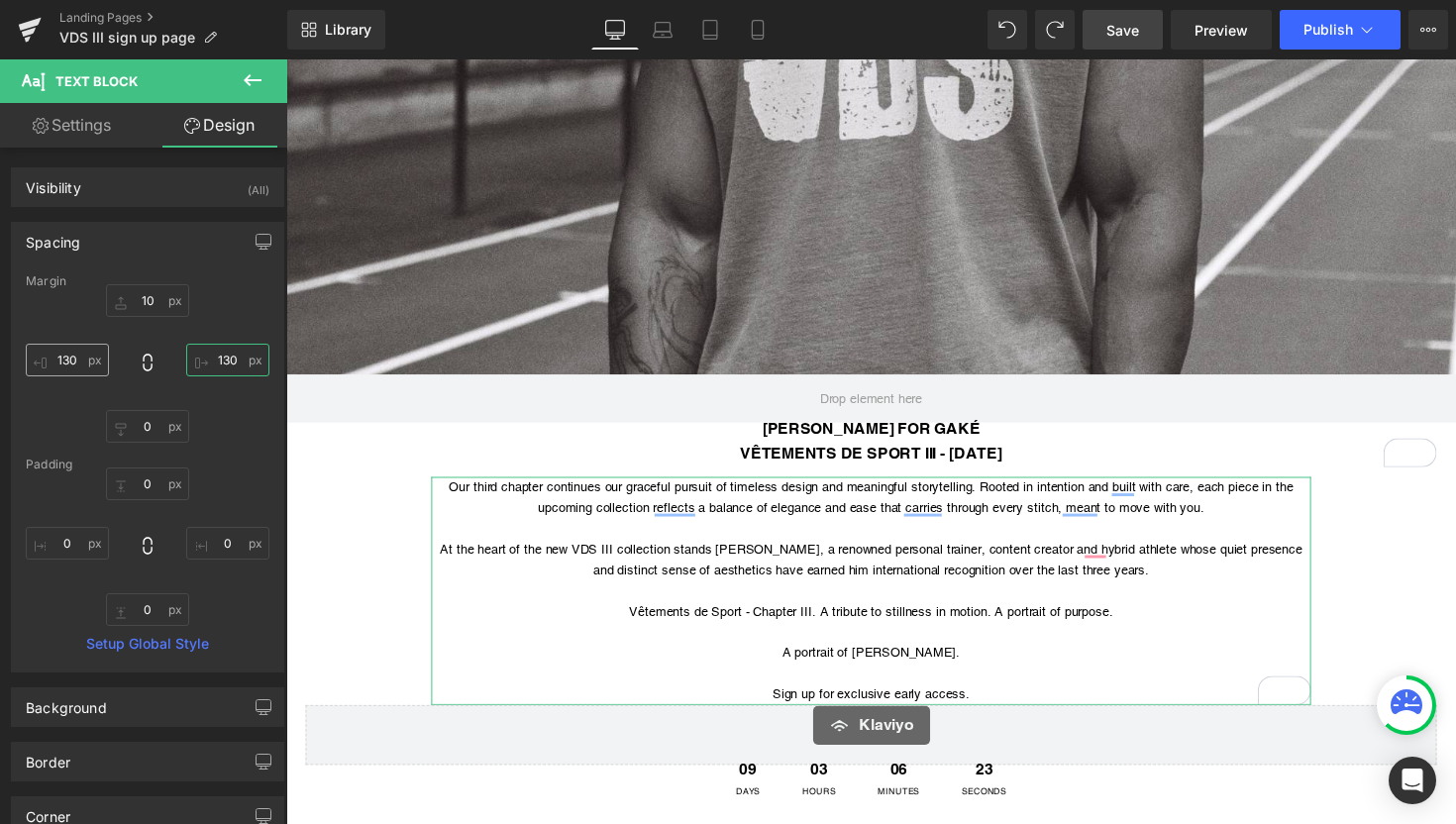 type on "130" 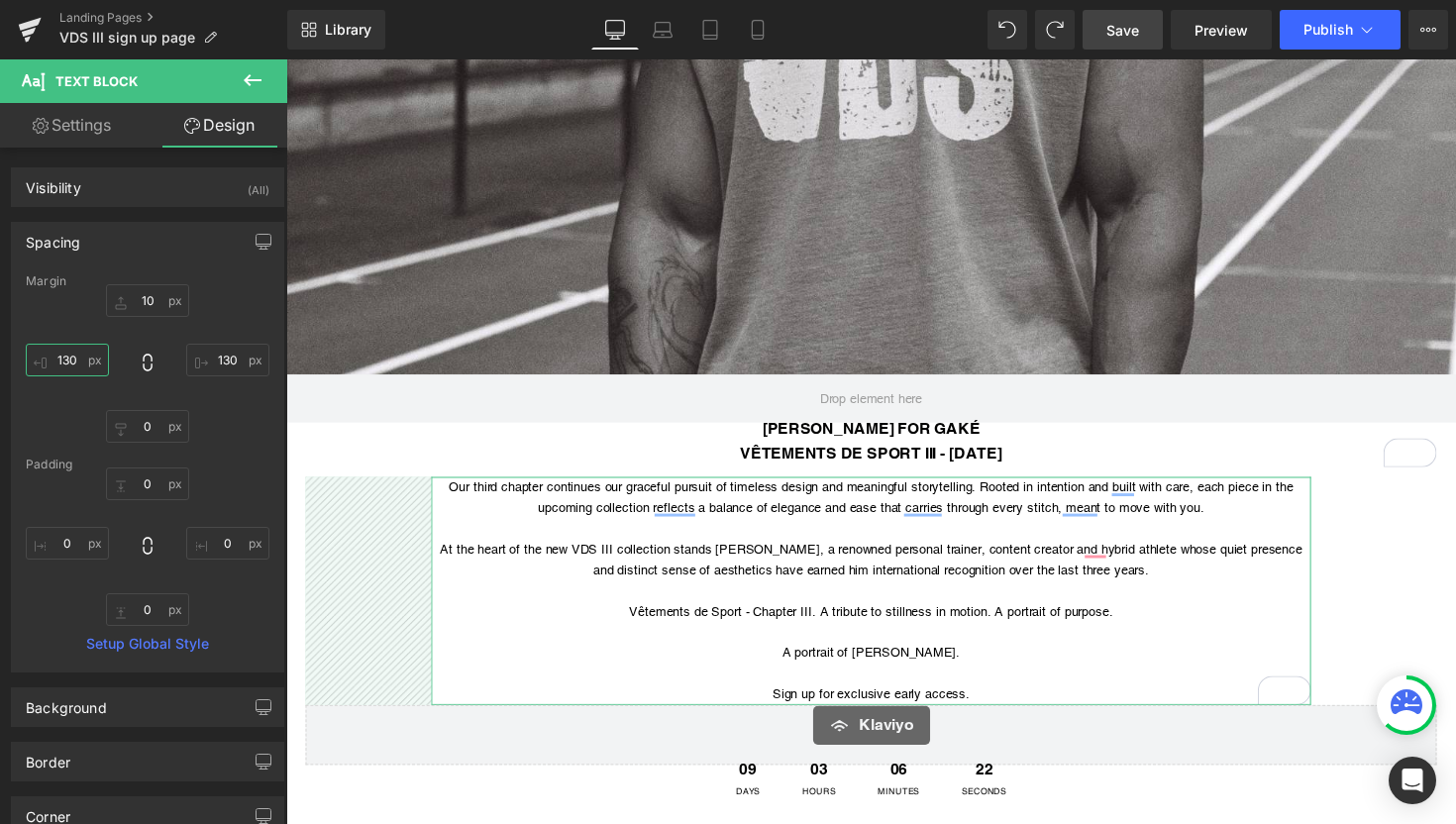 click on "130" at bounding box center (67, 360) 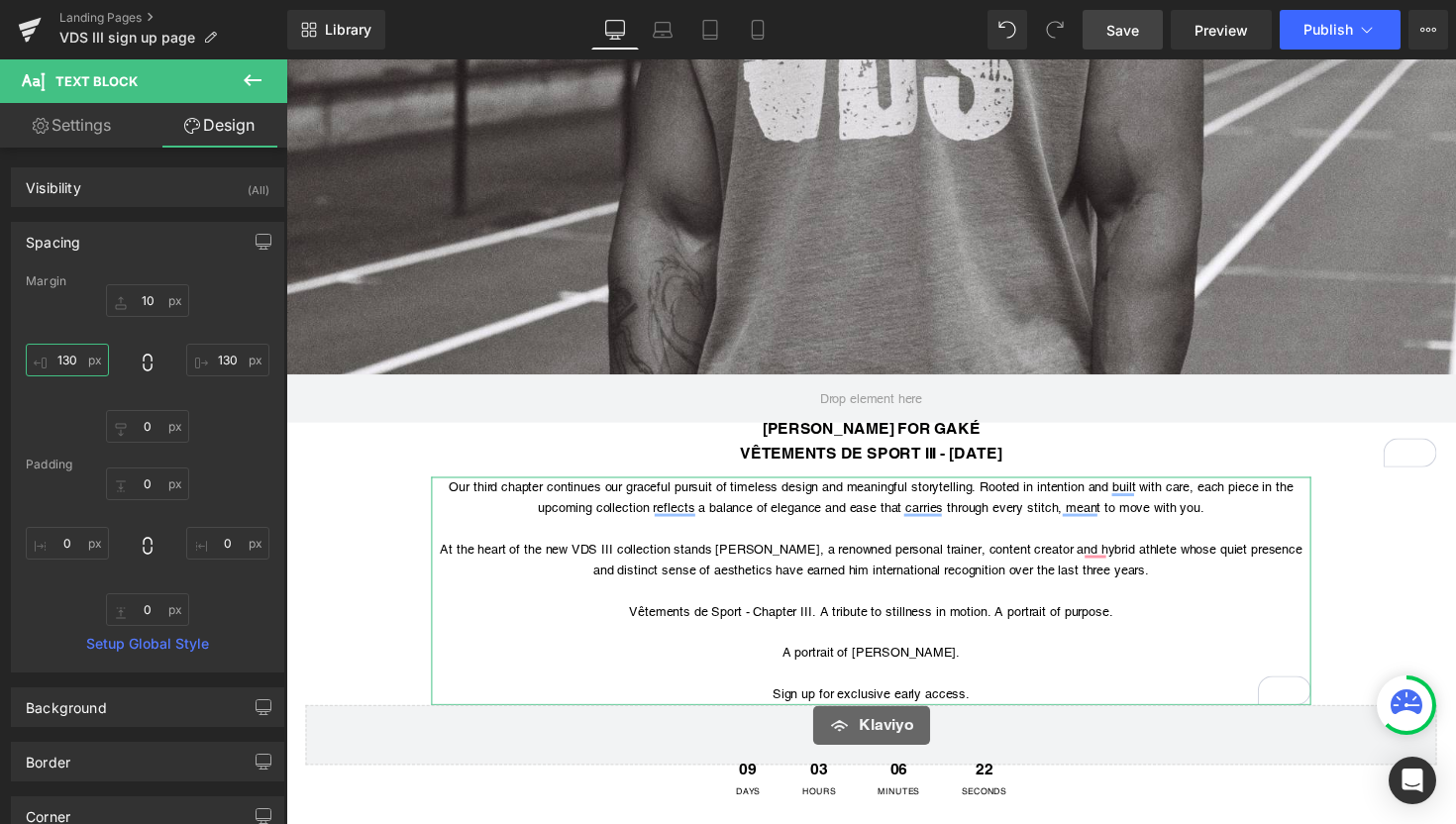 click on "130" at bounding box center [67, 360] 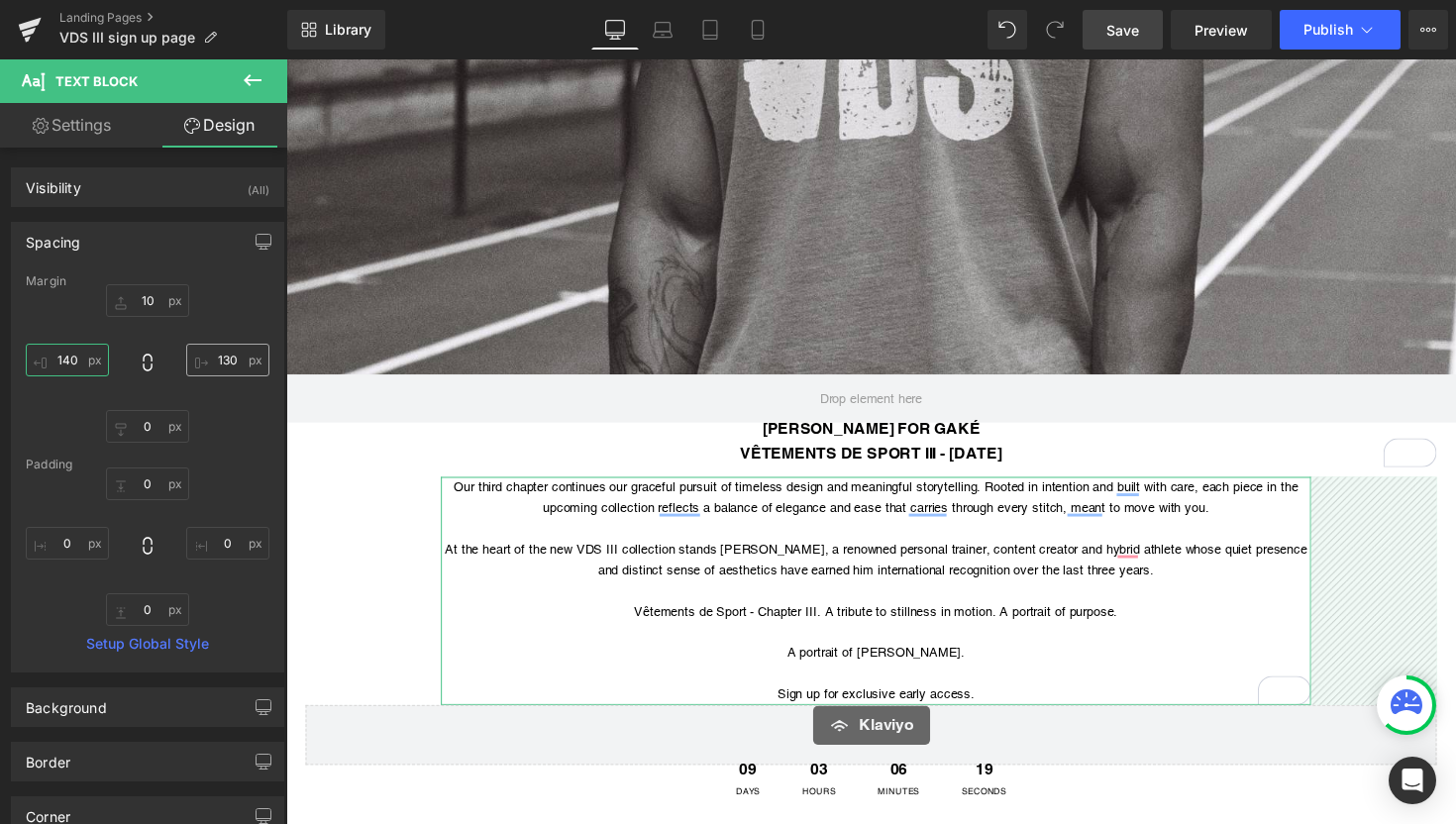 type on "140" 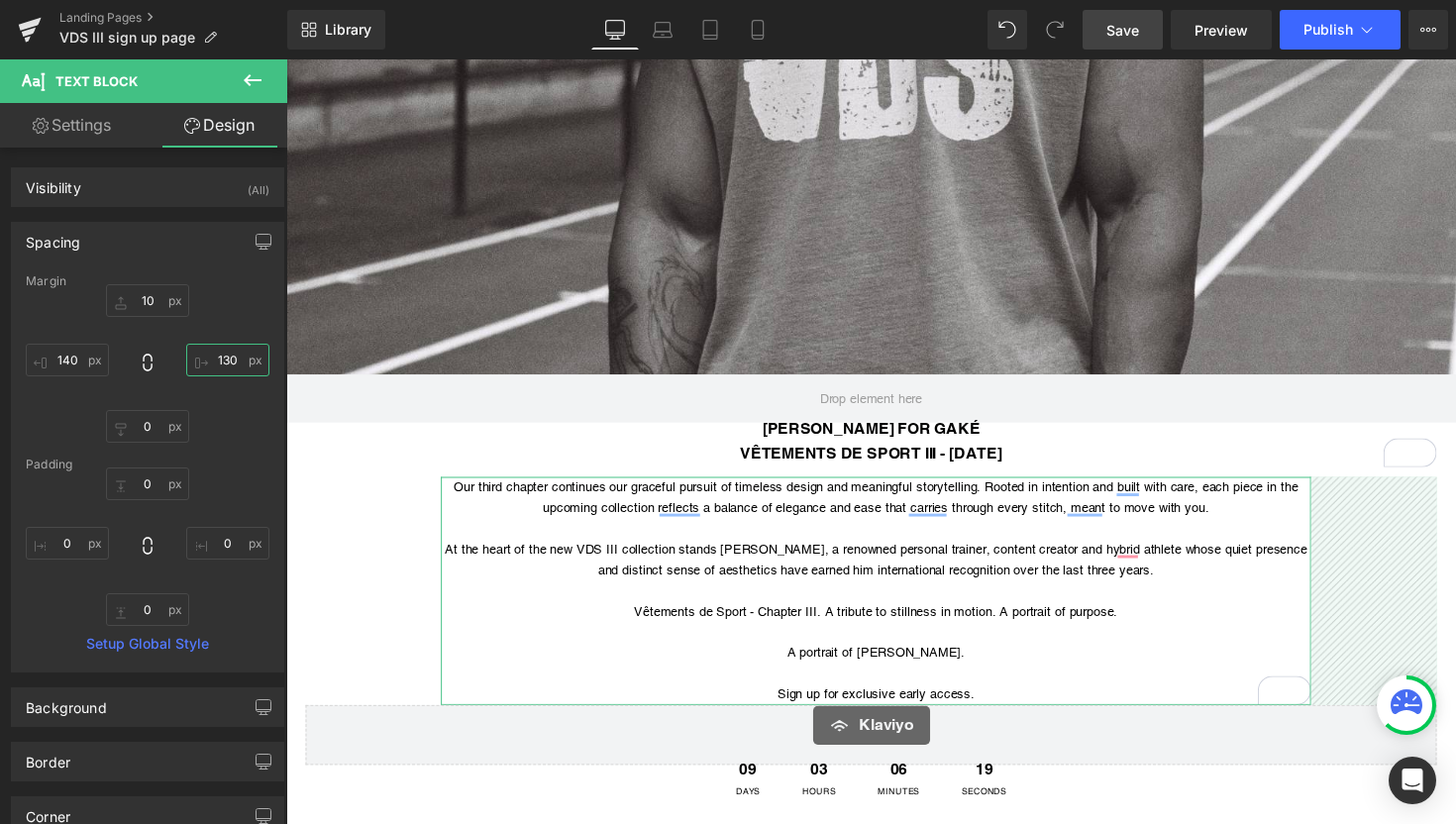 click on "130" at bounding box center (228, 360) 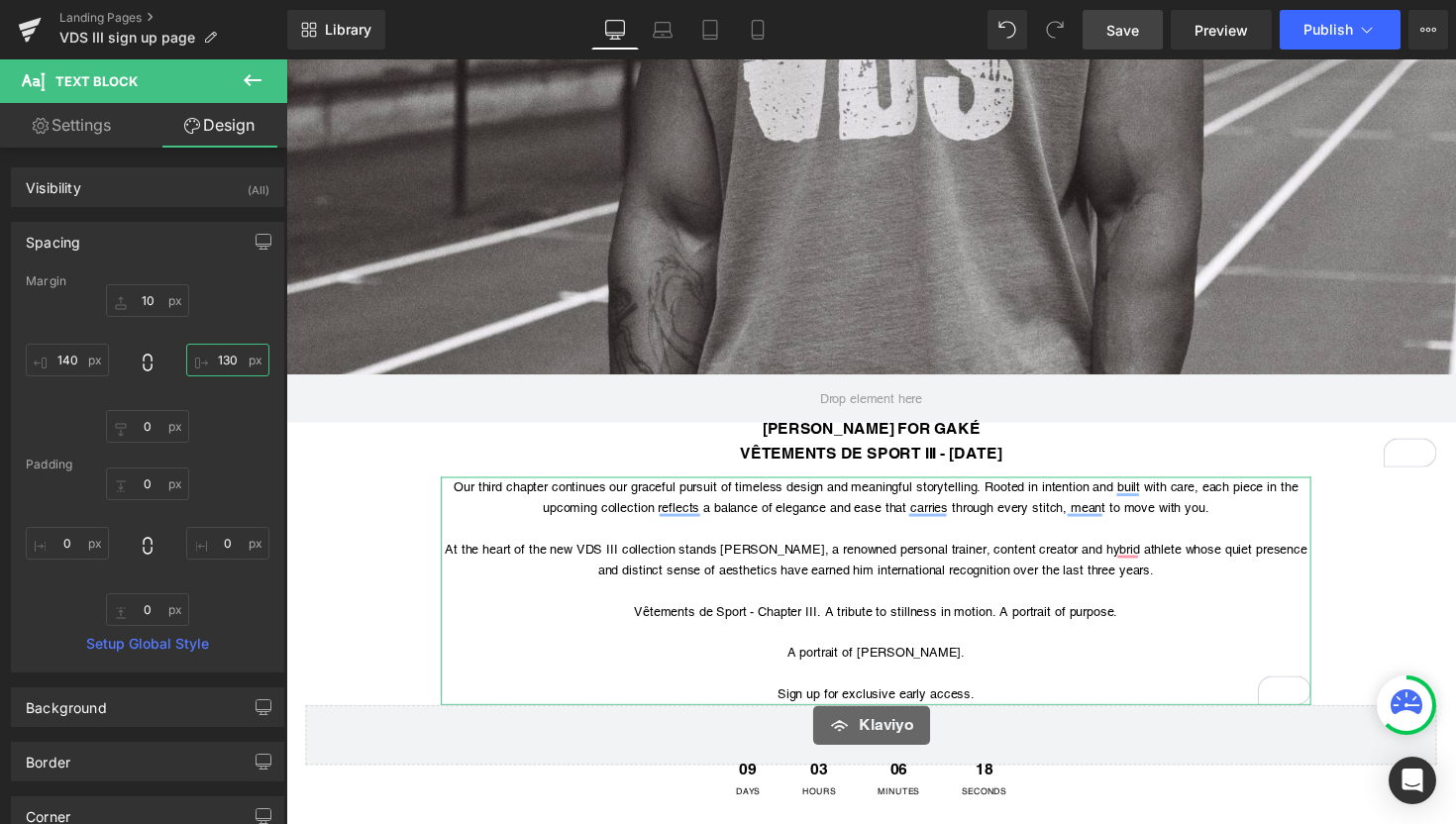 click on "130" at bounding box center (228, 360) 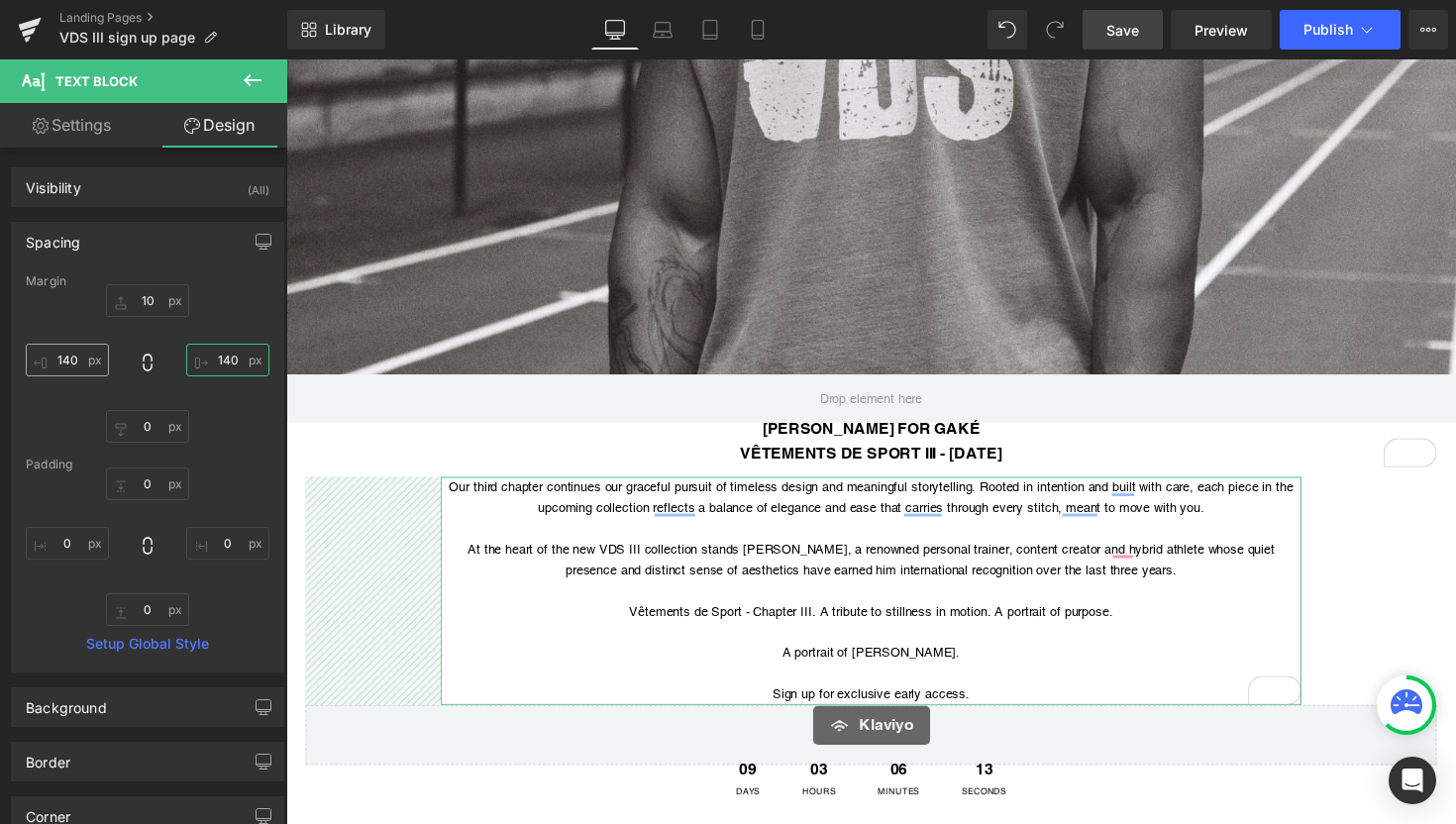 type on "140" 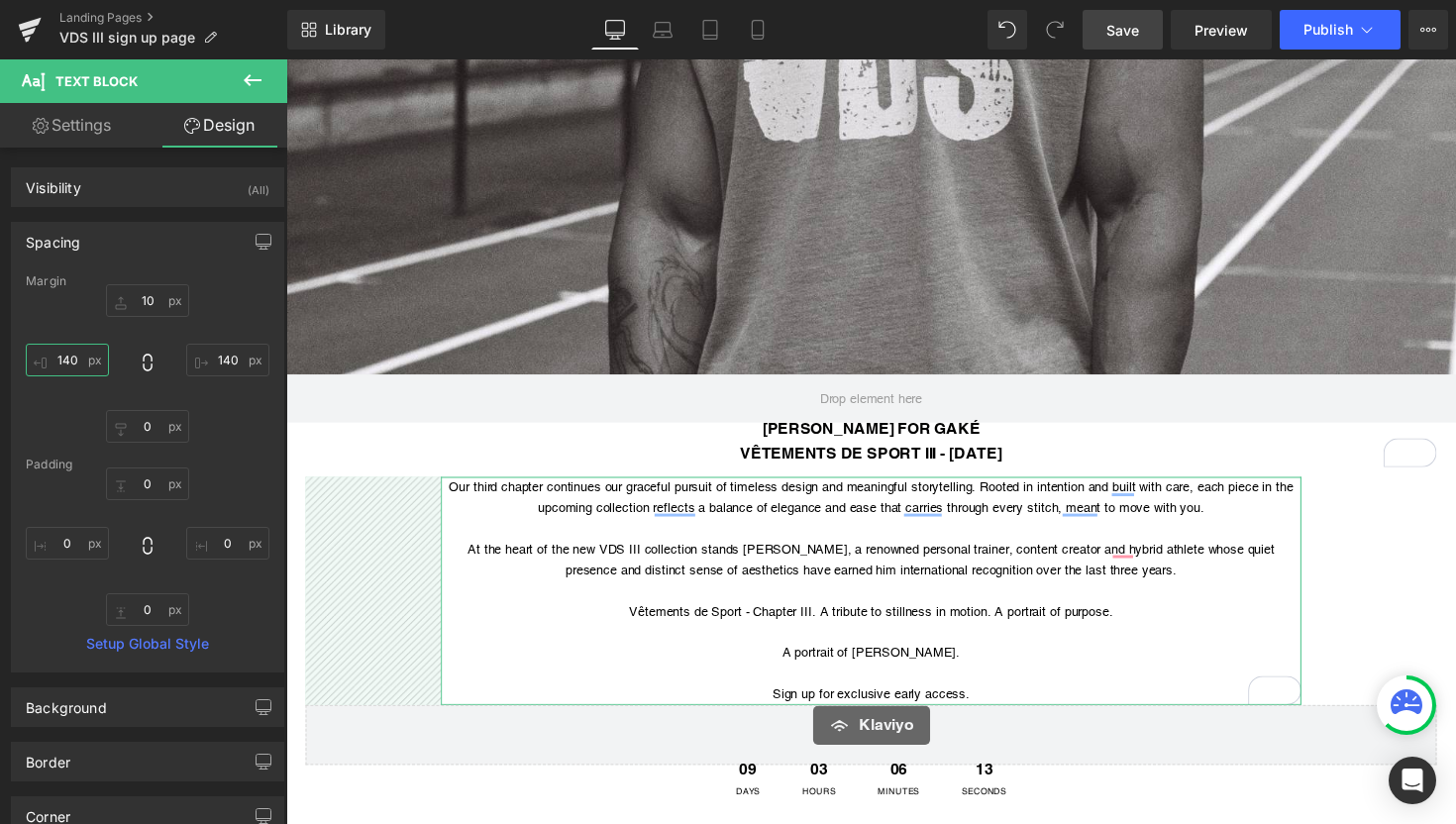 click on "140" at bounding box center (67, 360) 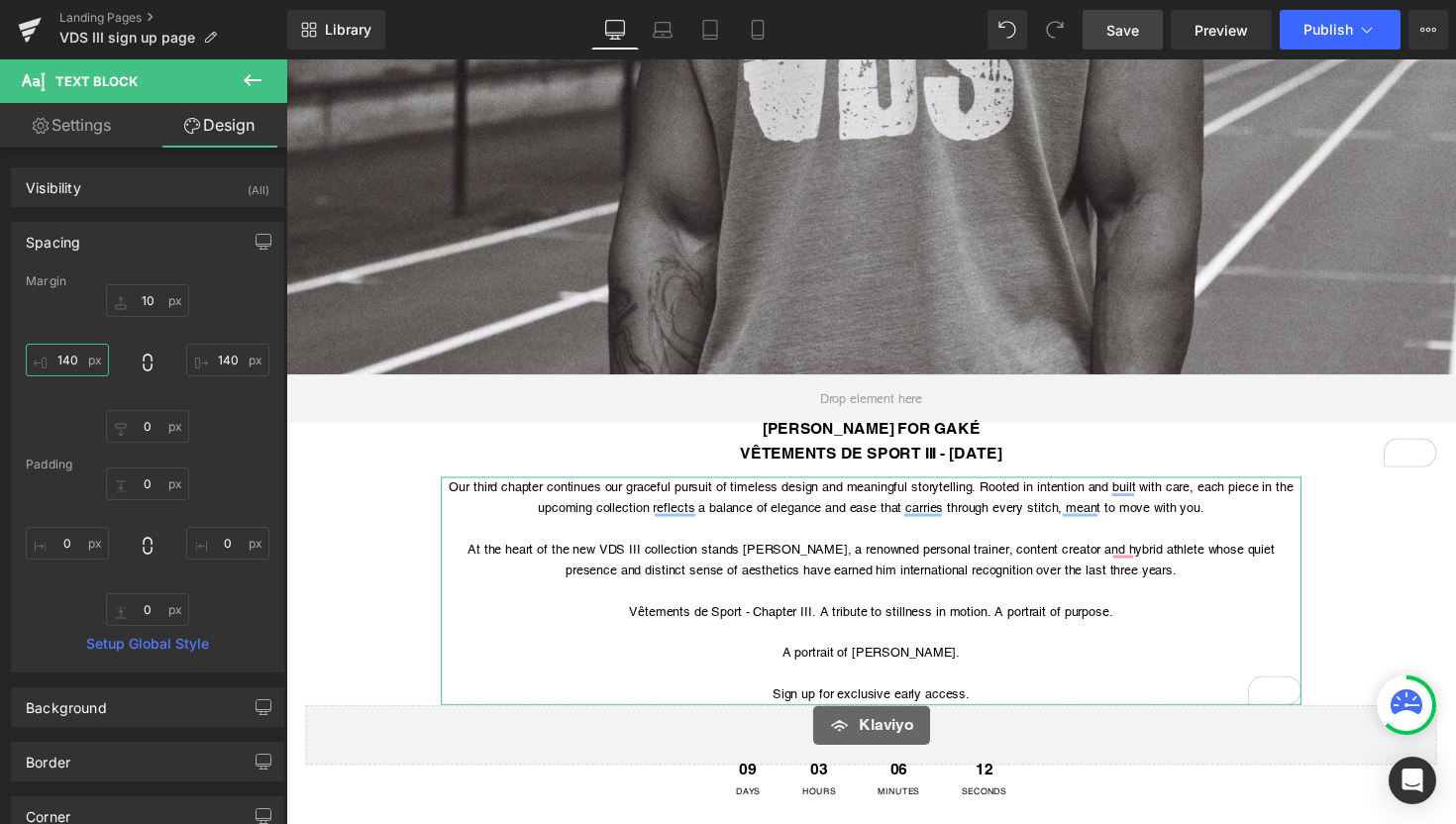 click on "140" at bounding box center [67, 360] 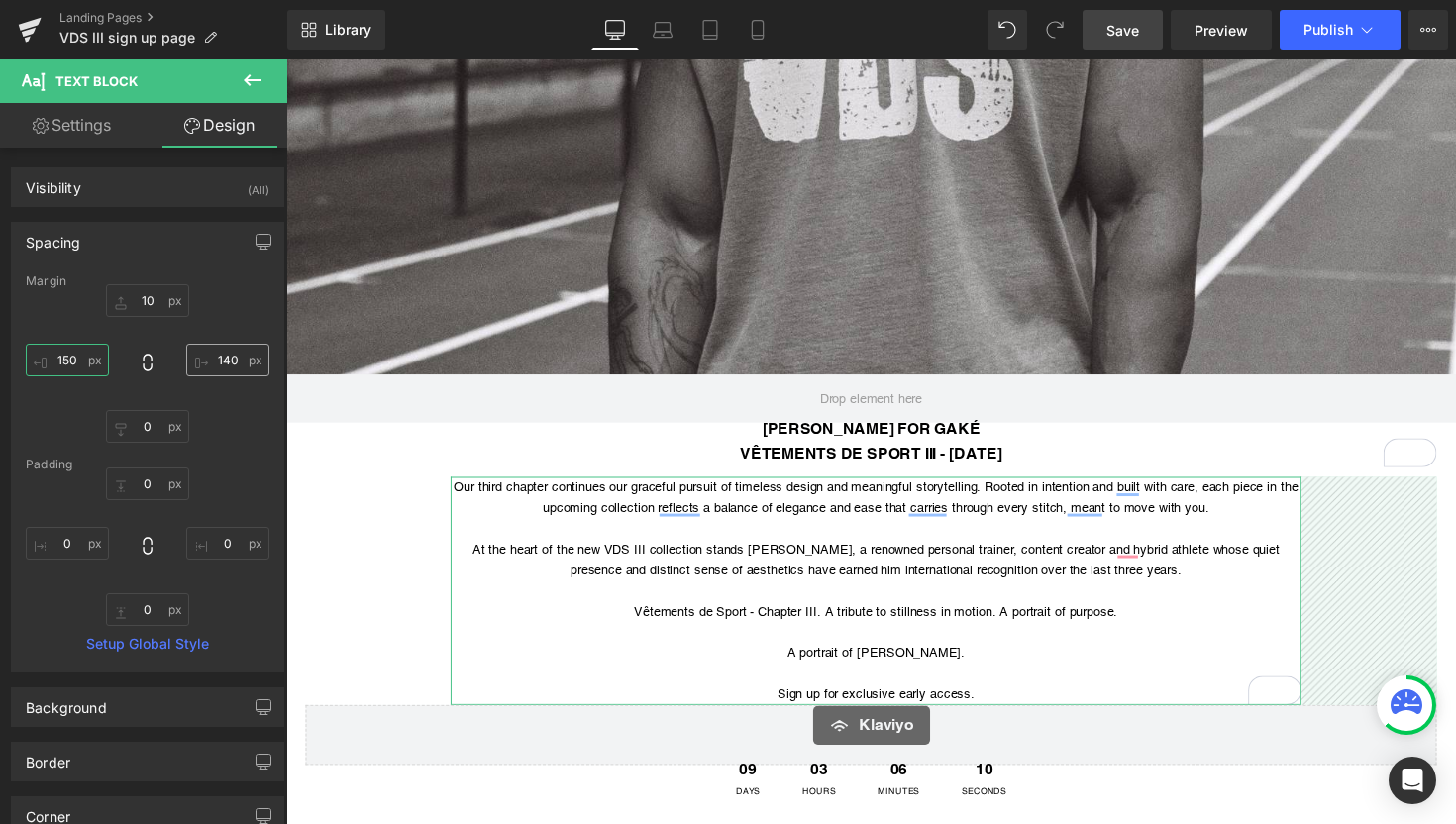 type on "150" 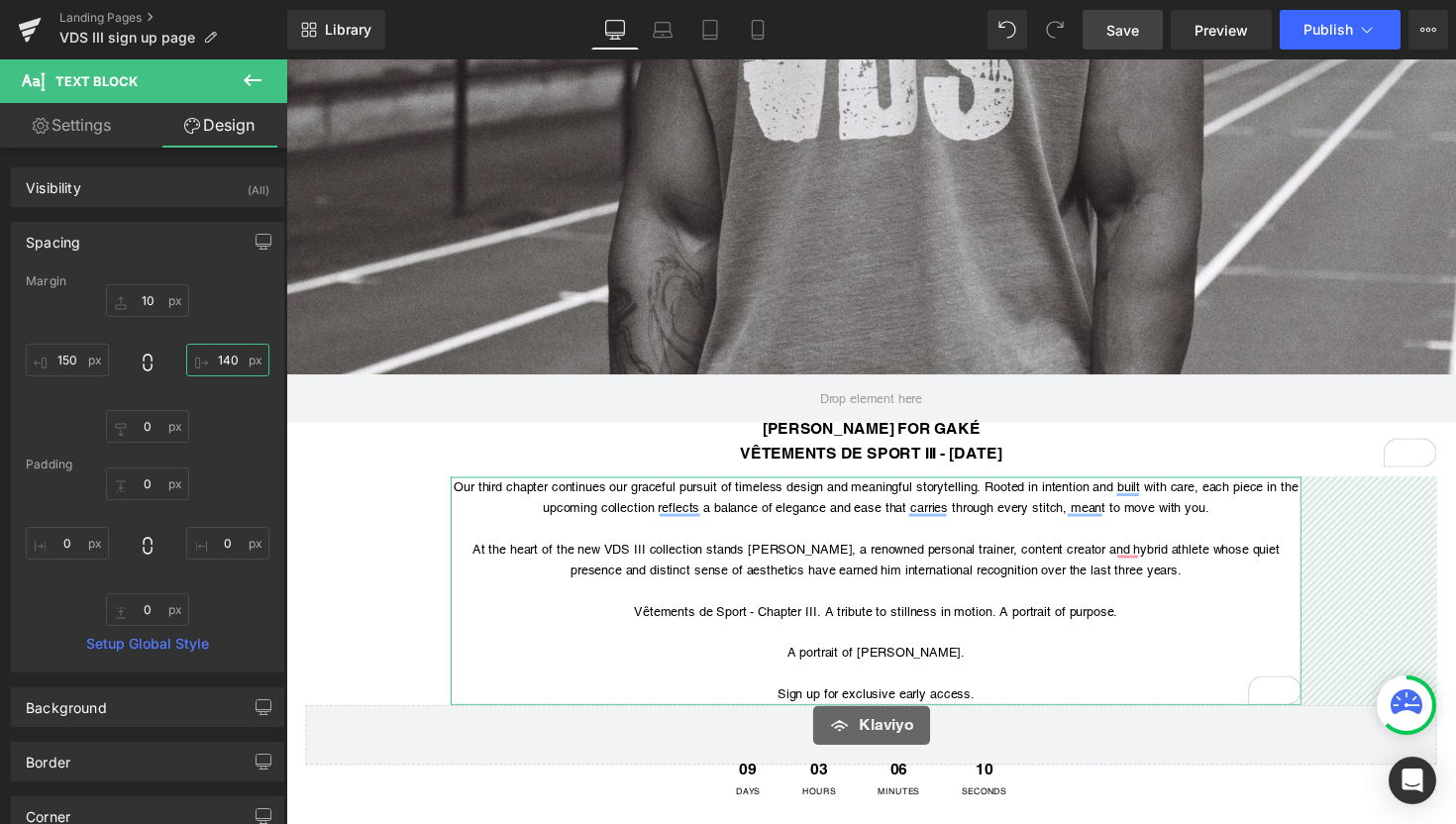 click on "140" at bounding box center [228, 360] 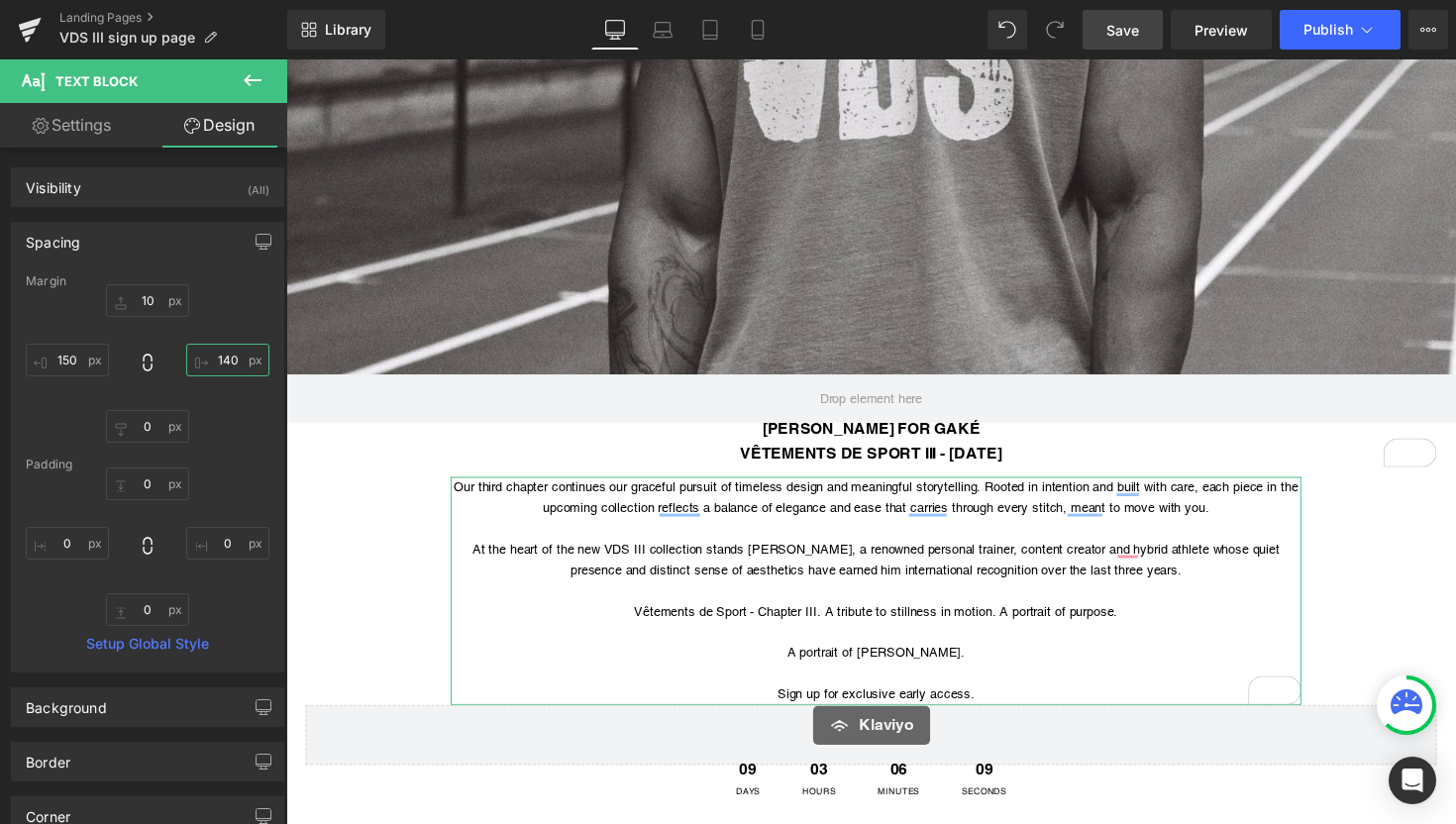 click on "140" at bounding box center (228, 360) 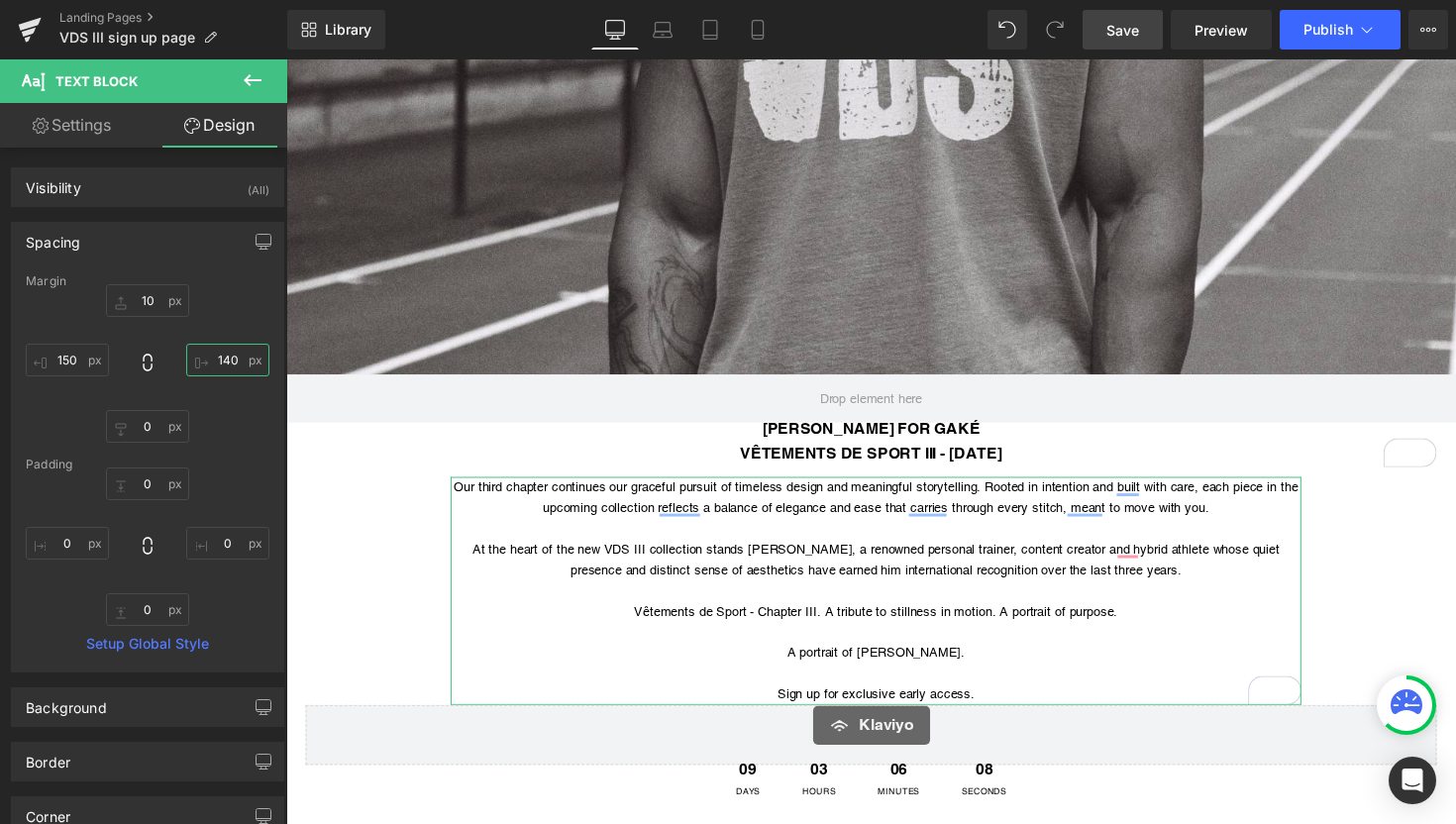 click on "140" at bounding box center (228, 360) 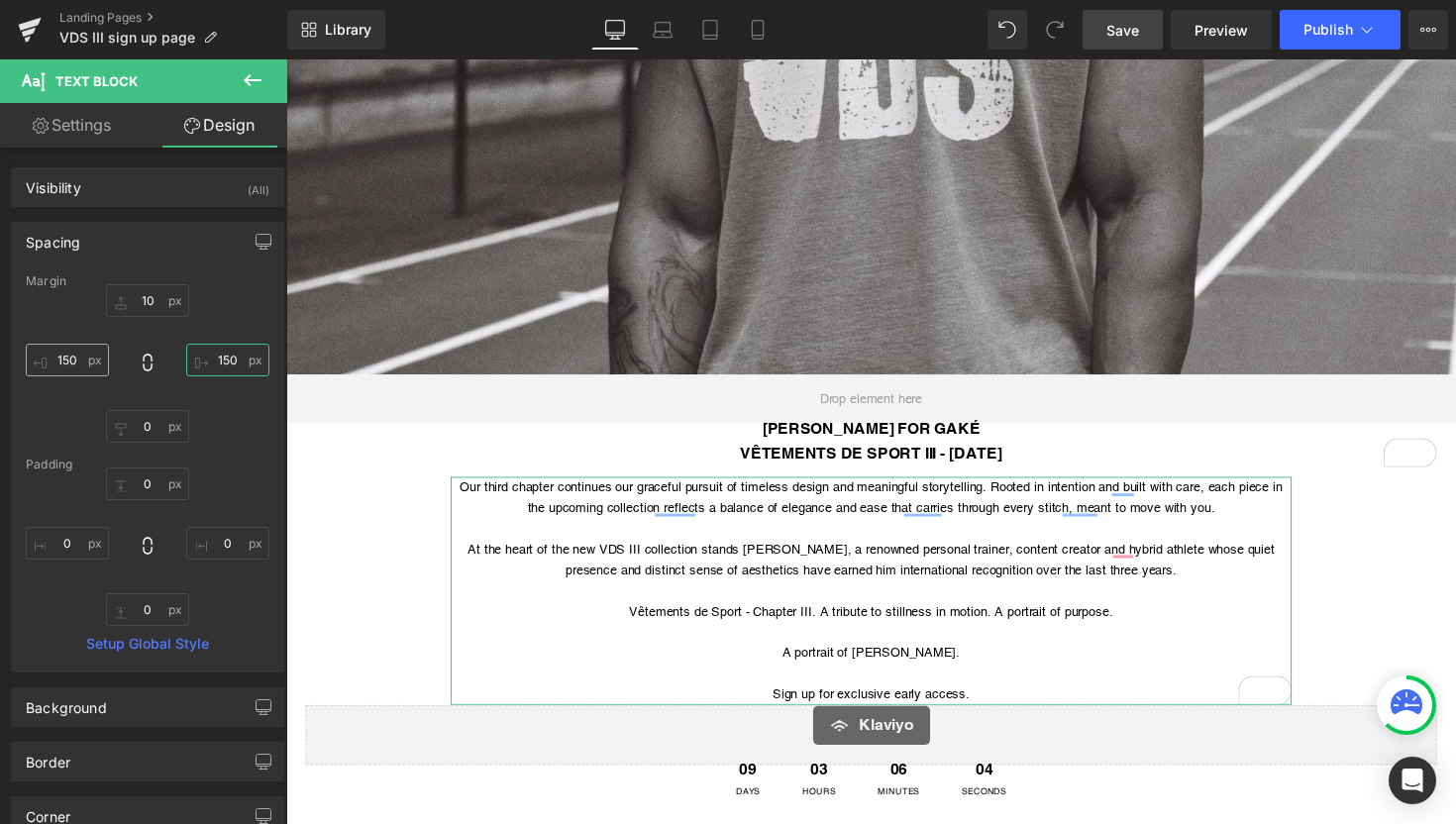 type on "150" 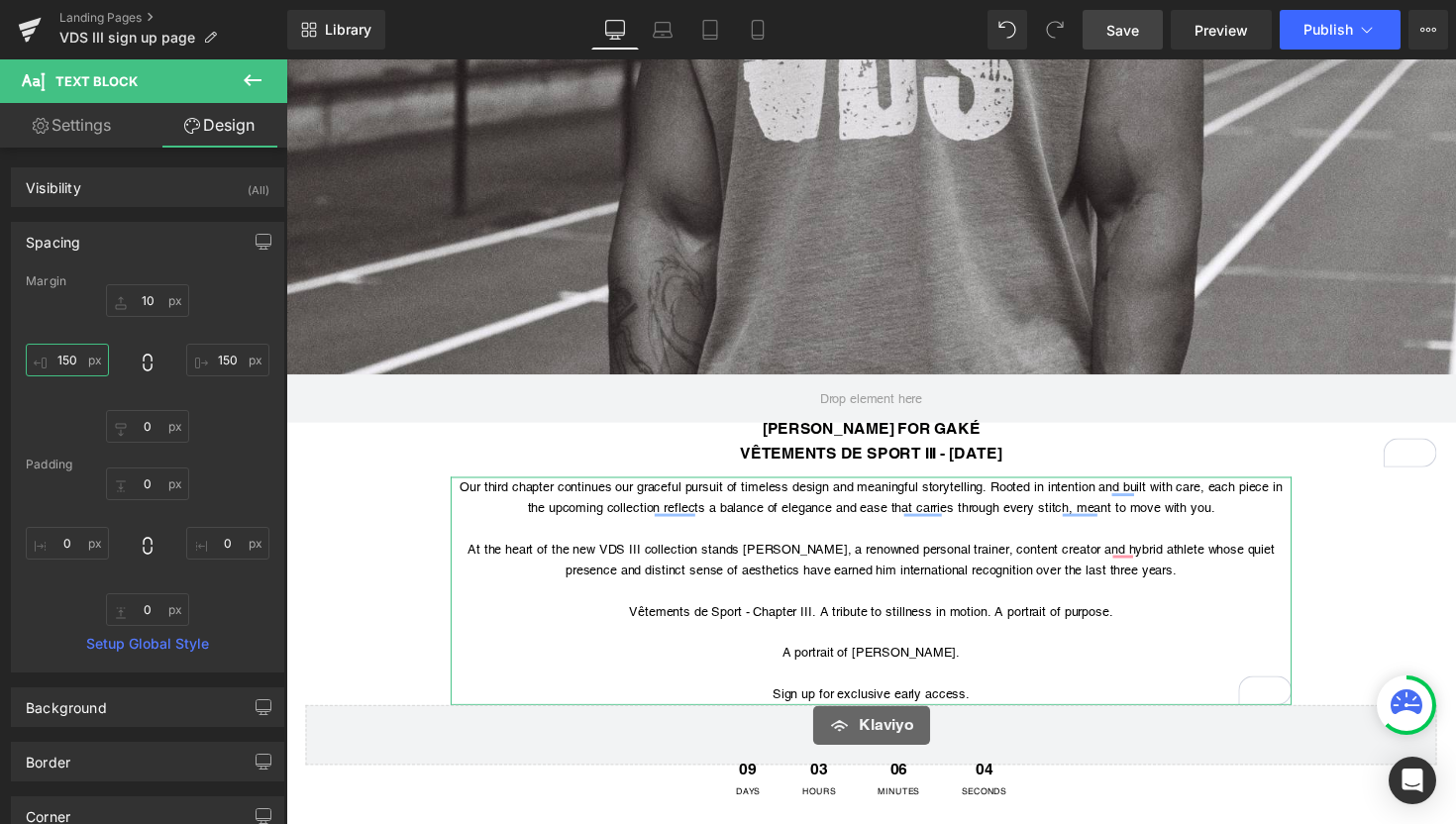 click on "150" at bounding box center [67, 360] 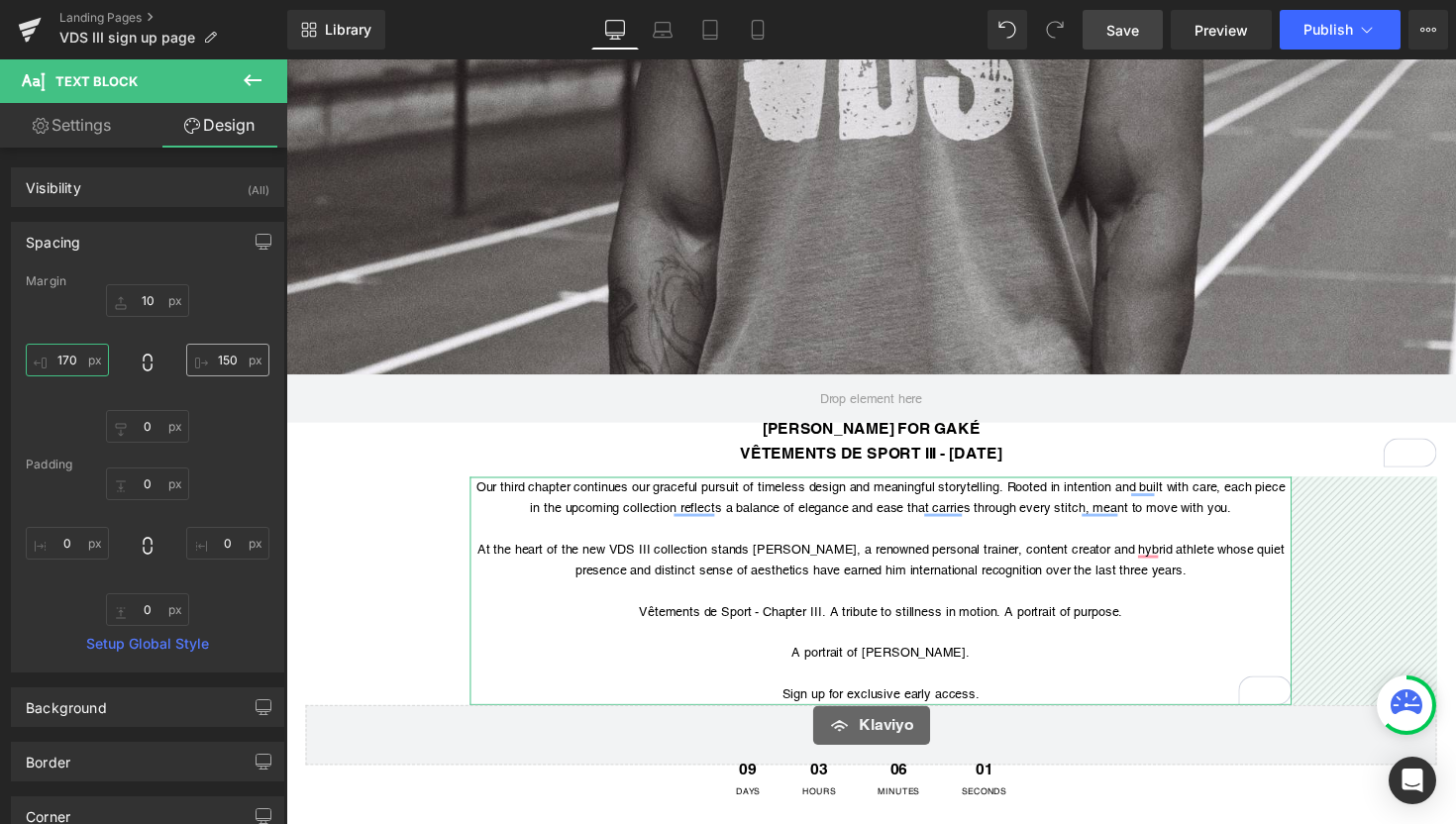 type on "170" 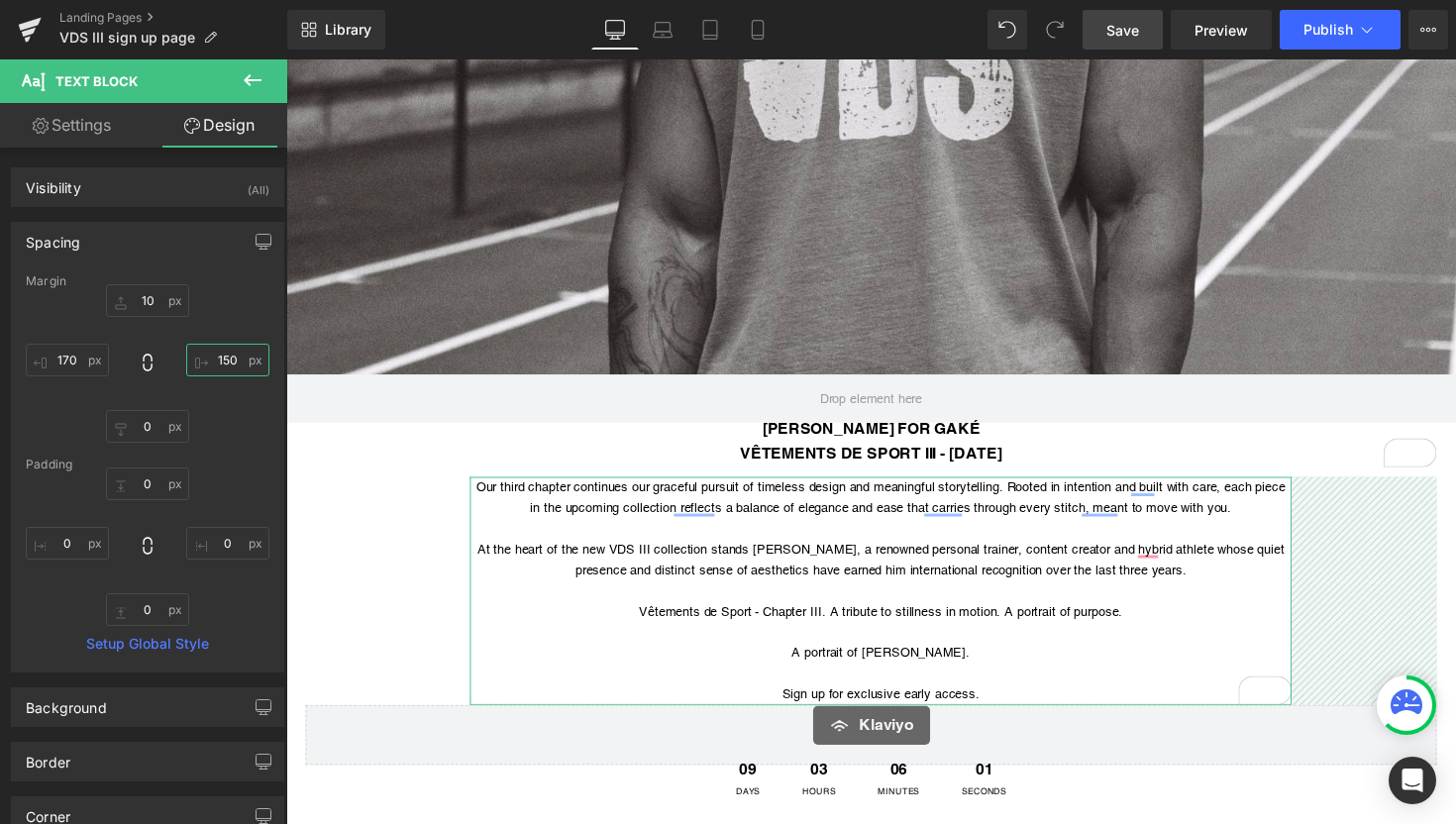 click on "150" at bounding box center [228, 360] 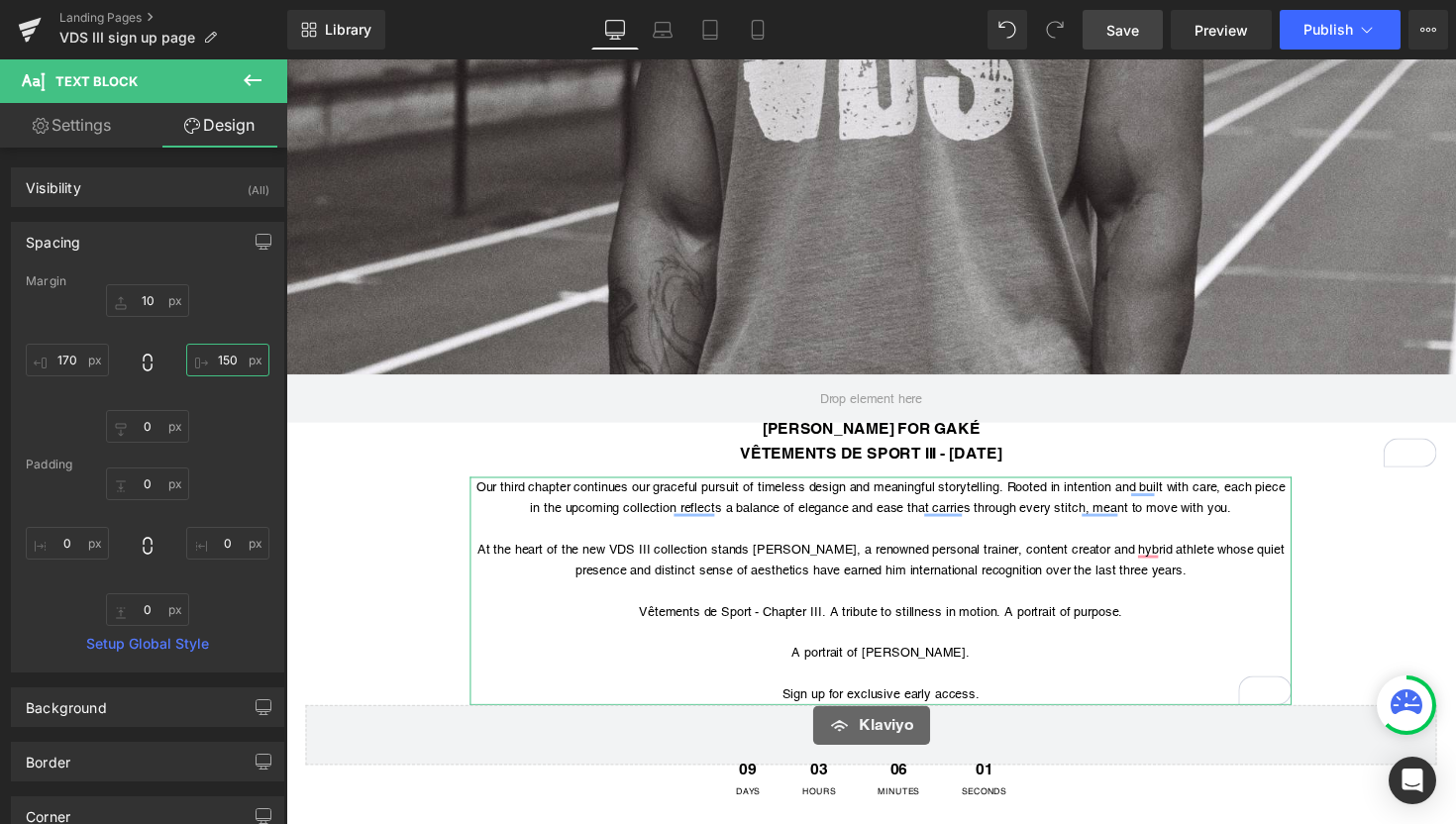 click on "150" at bounding box center [228, 360] 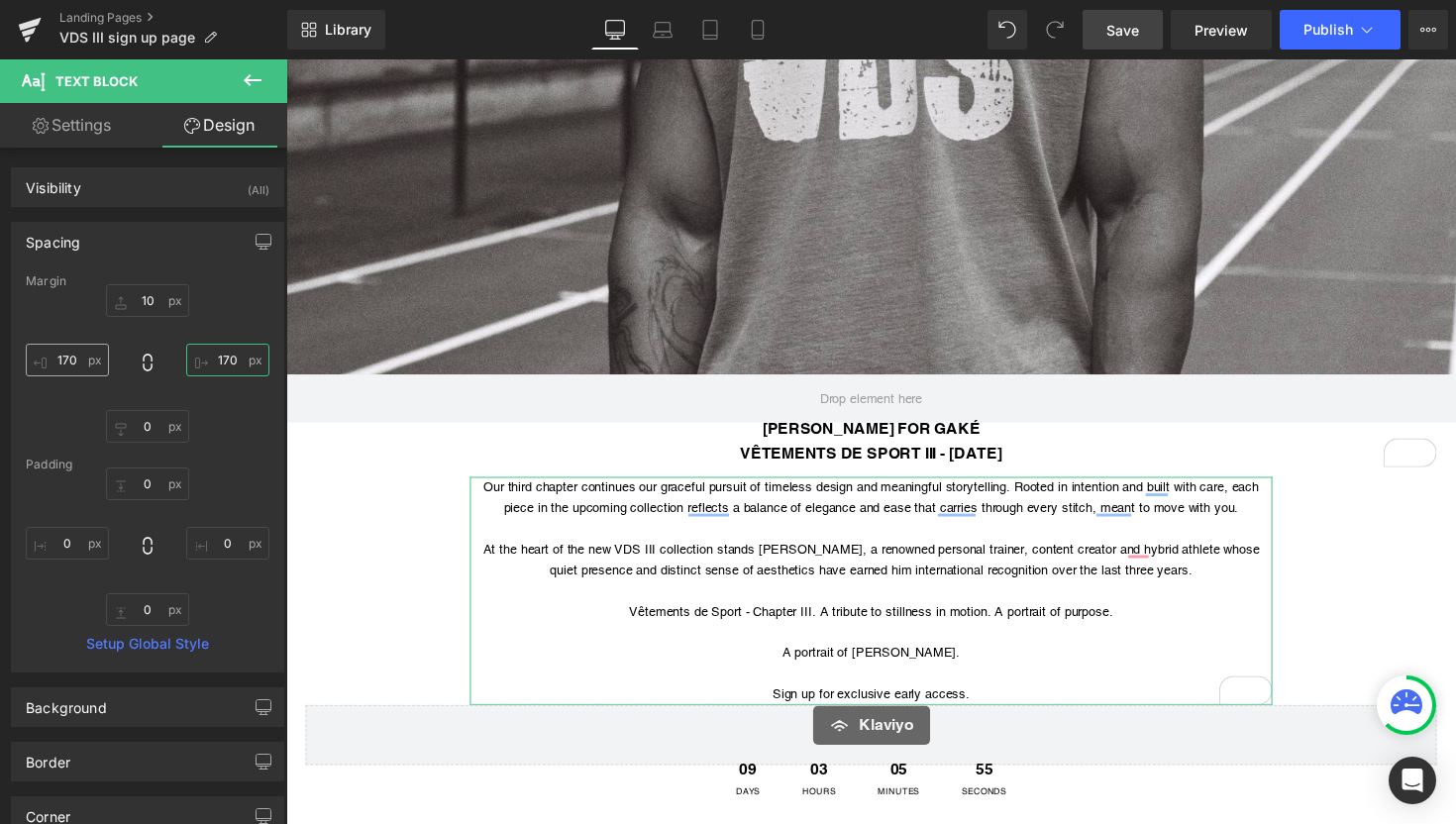 type on "170" 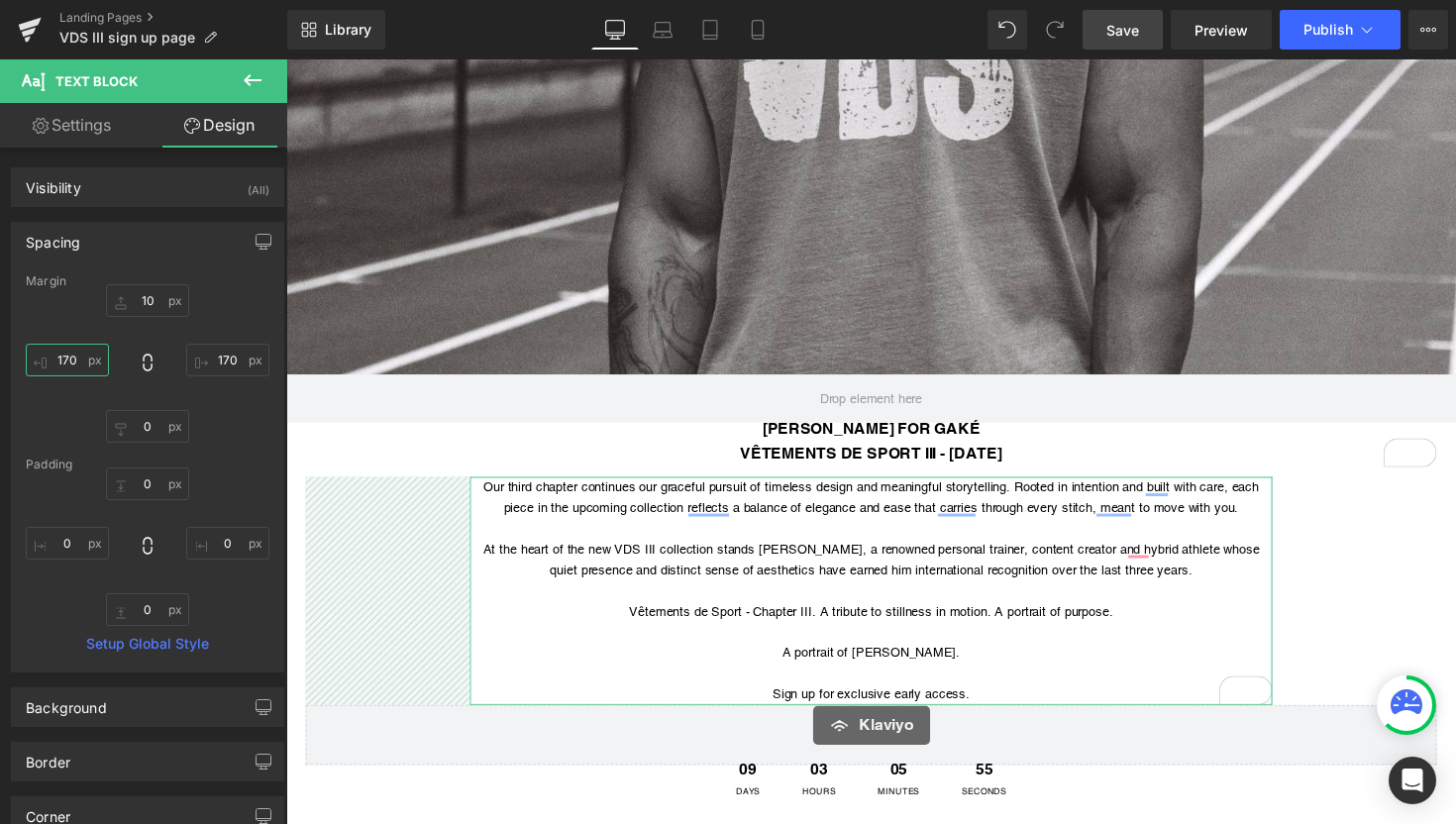 click on "170" at bounding box center [67, 360] 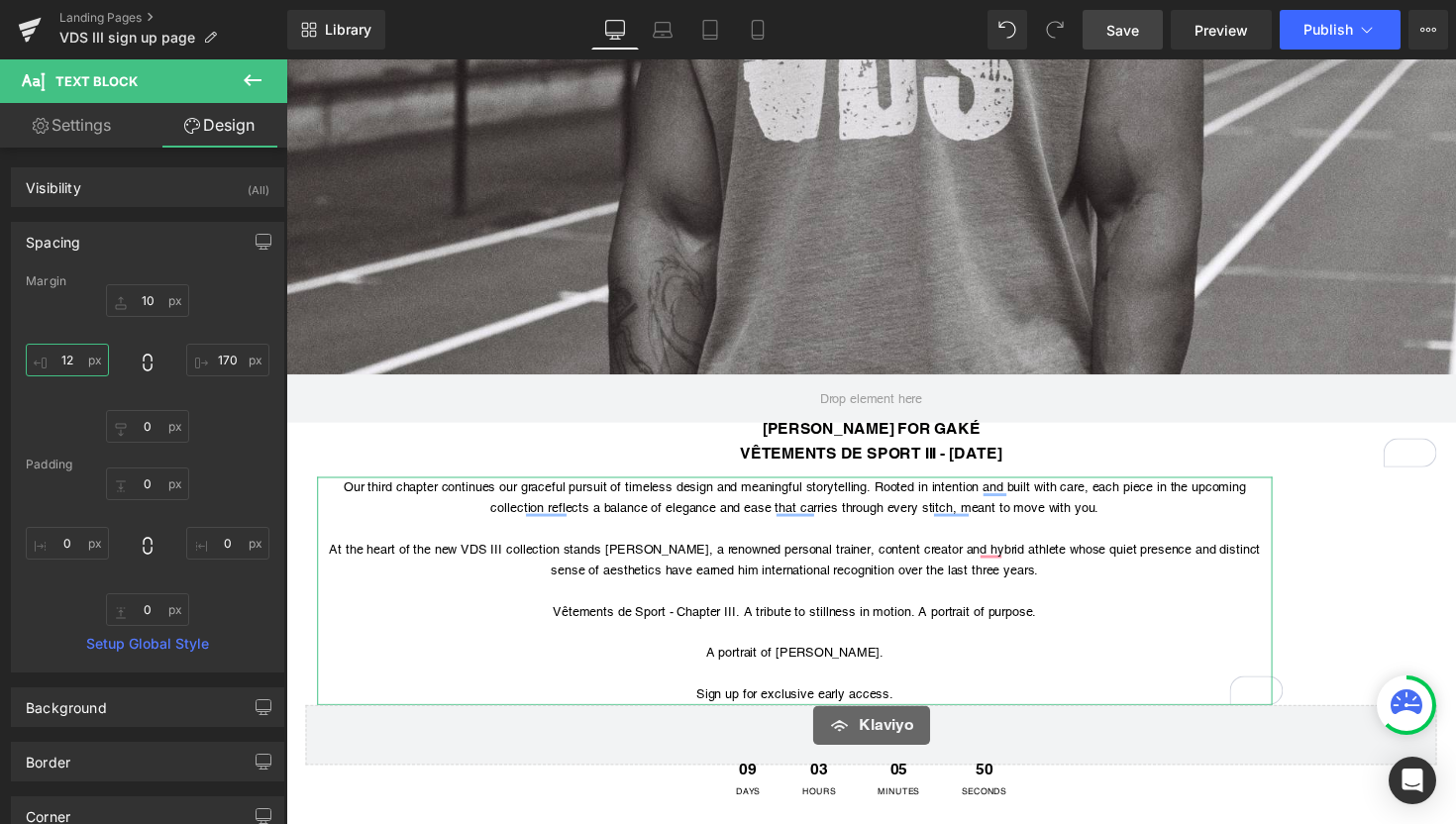 type on "1" 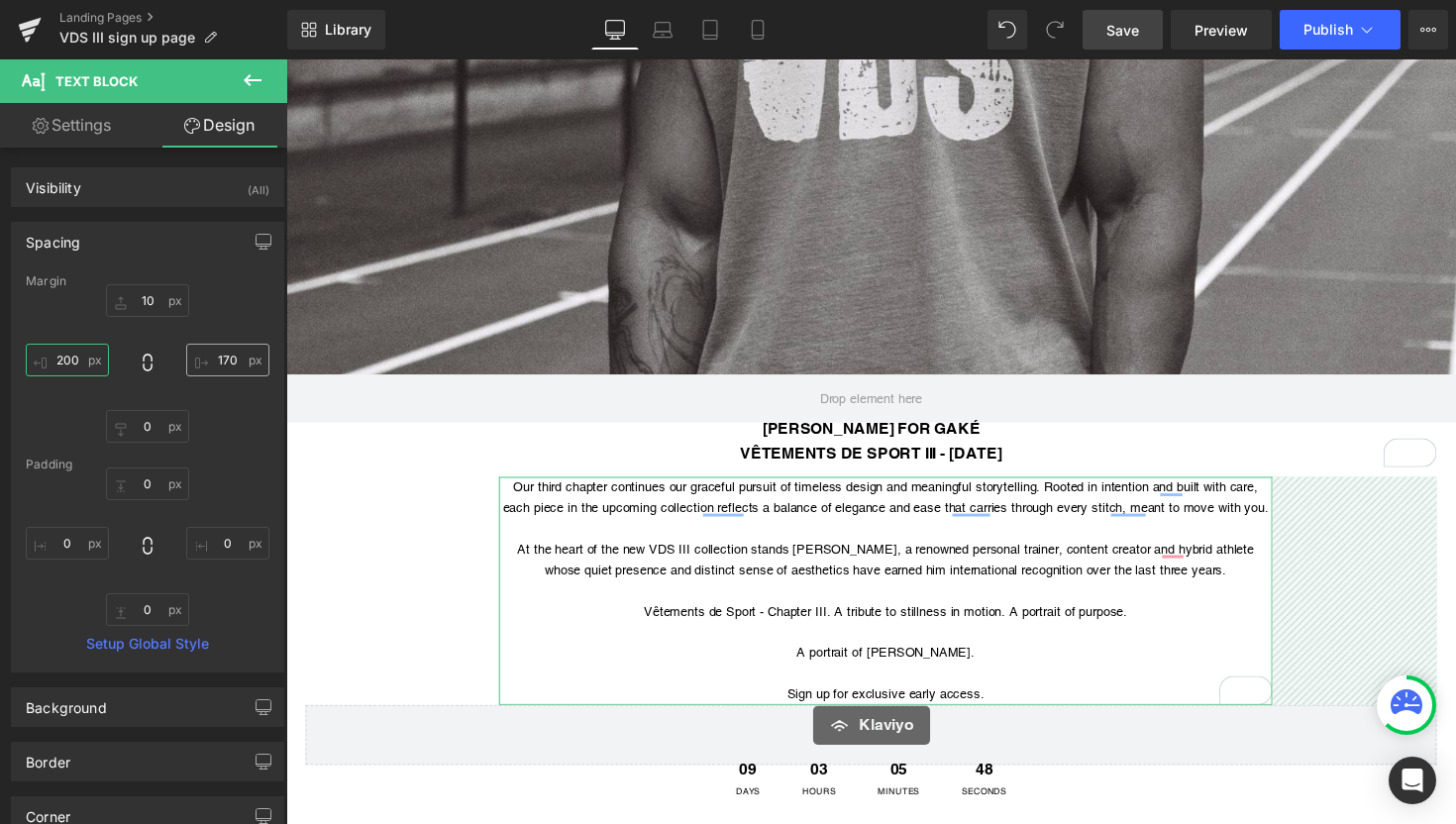 type on "200" 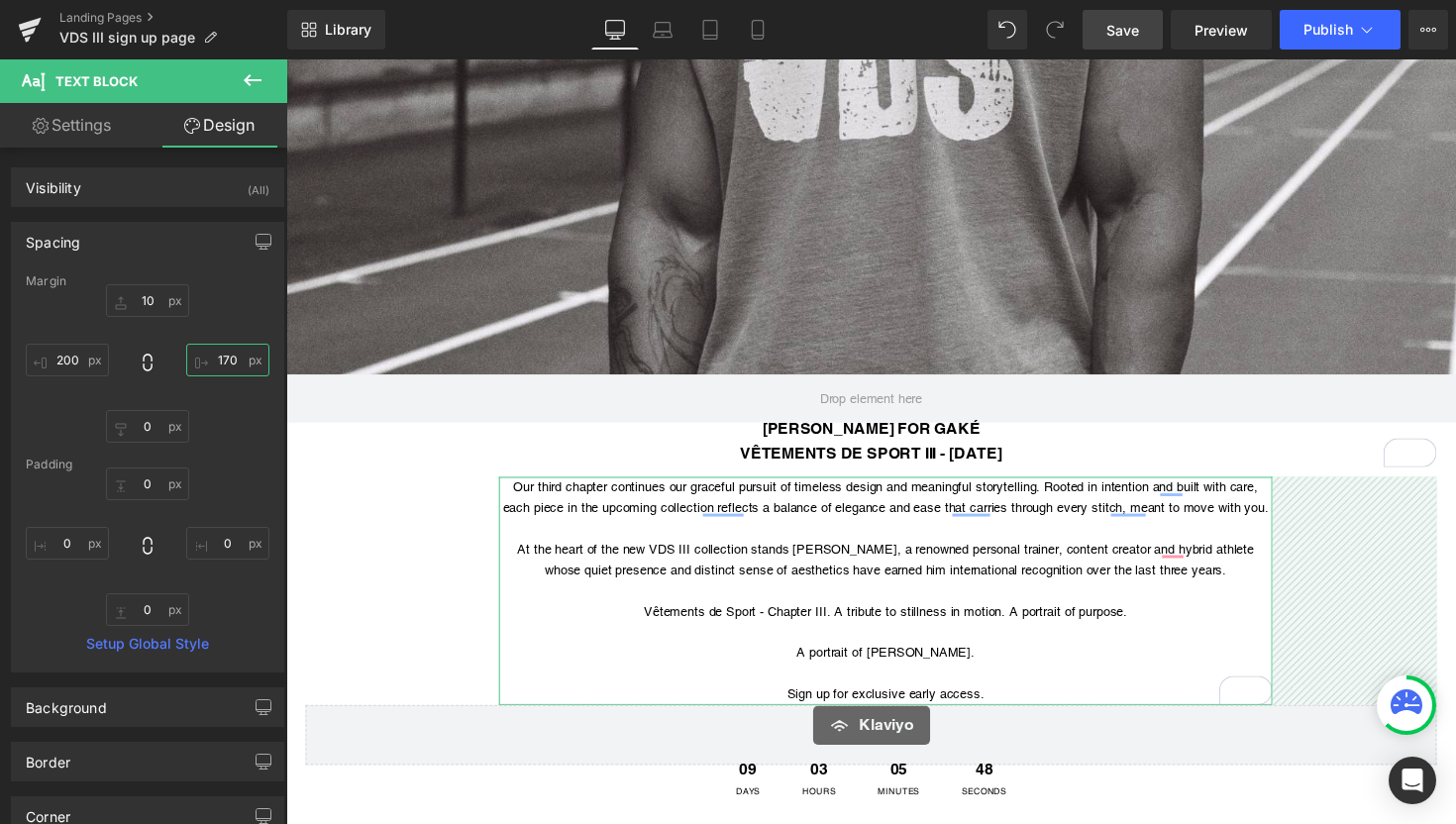 click on "170" at bounding box center (228, 360) 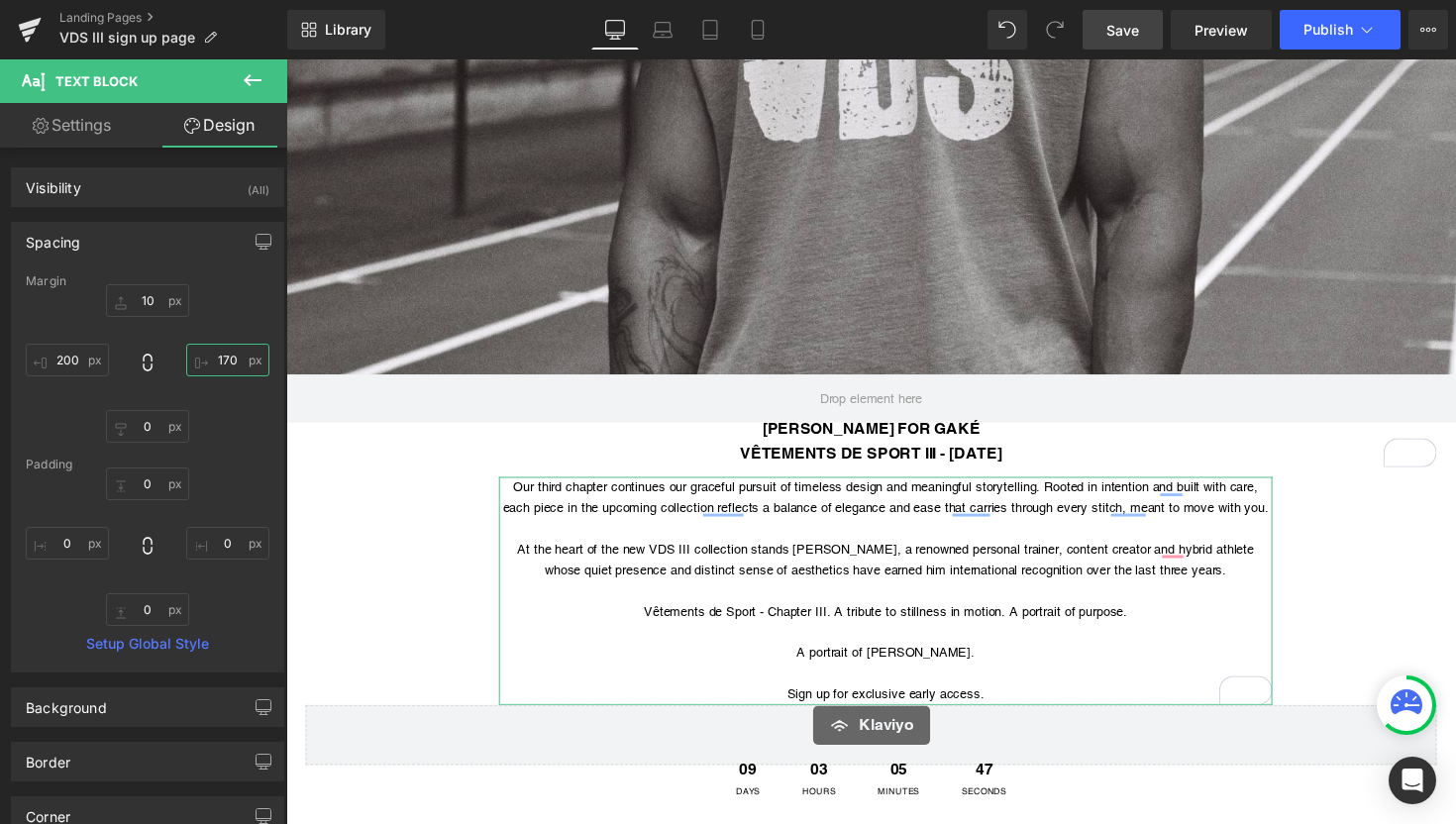 click on "170" at bounding box center [228, 360] 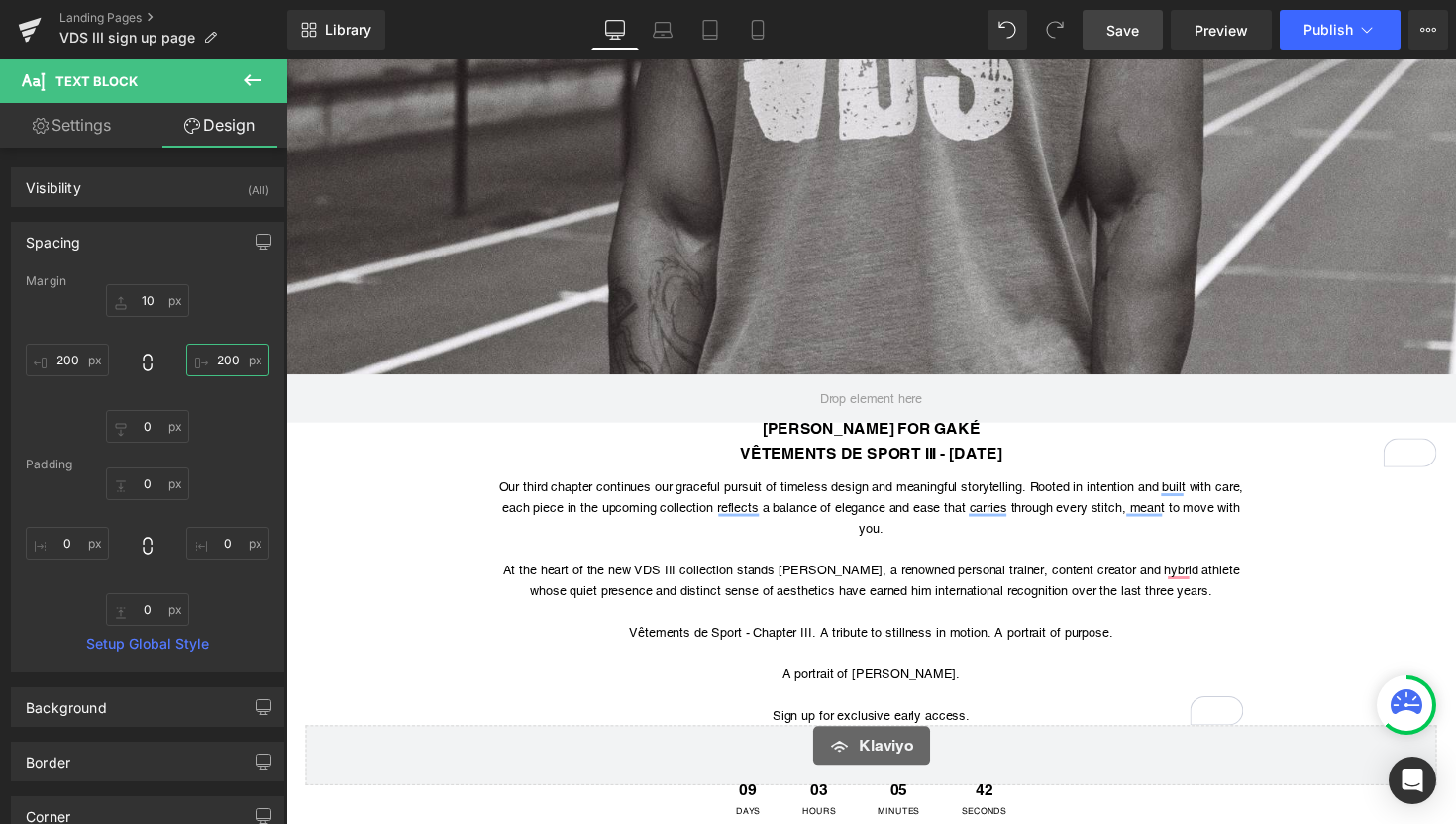 type on "200" 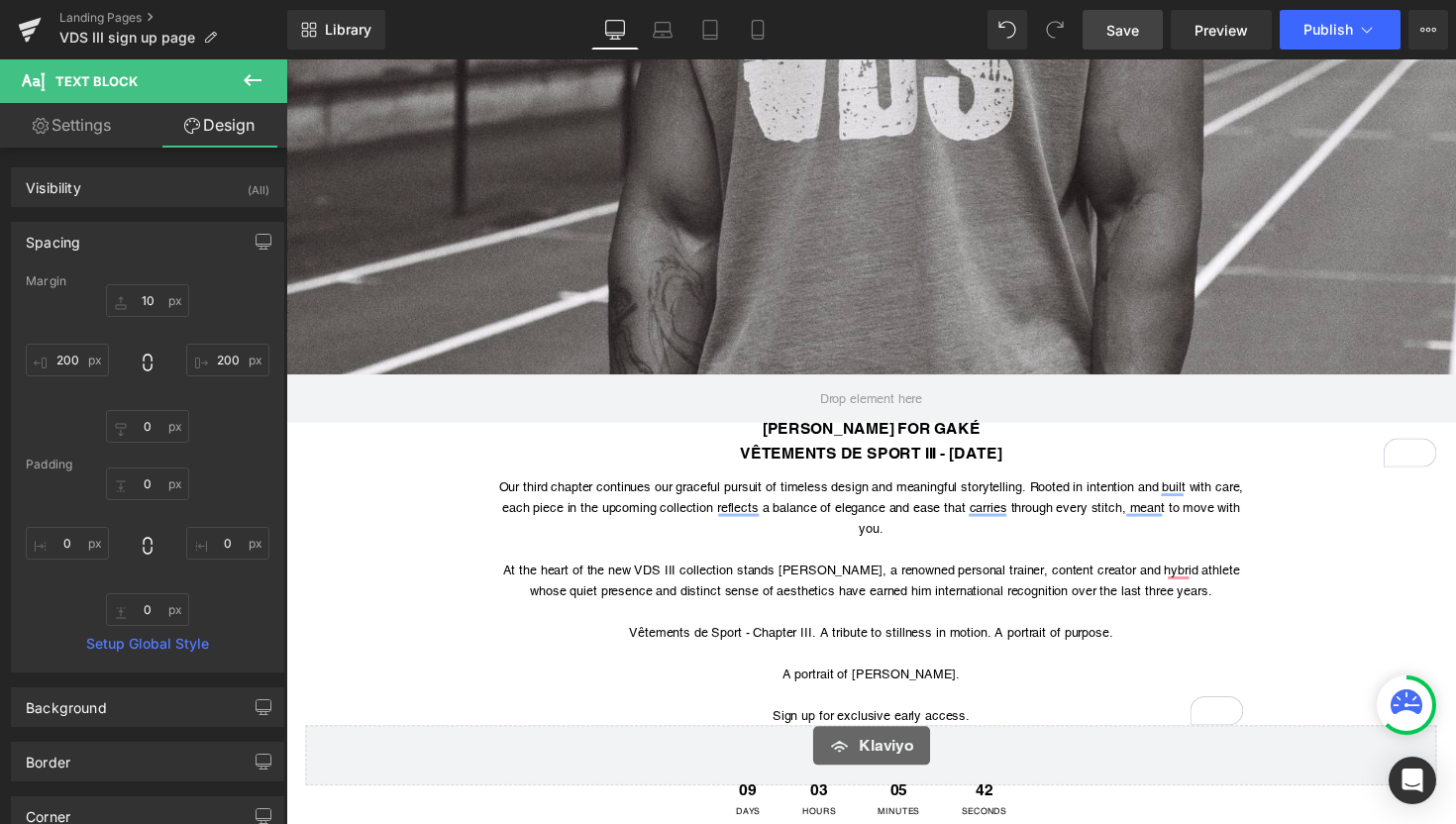 click on "Save" at bounding box center (1122, 30) 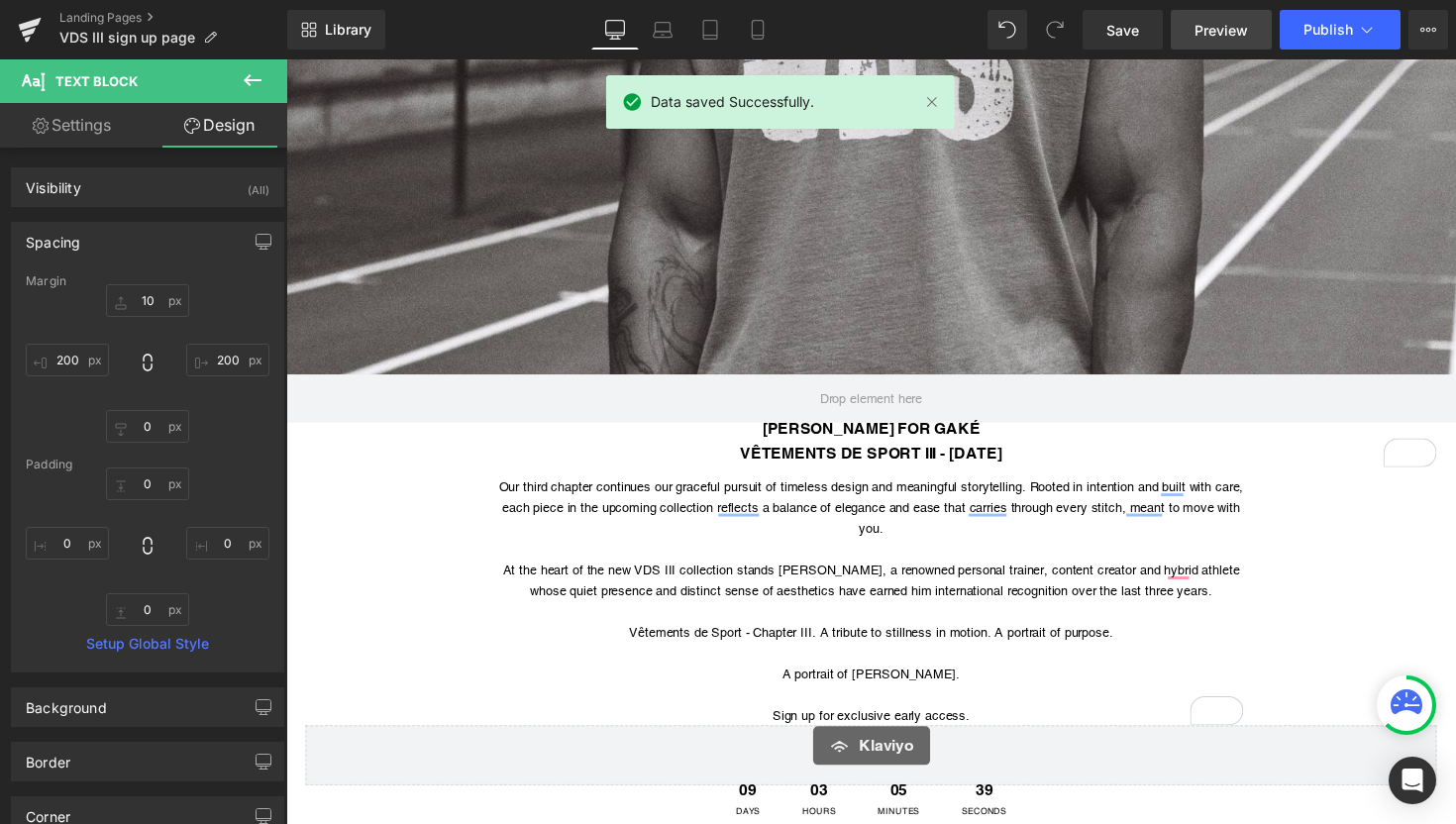 click on "Preview" at bounding box center (1221, 30) 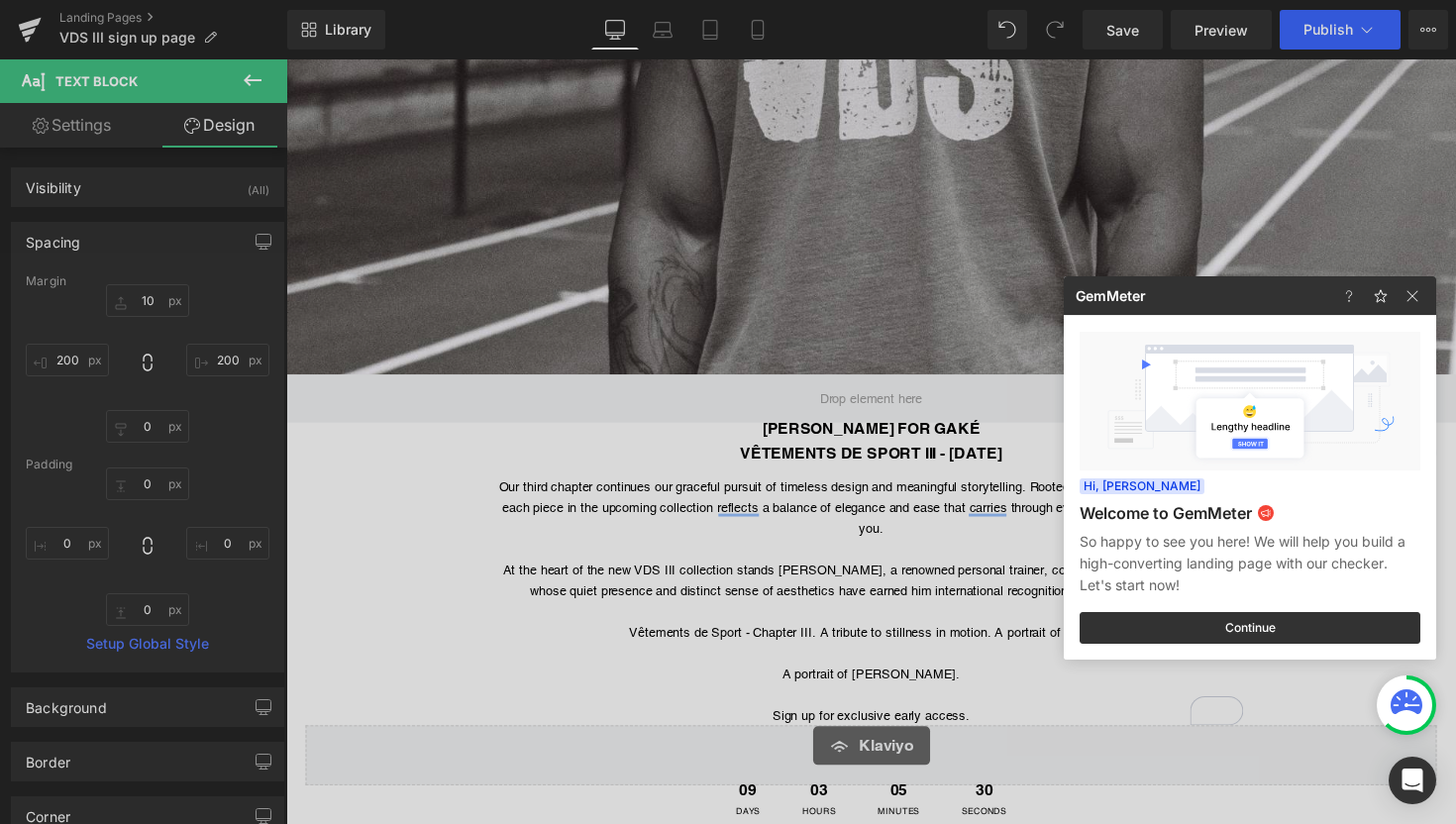click at bounding box center [728, 412] 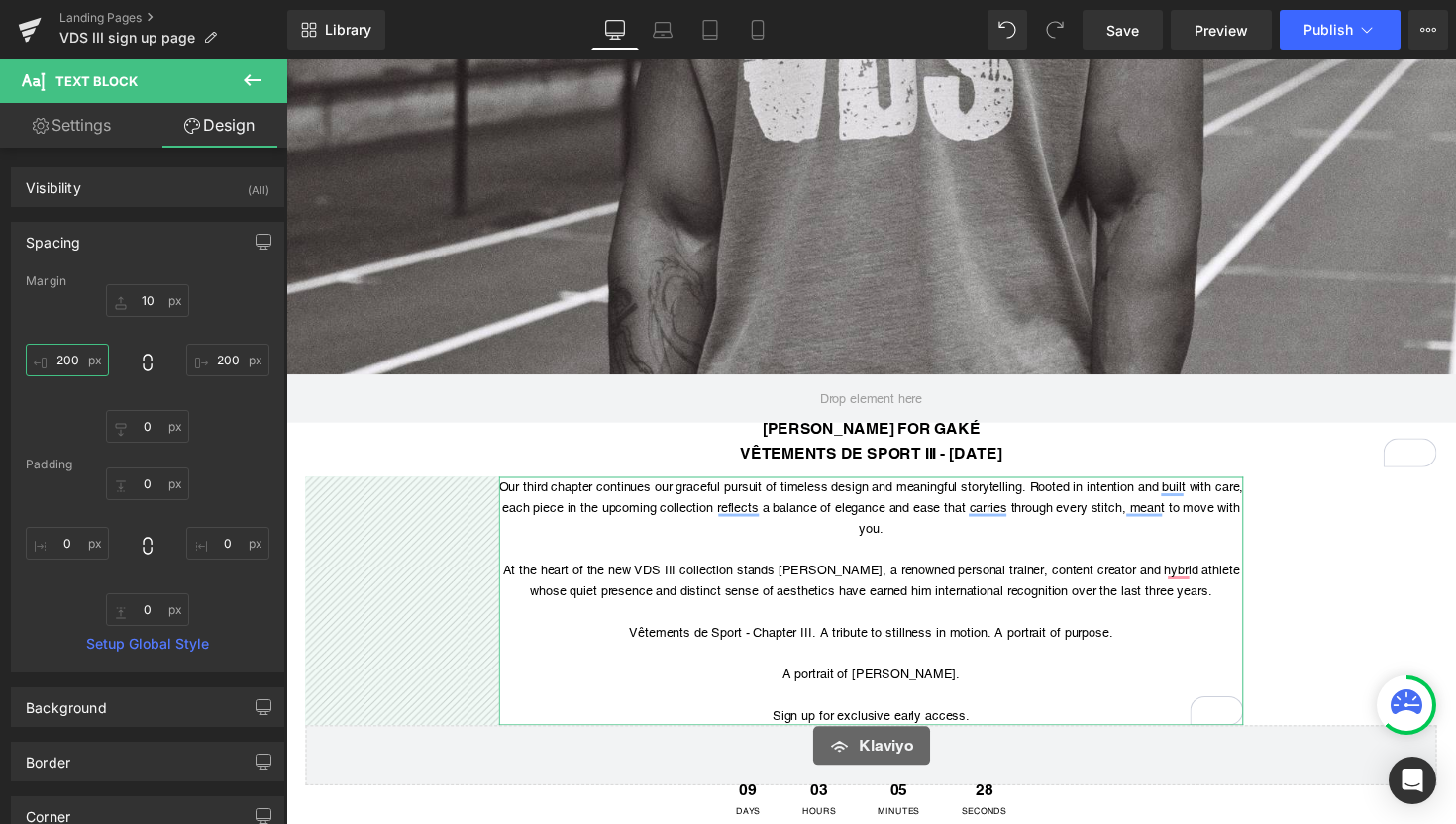 click on "200" at bounding box center (67, 360) 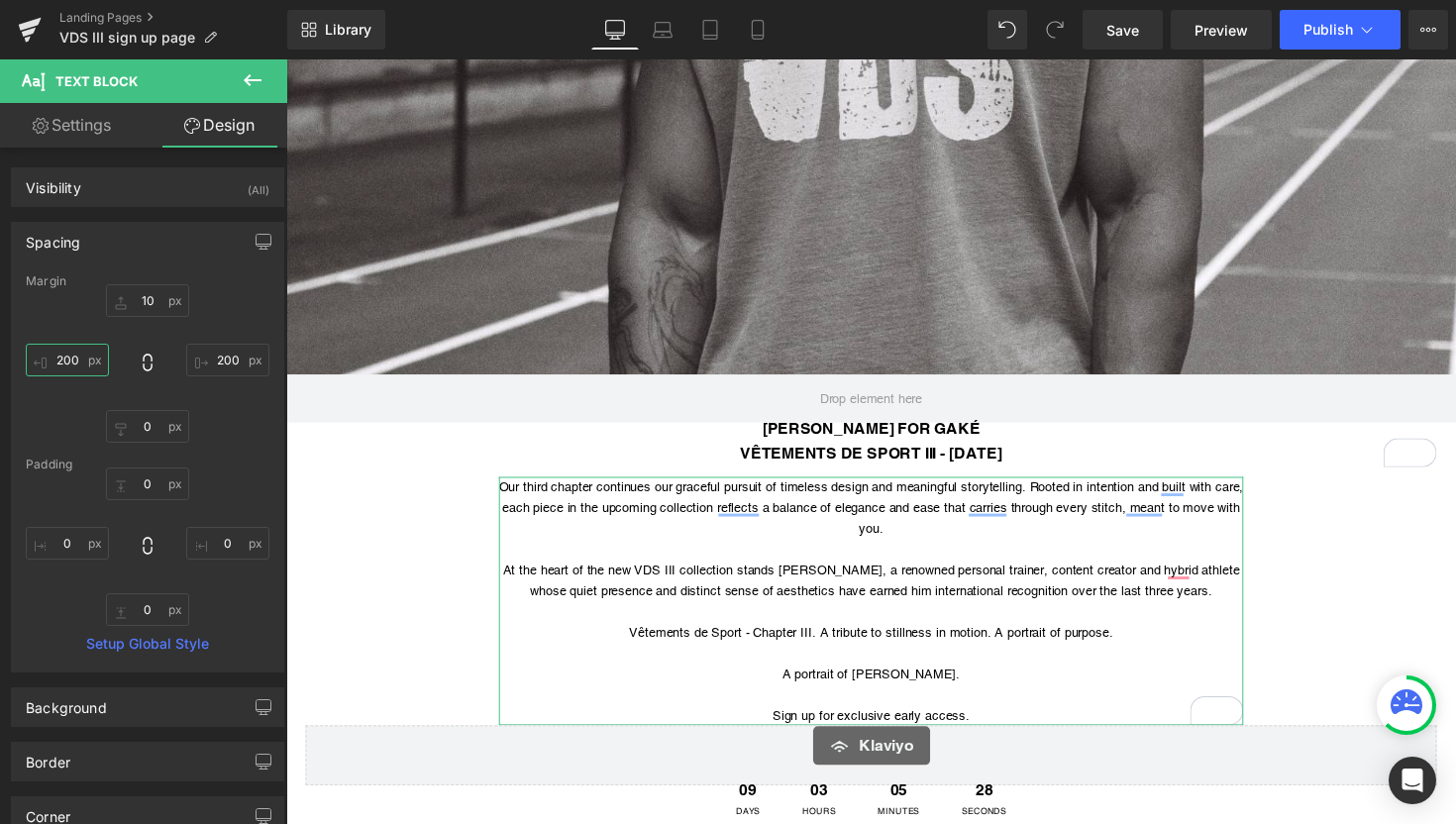 click on "200" at bounding box center (67, 360) 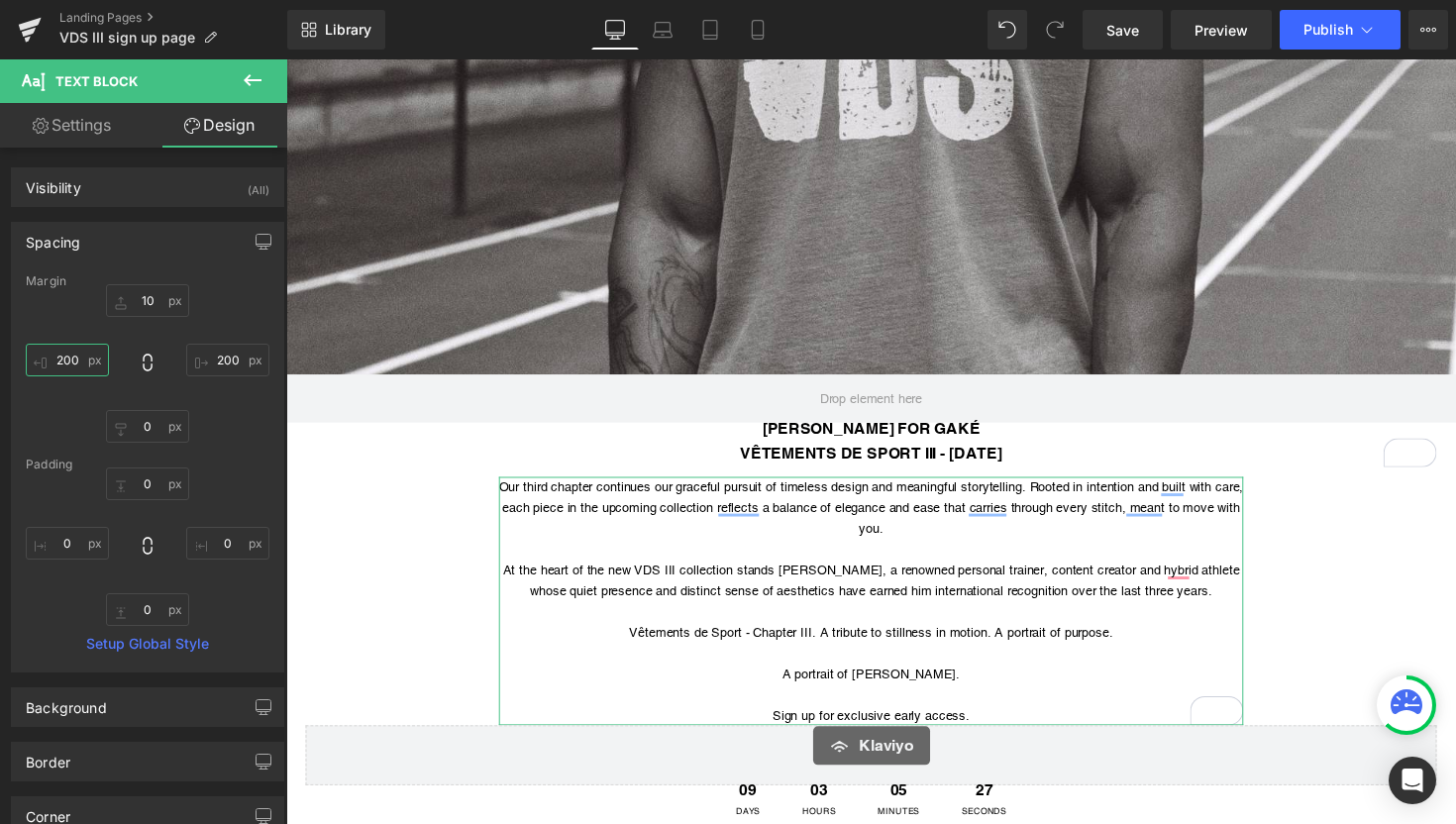 click on "200" at bounding box center (67, 360) 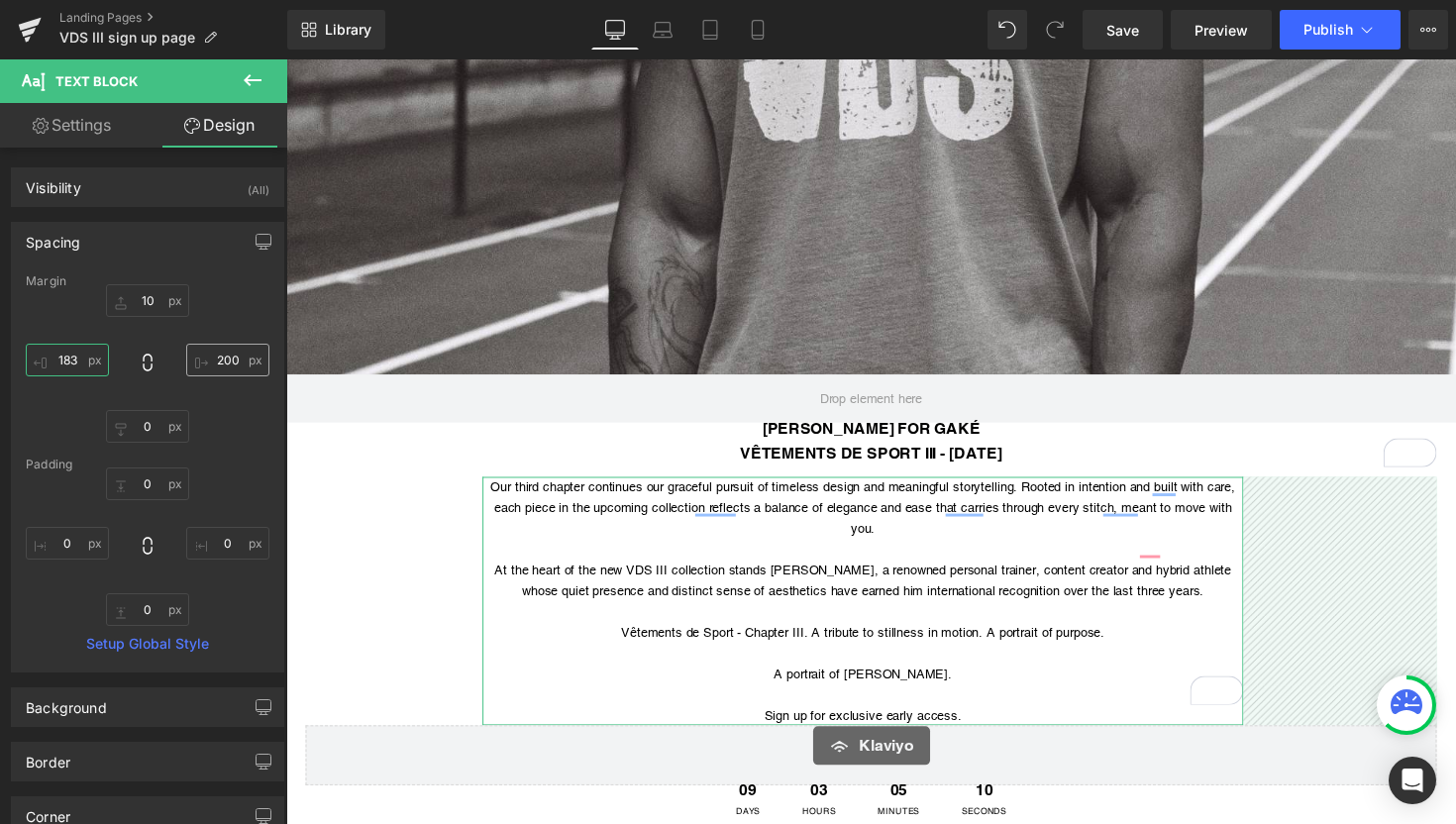 type on "183" 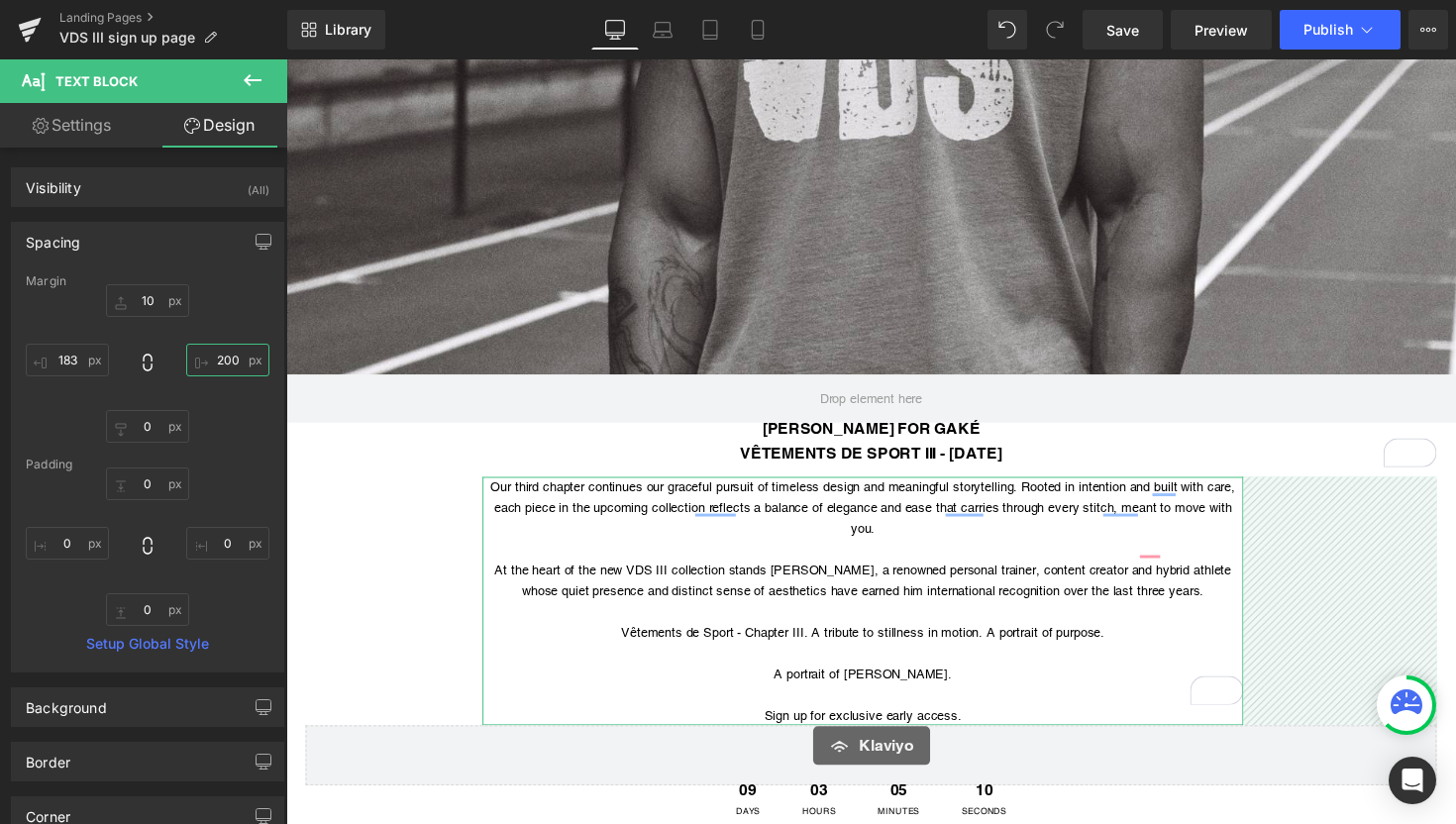 click on "200" at bounding box center [228, 360] 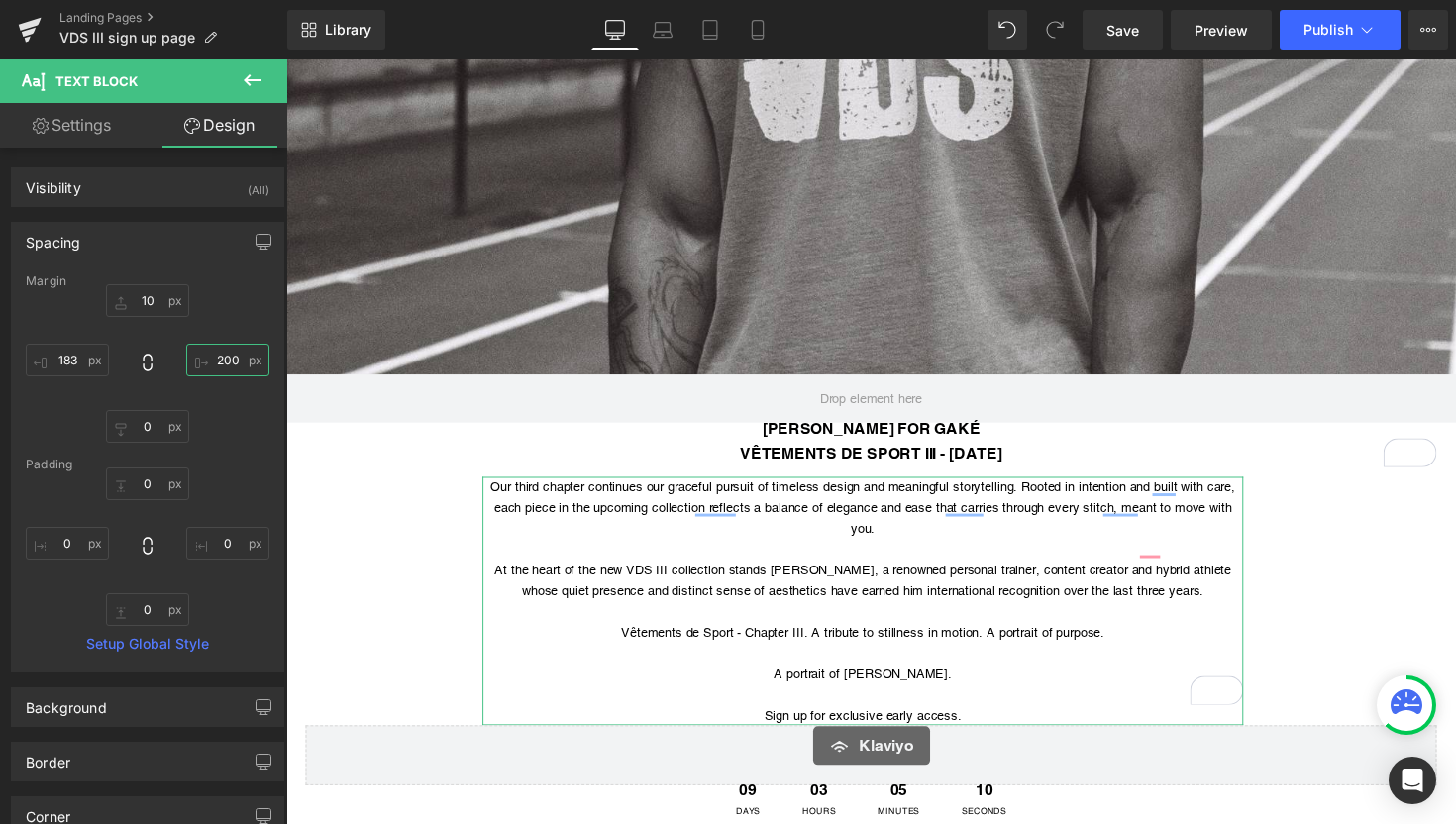 click on "200" at bounding box center (228, 360) 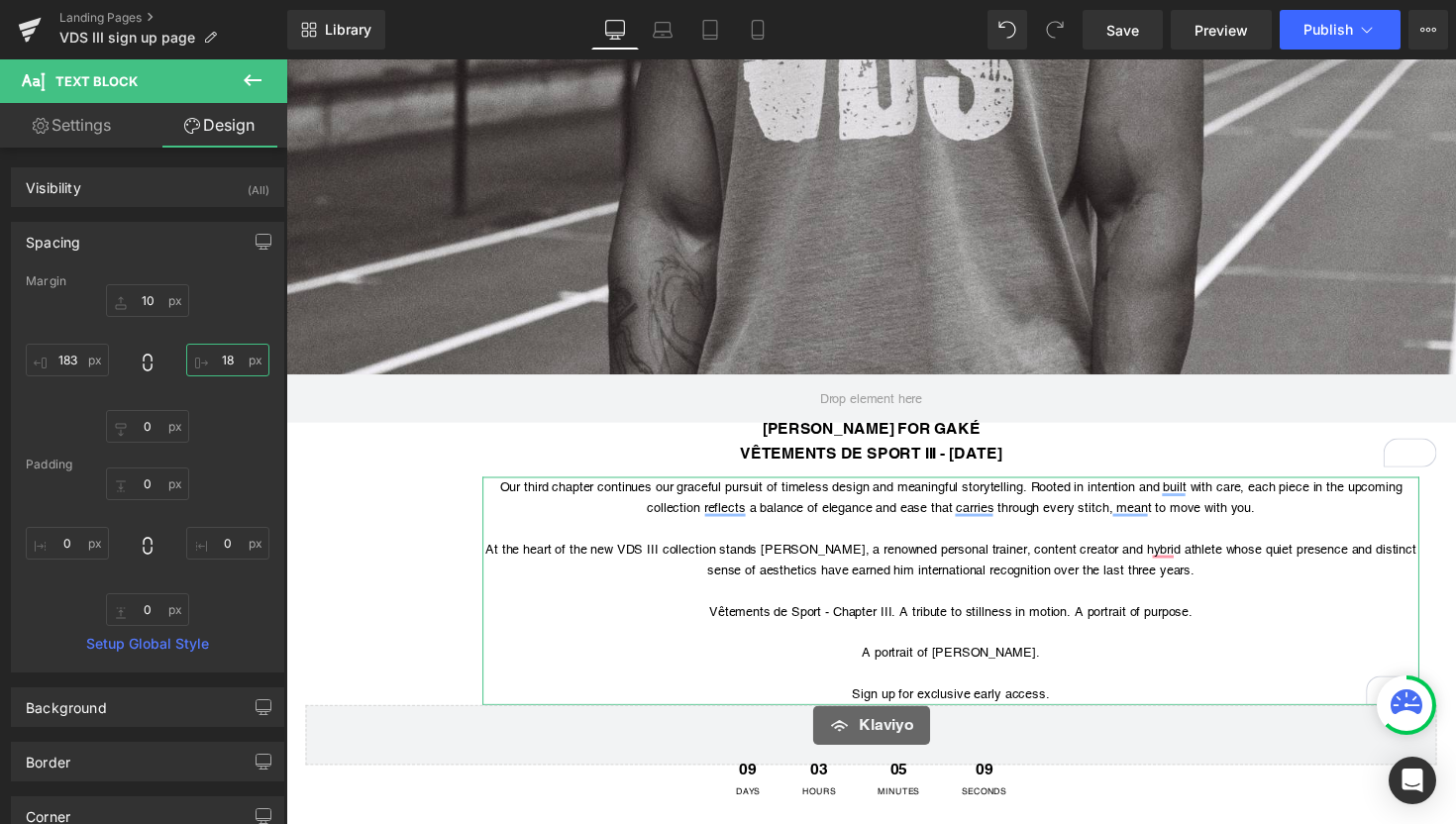 type on "183" 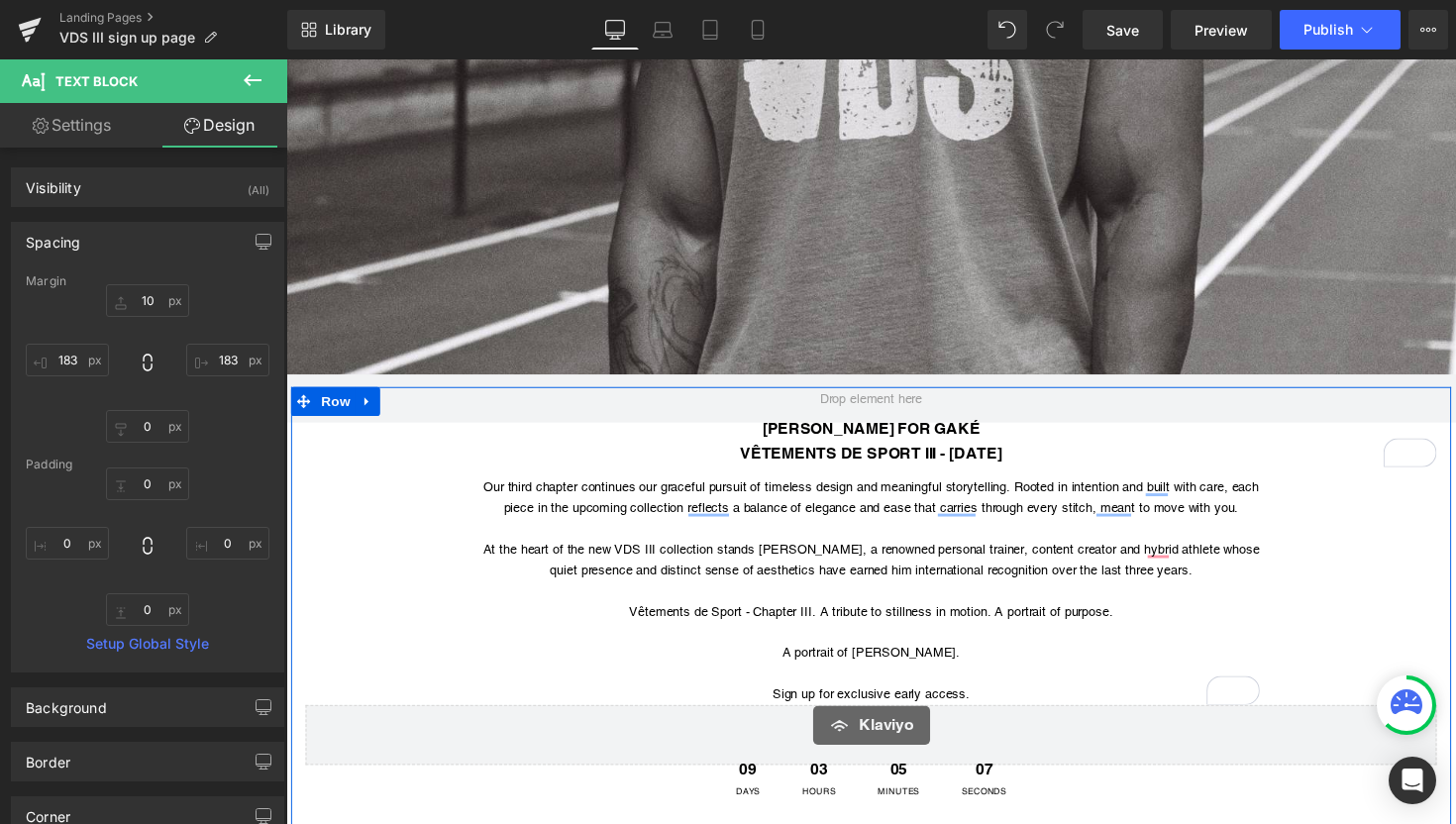 click on "[PERSON_NAME] FOR GAKÉ VÊTEMENTS DE SPORT III - [DATE] Heading         Our third chapter continues our graceful pursuit of timeless design and meaningful storytelling. Rooted in intention and built with care, each piece in the upcoming collection reflects a balance of elegance and ease that carries through every stitch, meant to move with you.  At the heart of the new VDS III collection stands [PERSON_NAME], a renowned personal trainer, content creator and hybrid athlete whose quiet presence and distinct sense of aesthetics have earned him international recognition over the last three years.  Vêtements de Sport - Chapter III. A tribute to stillness in motion. A portrait of purpose.    A portrait of [PERSON_NAME].  Sign up for exclusive early access.  Text Block           Klaviyo Klaviyo
09 Days
03 Hours
05 Minutes
07 Seconds" at bounding box center [885, 629] 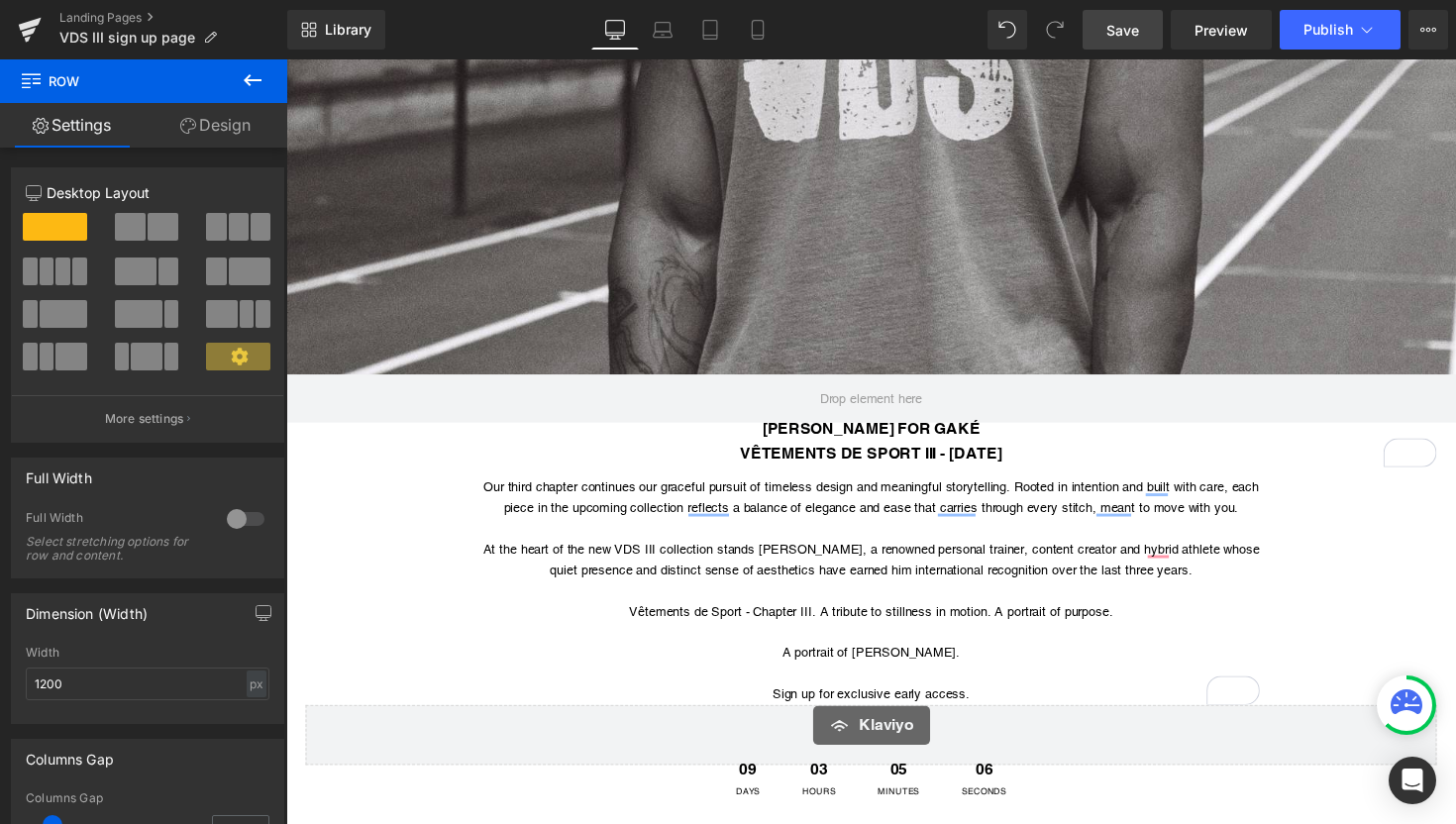 click on "Save" at bounding box center [1122, 30] 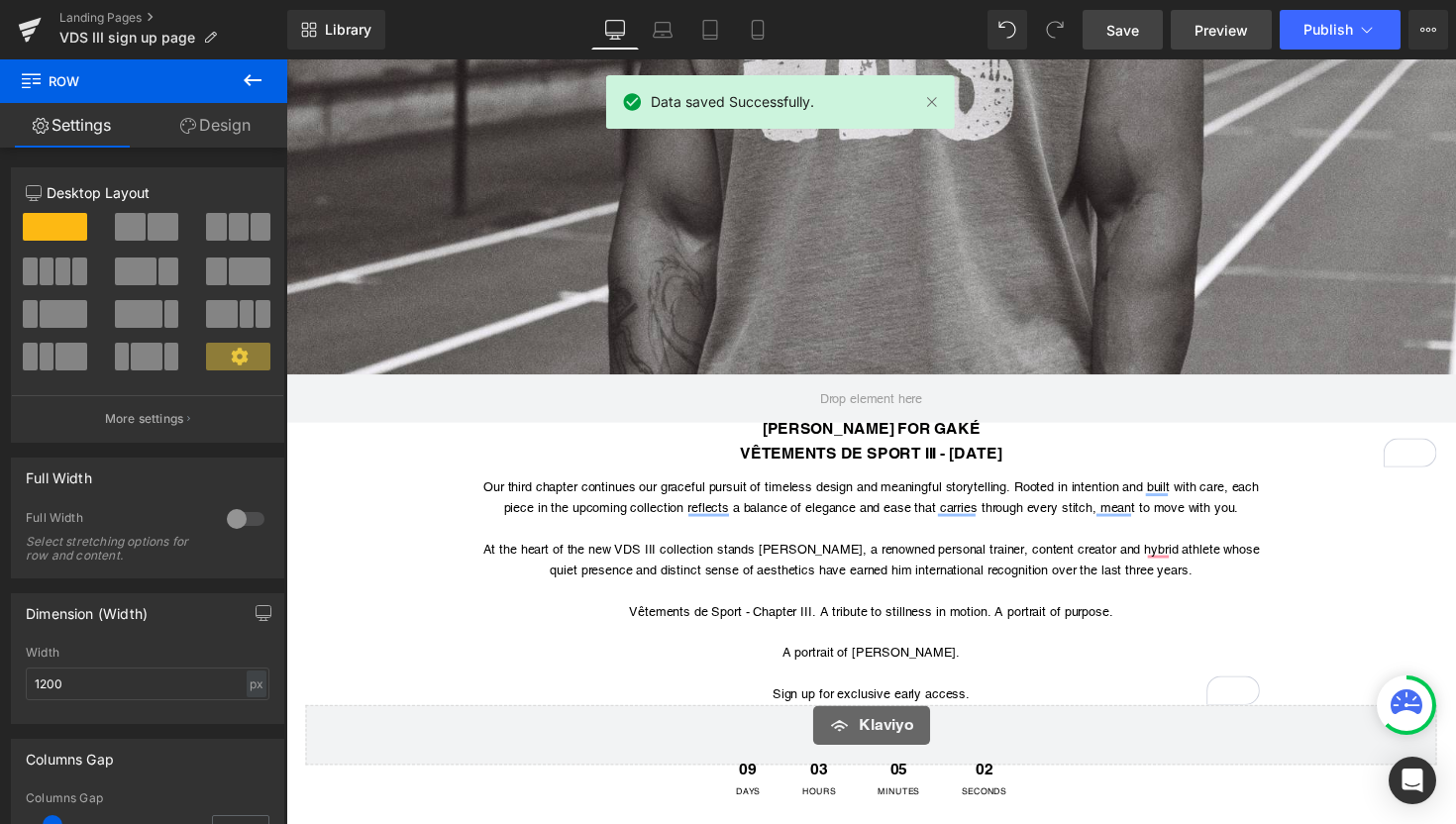 click on "Preview" at bounding box center [1221, 30] 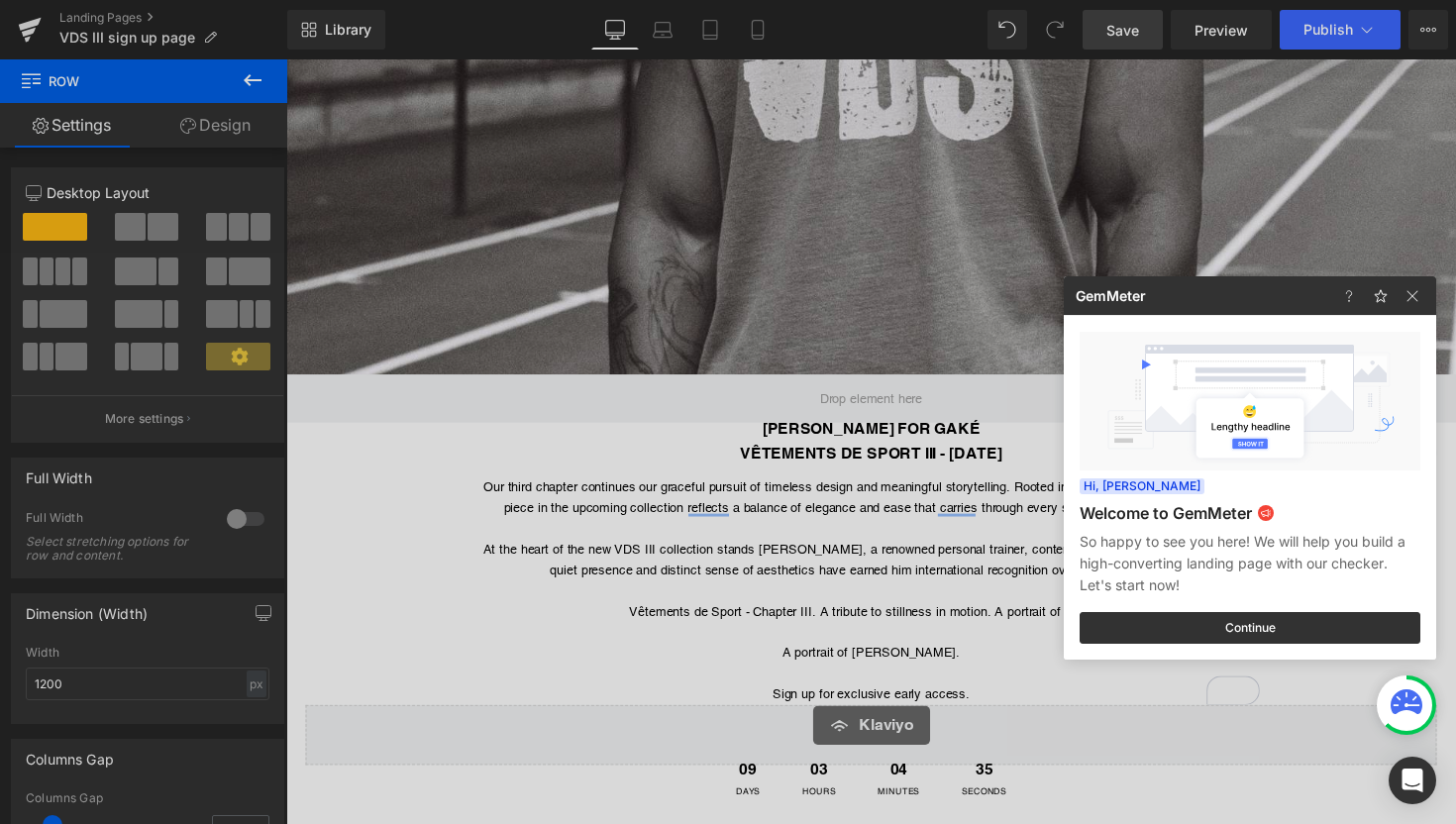 click at bounding box center (728, 412) 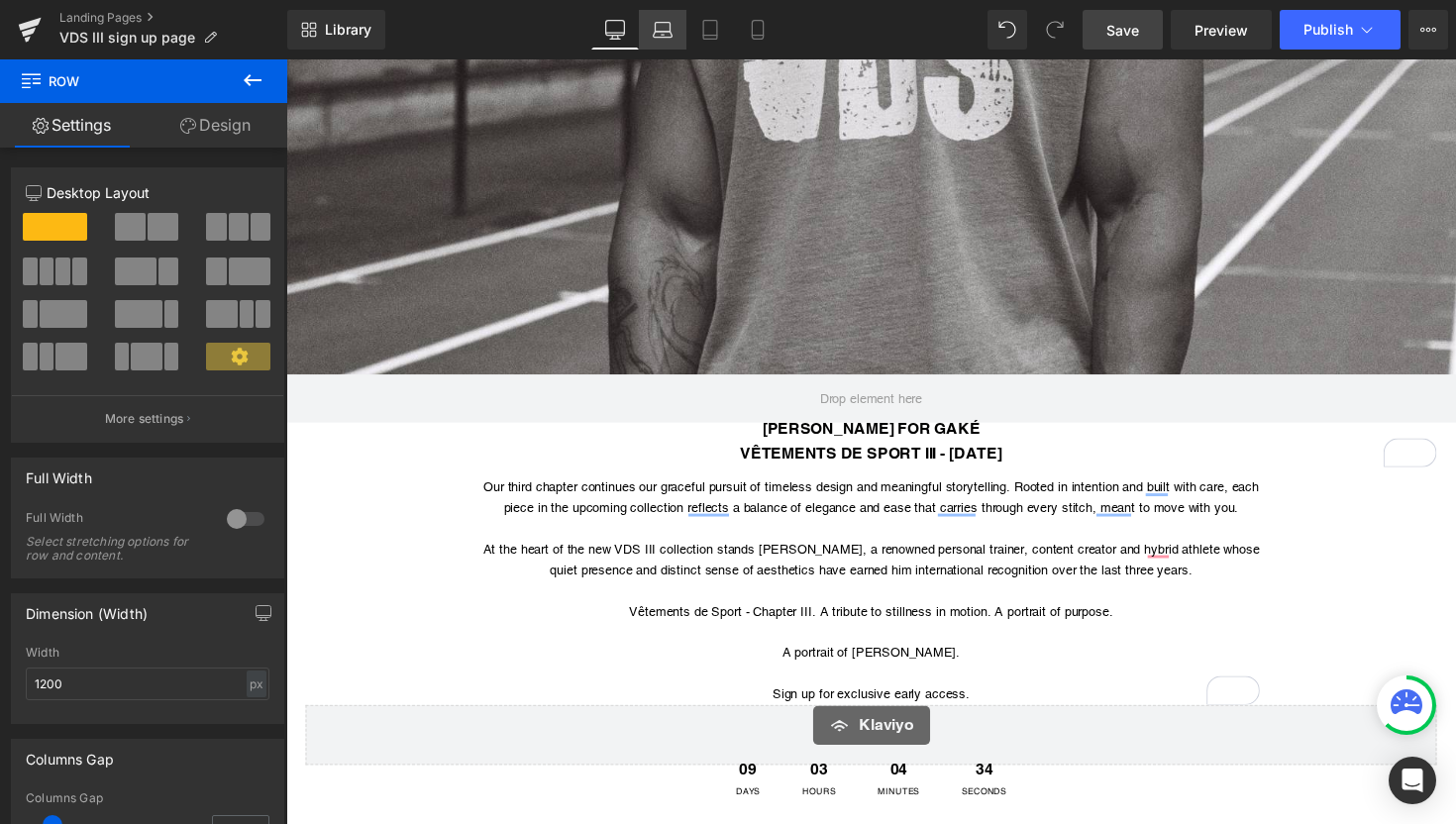 click 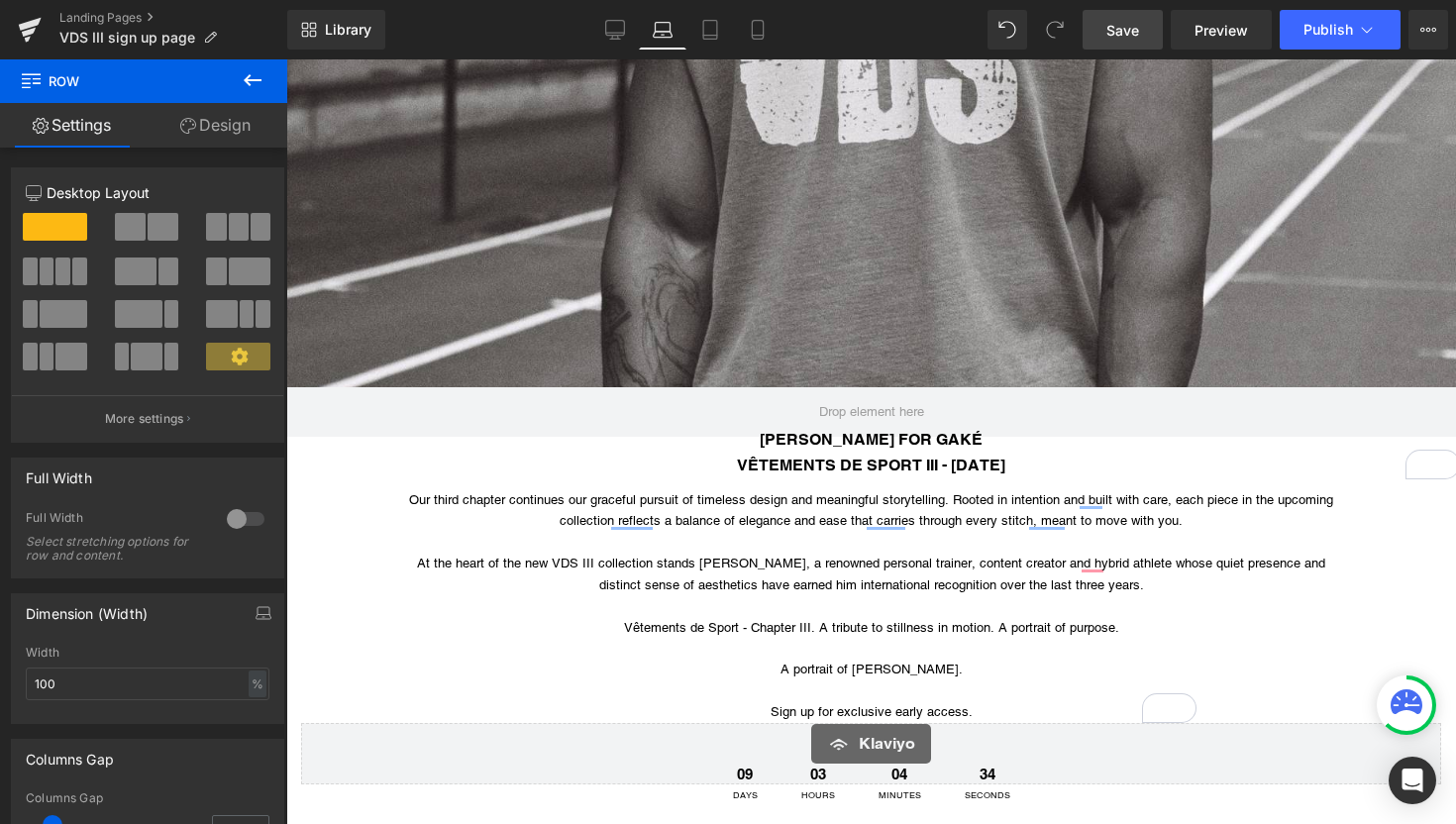 scroll, scrollTop: 669, scrollLeft: 0, axis: vertical 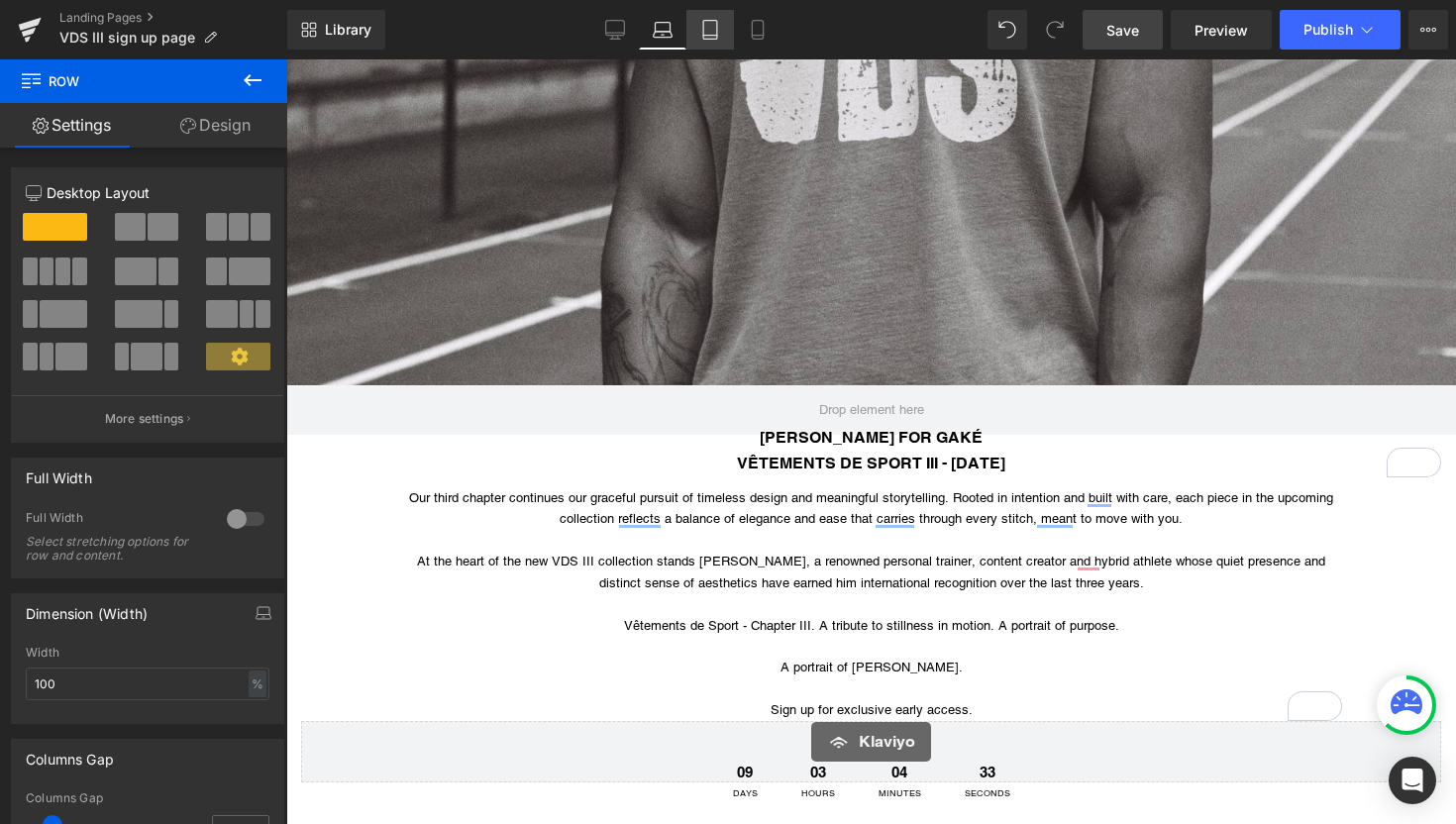 click 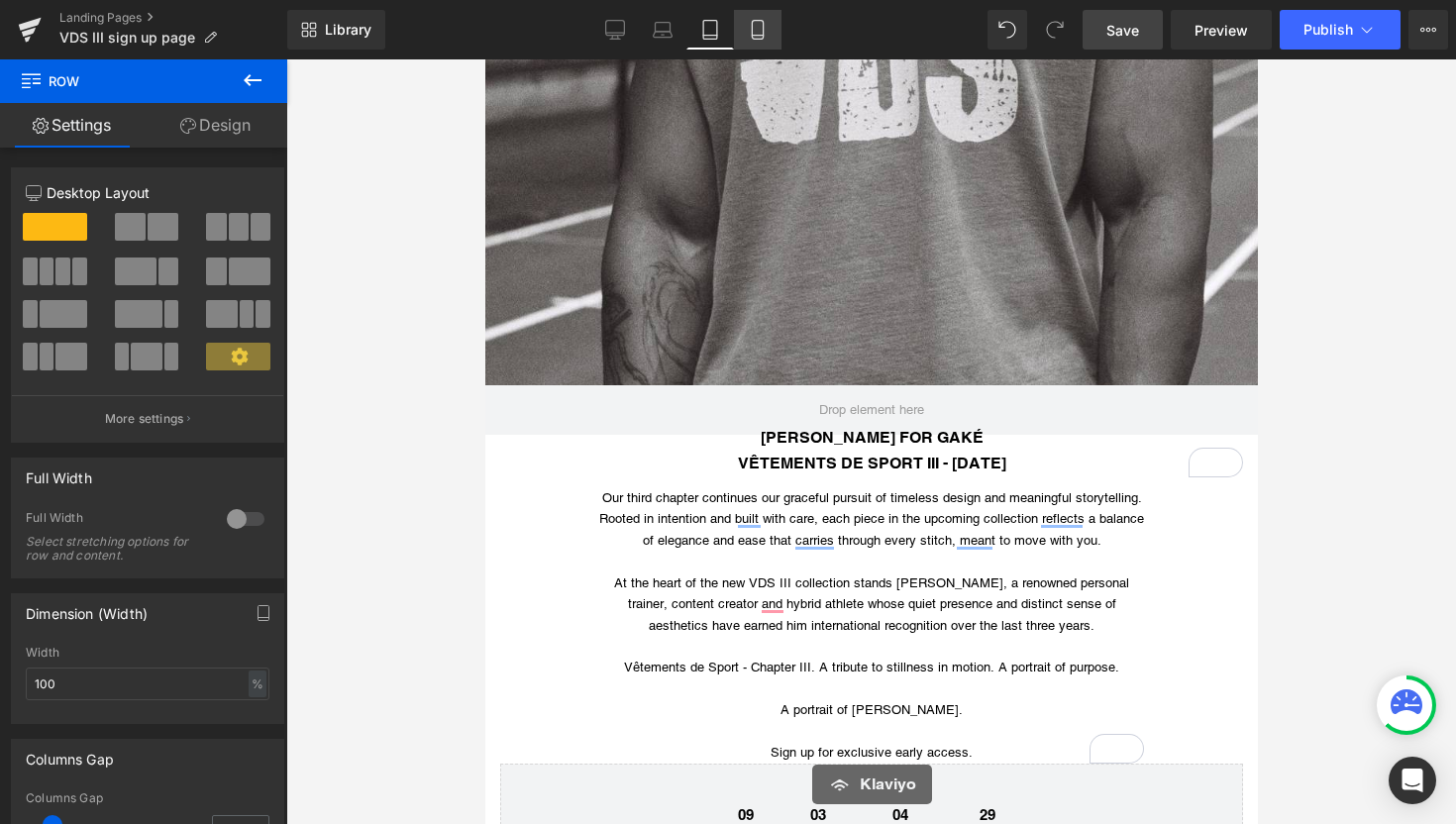 click 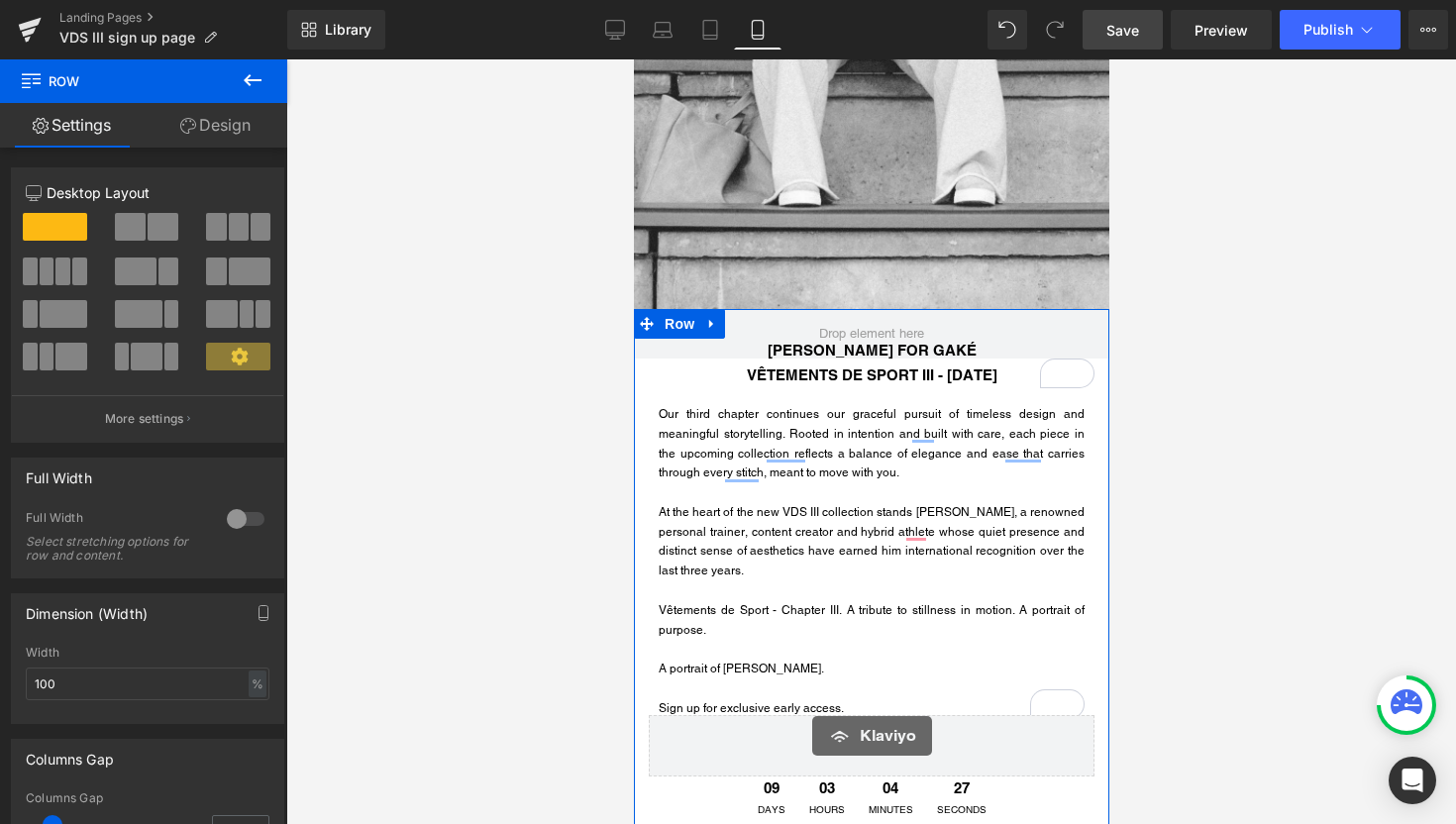 scroll, scrollTop: 502, scrollLeft: 0, axis: vertical 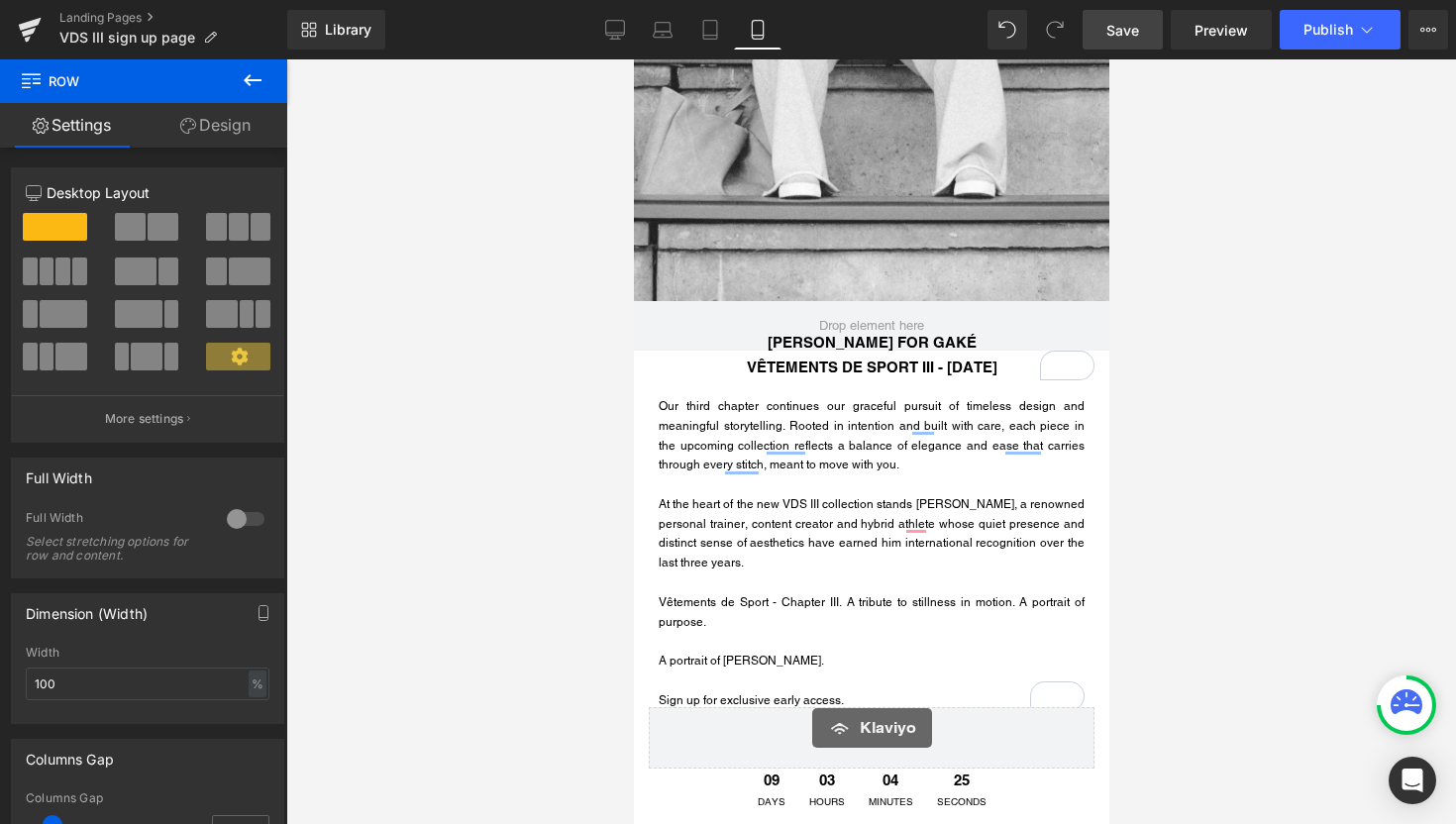 click on "Save" at bounding box center [1122, 30] 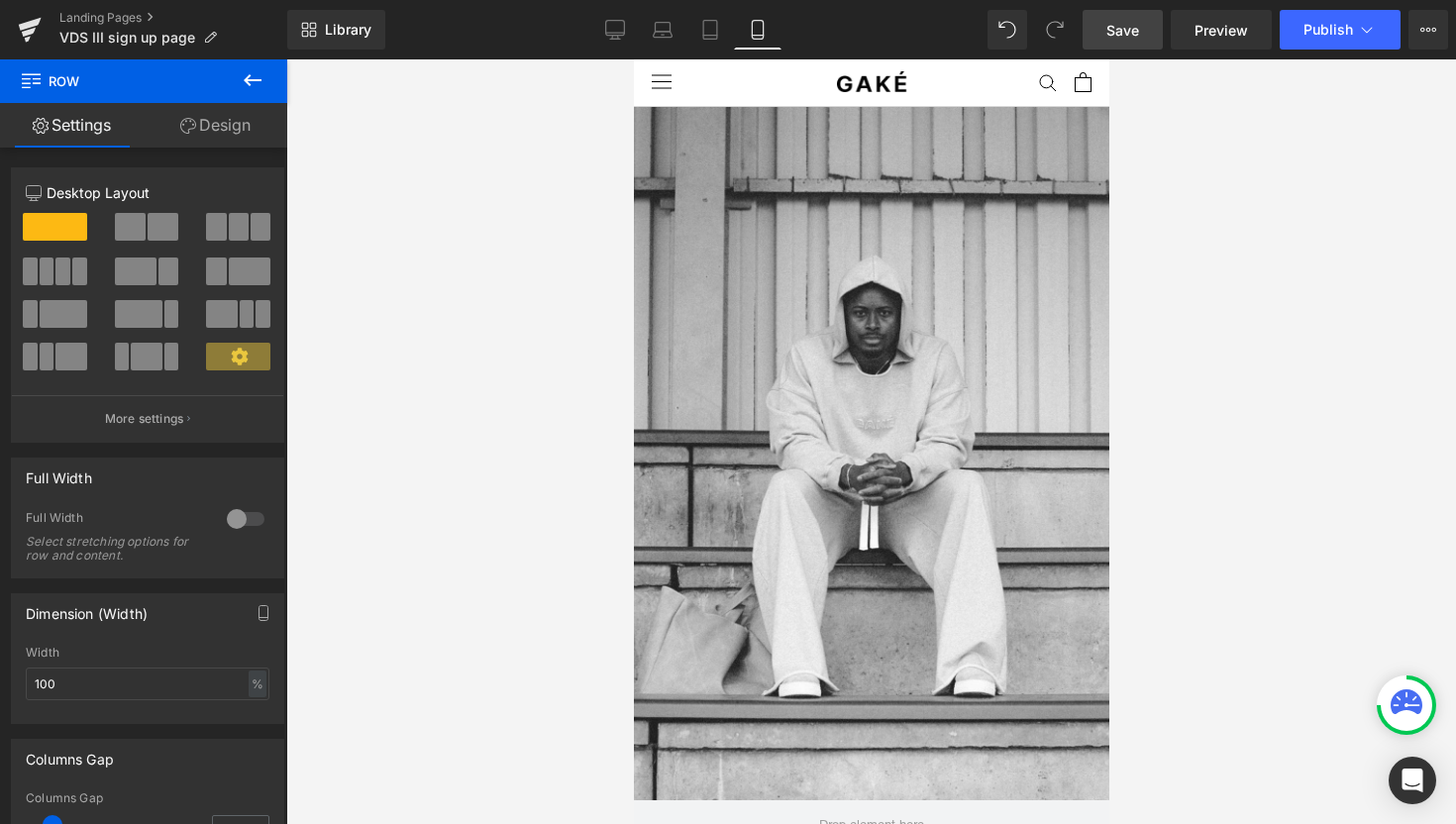 scroll, scrollTop: 0, scrollLeft: 0, axis: both 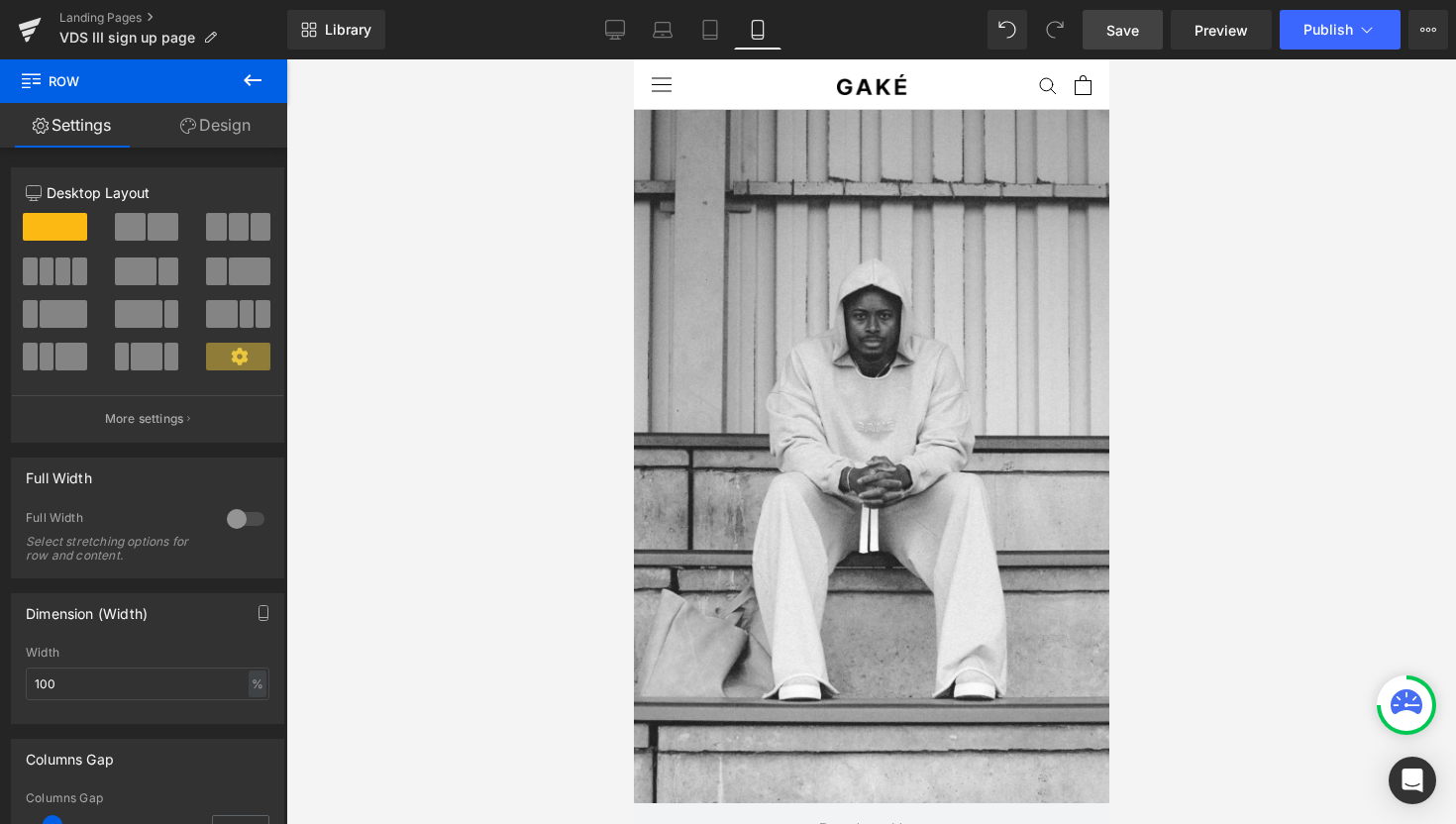 click 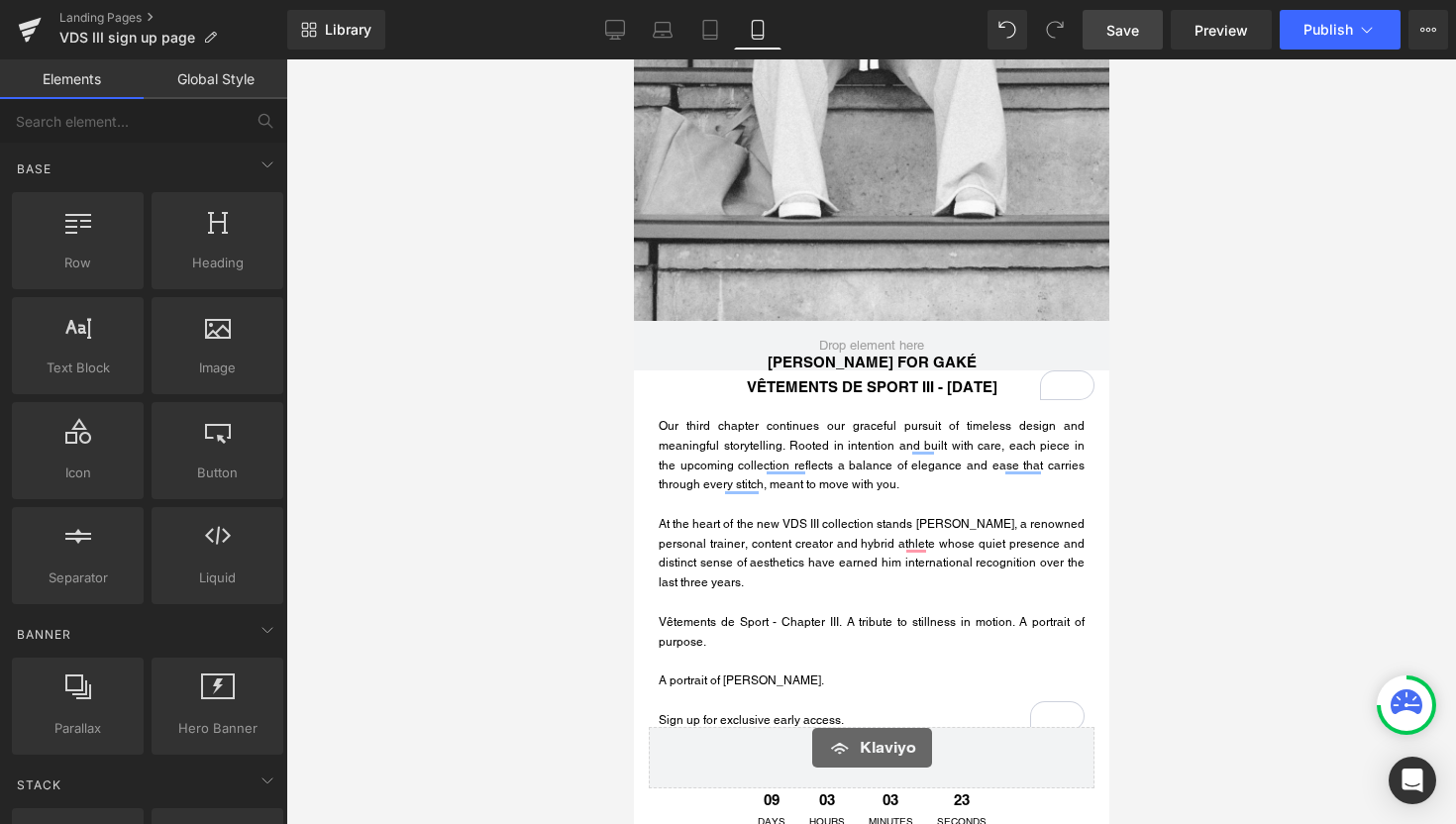 scroll, scrollTop: 499, scrollLeft: 0, axis: vertical 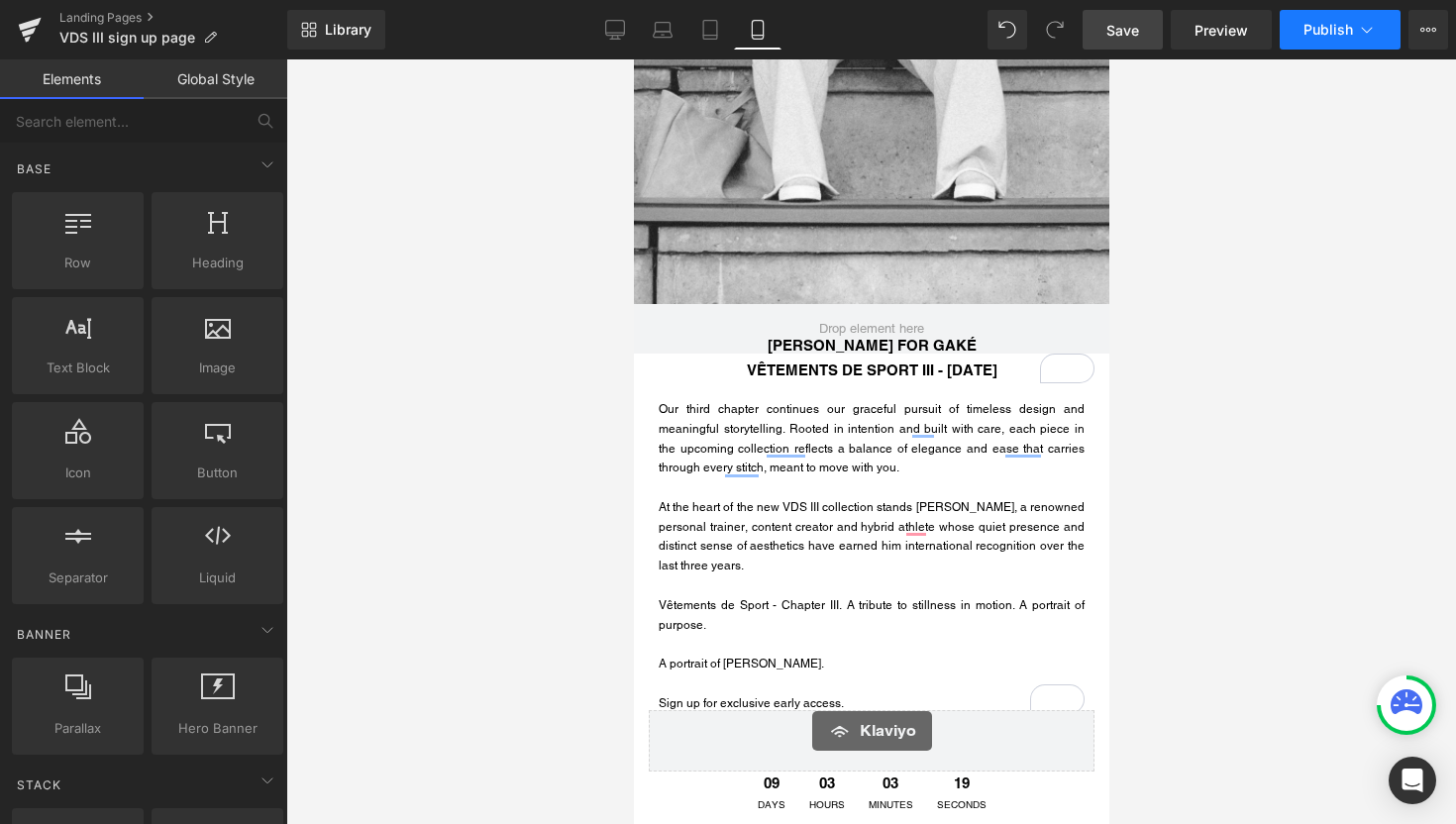 click 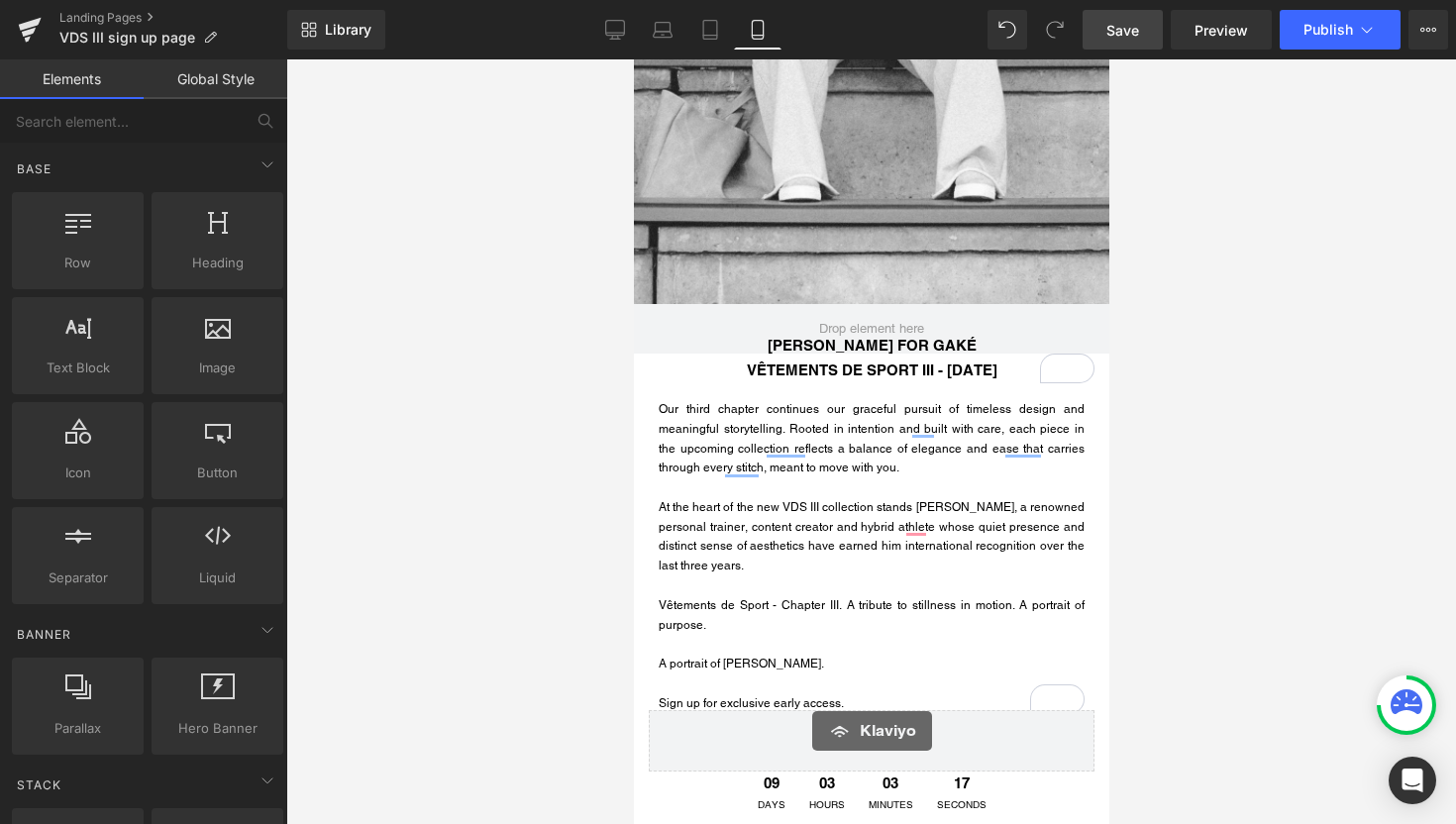click 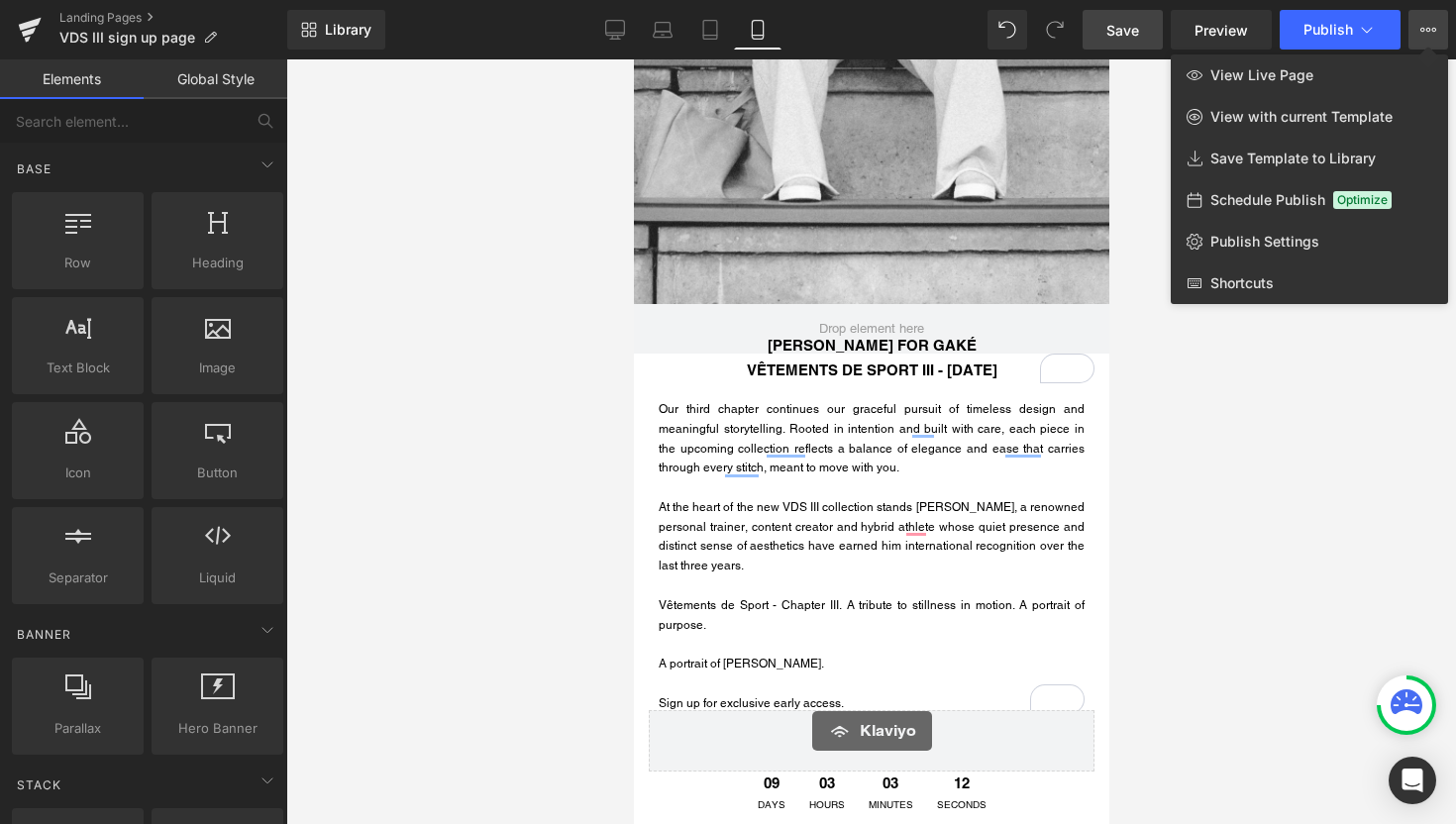 click at bounding box center [871, 442] 